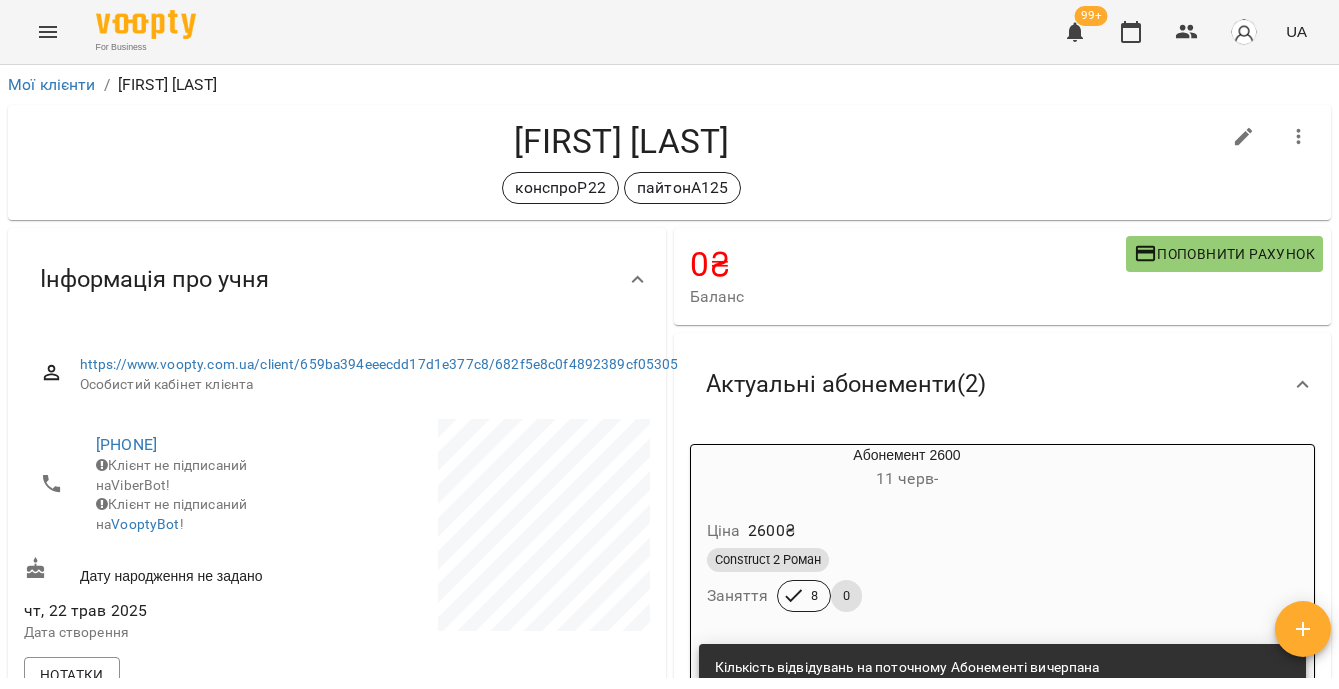 scroll, scrollTop: 0, scrollLeft: 0, axis: both 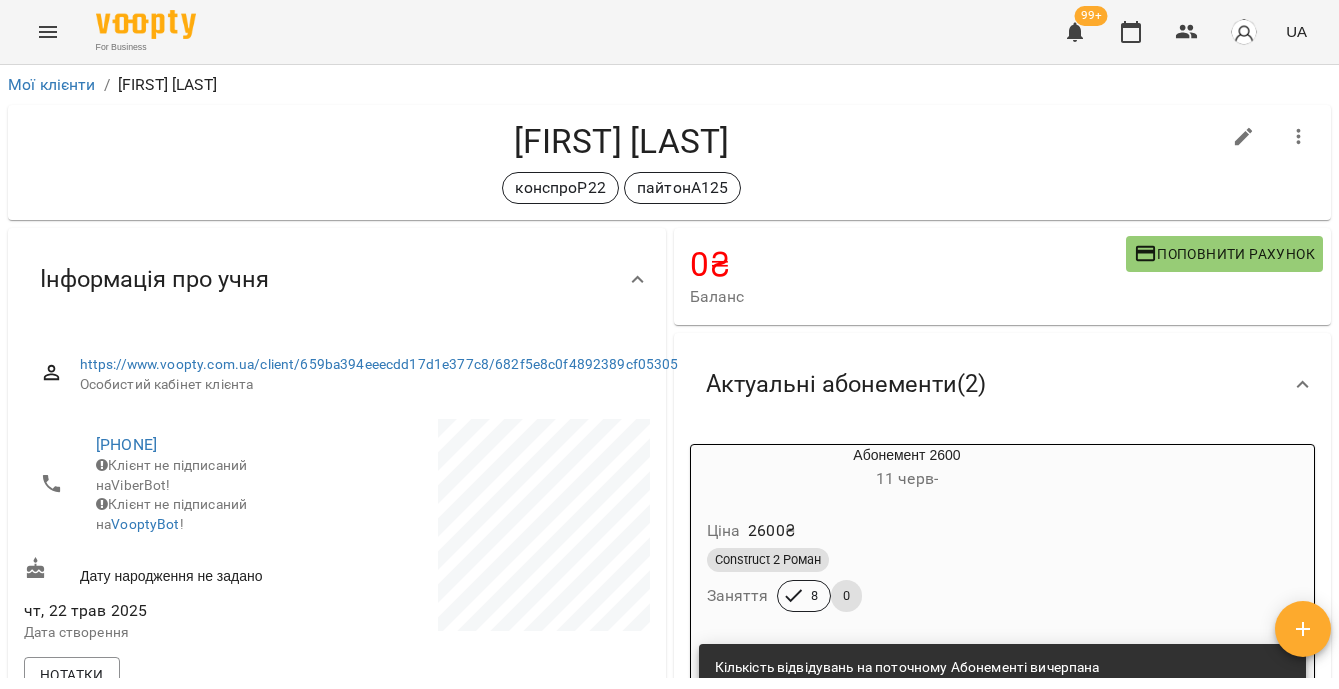 click 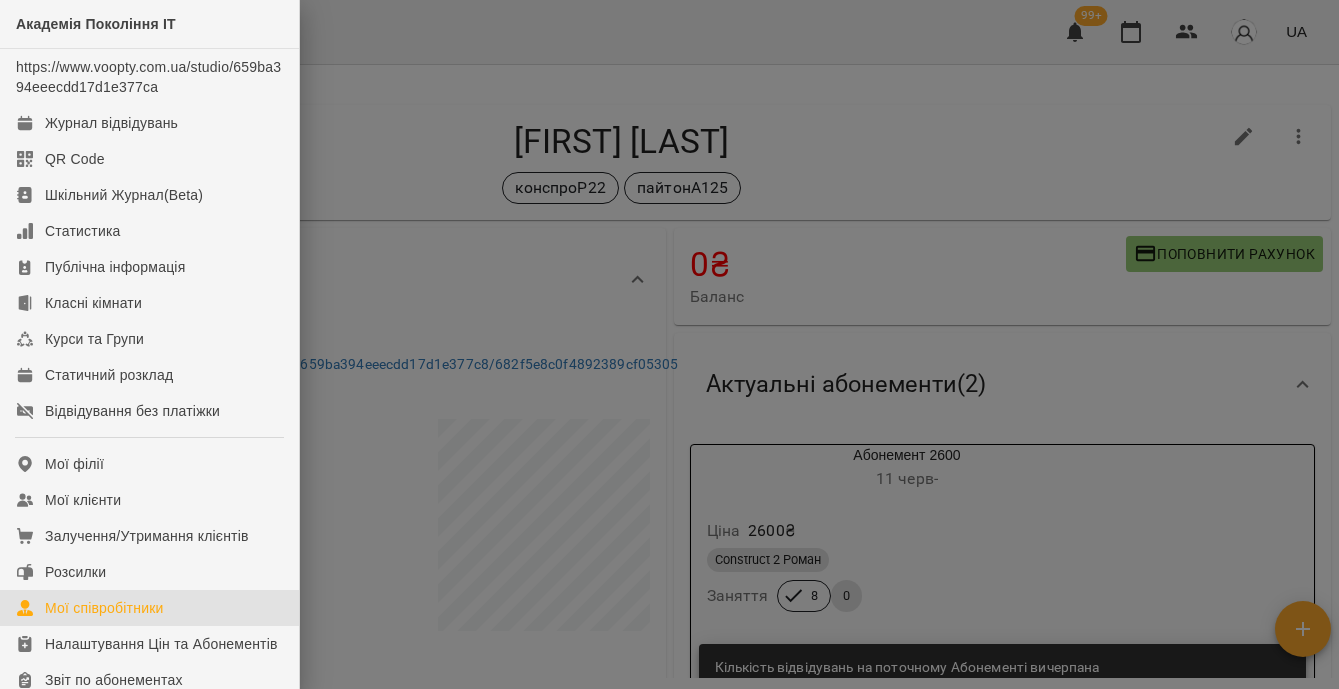 click on "Мої співробітники" at bounding box center [104, 608] 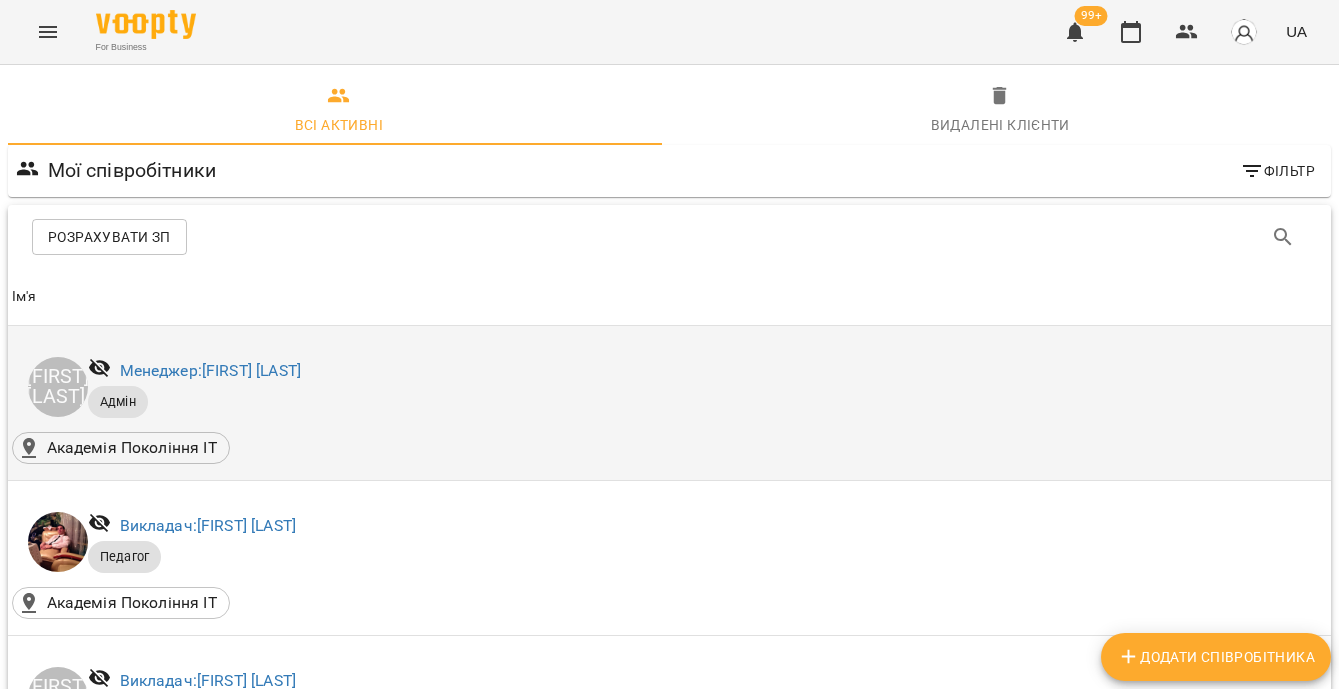 scroll, scrollTop: 34, scrollLeft: 0, axis: vertical 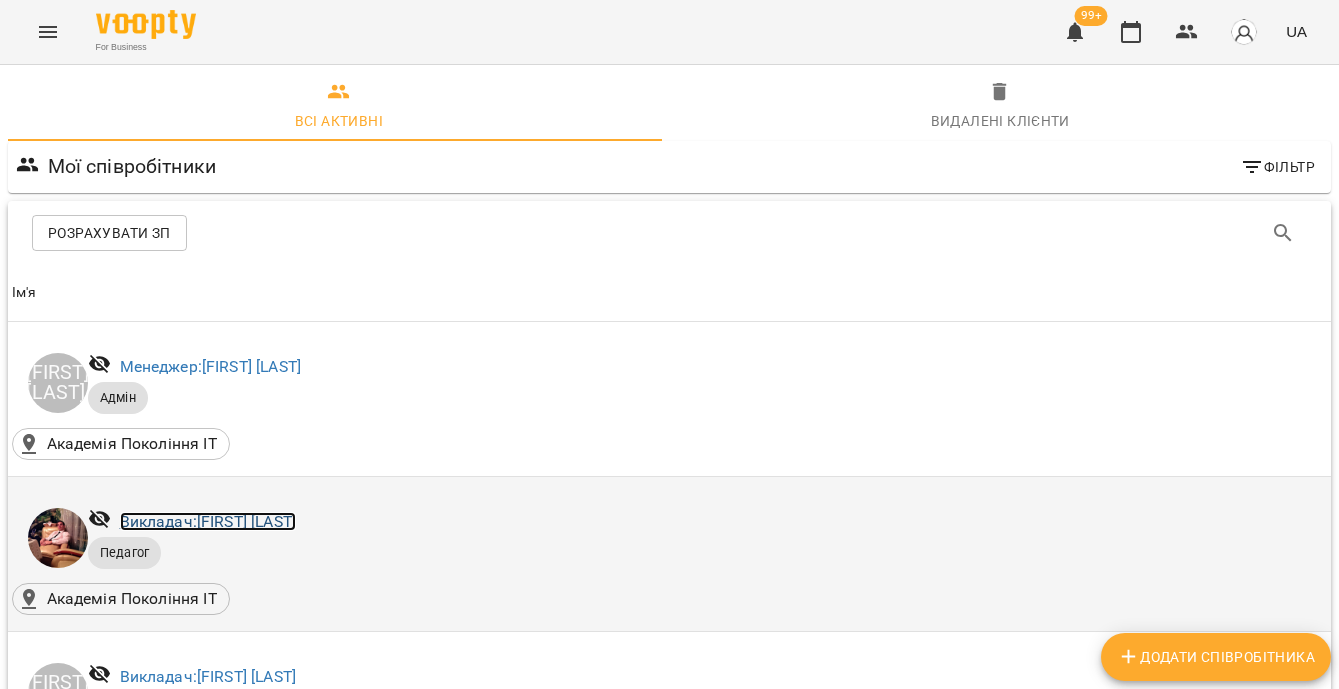 click on "Викладач:  [FIRST] [LAST]" at bounding box center (208, 521) 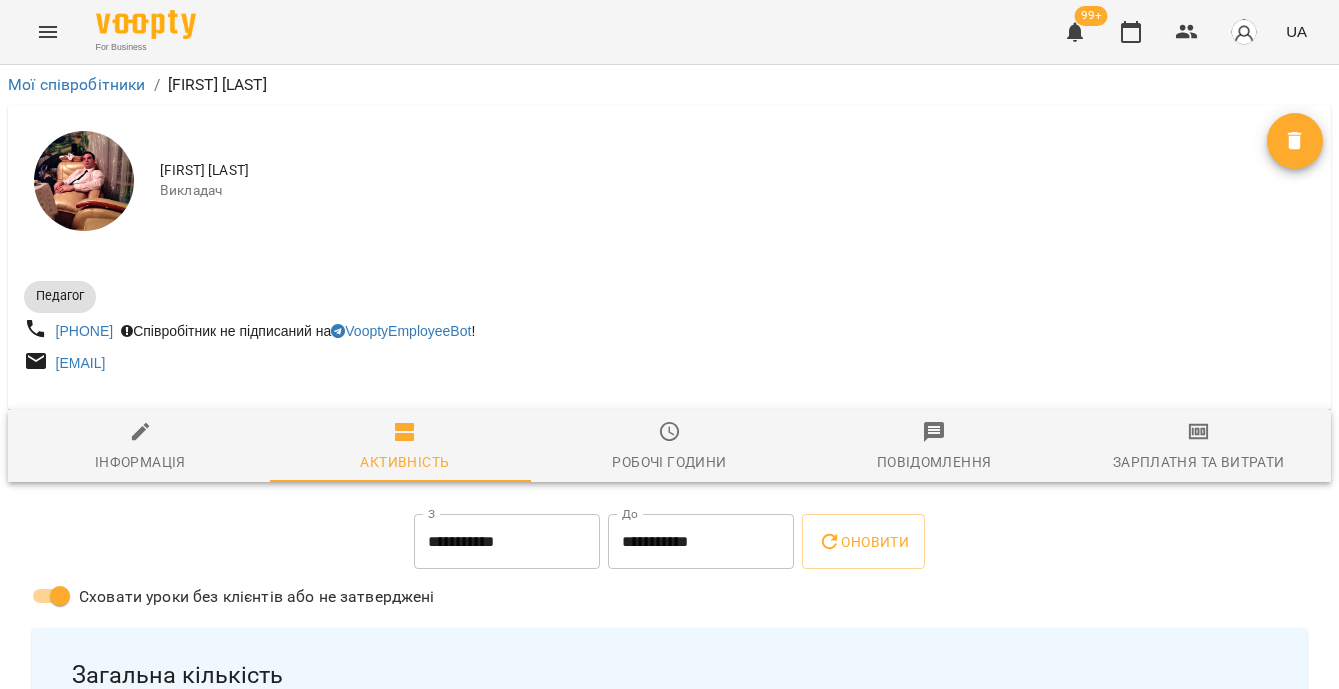 scroll, scrollTop: 161, scrollLeft: 0, axis: vertical 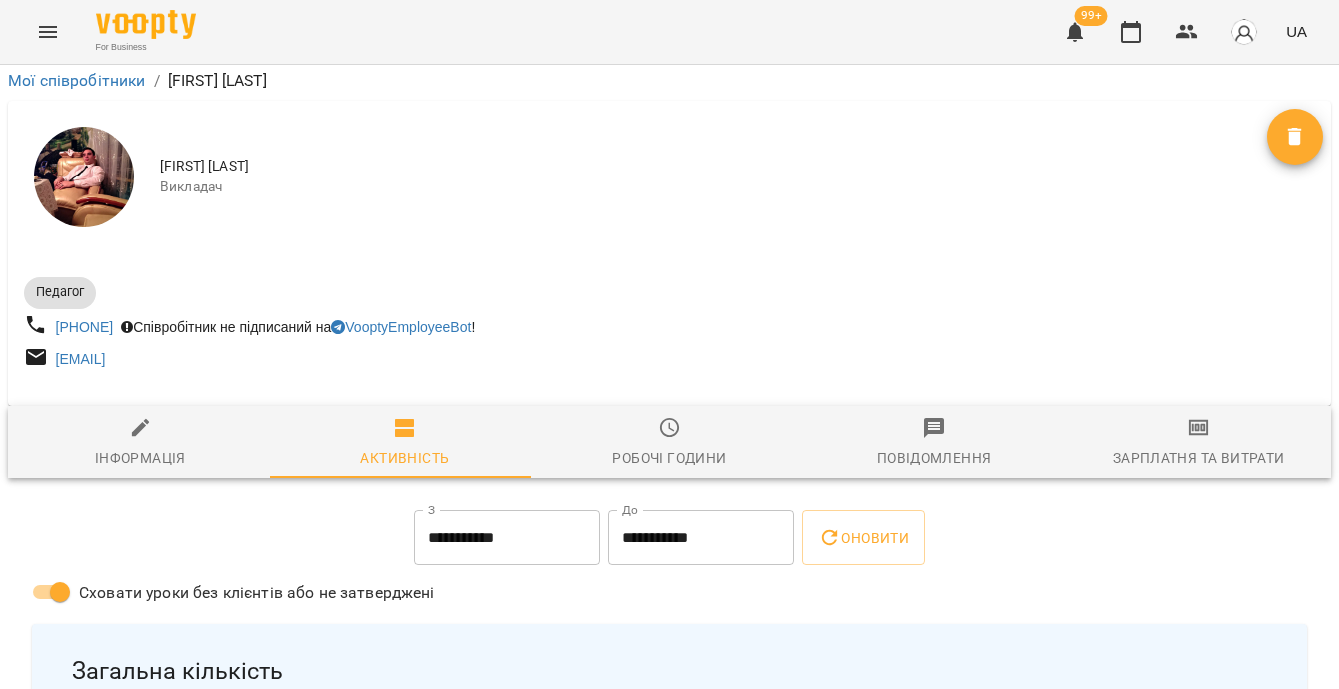 click on "**********" at bounding box center (507, 538) 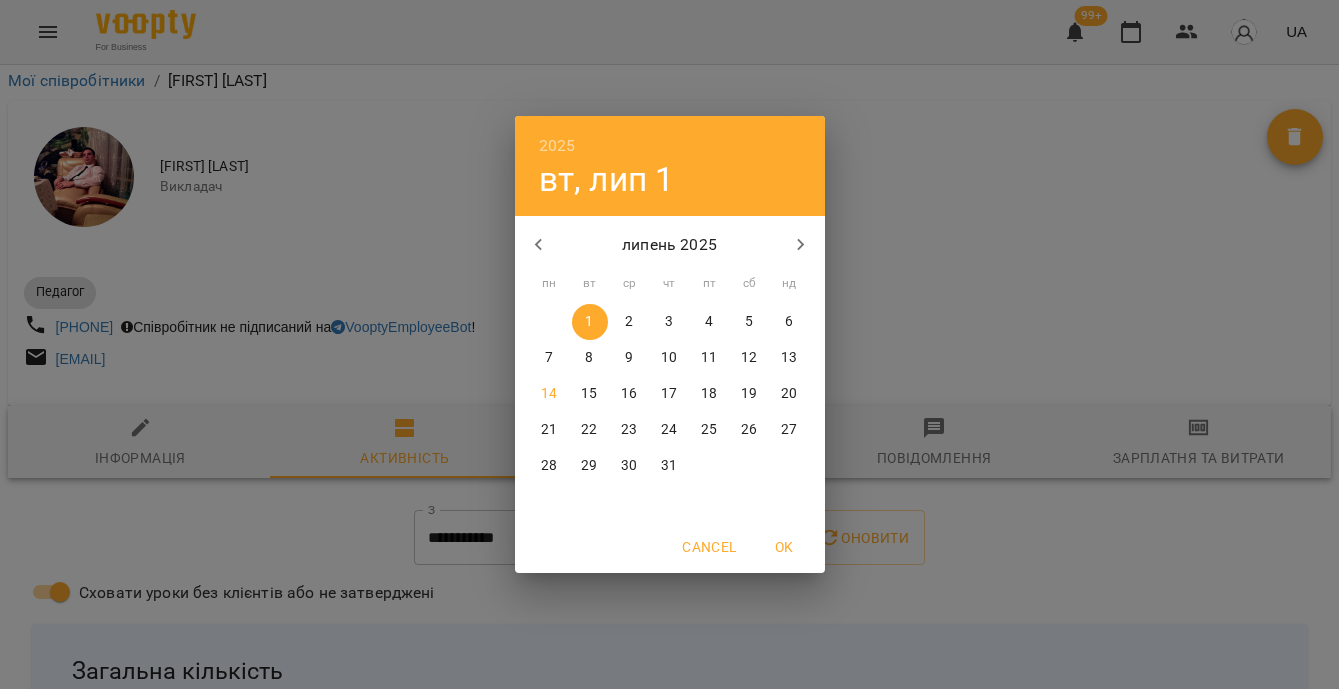 click on "7" at bounding box center (549, 358) 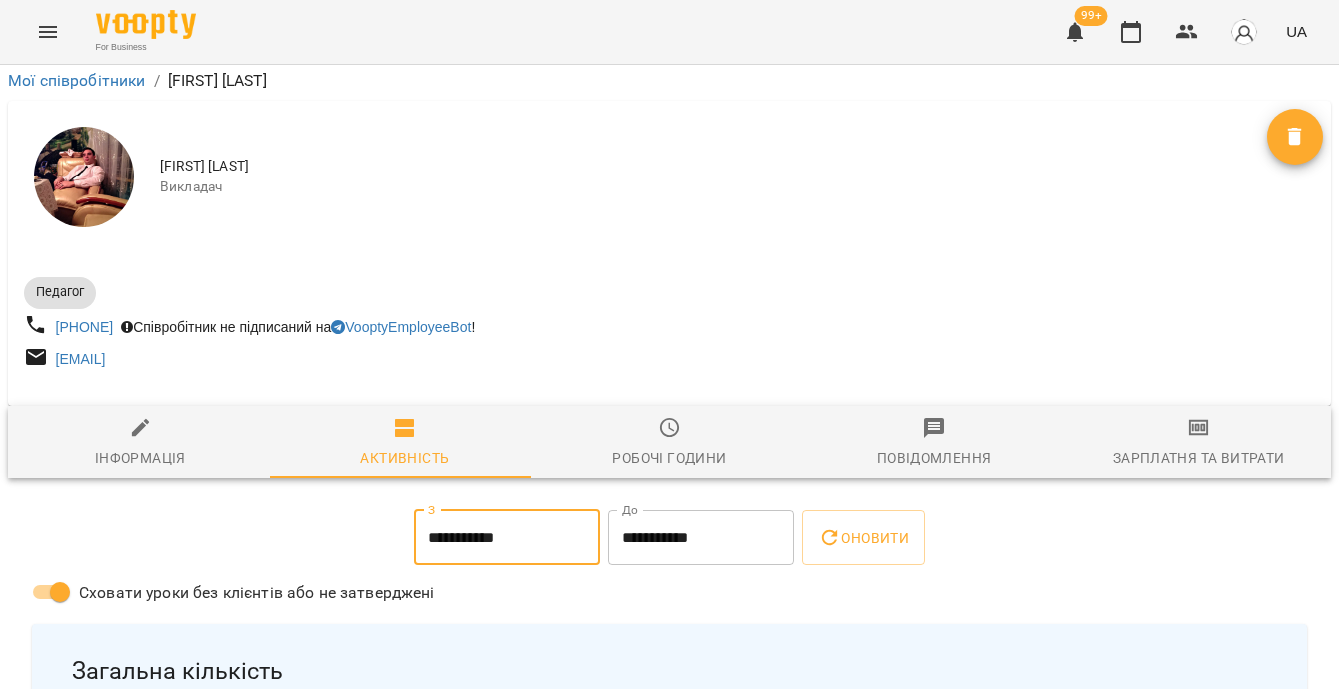 click on "**********" at bounding box center [701, 538] 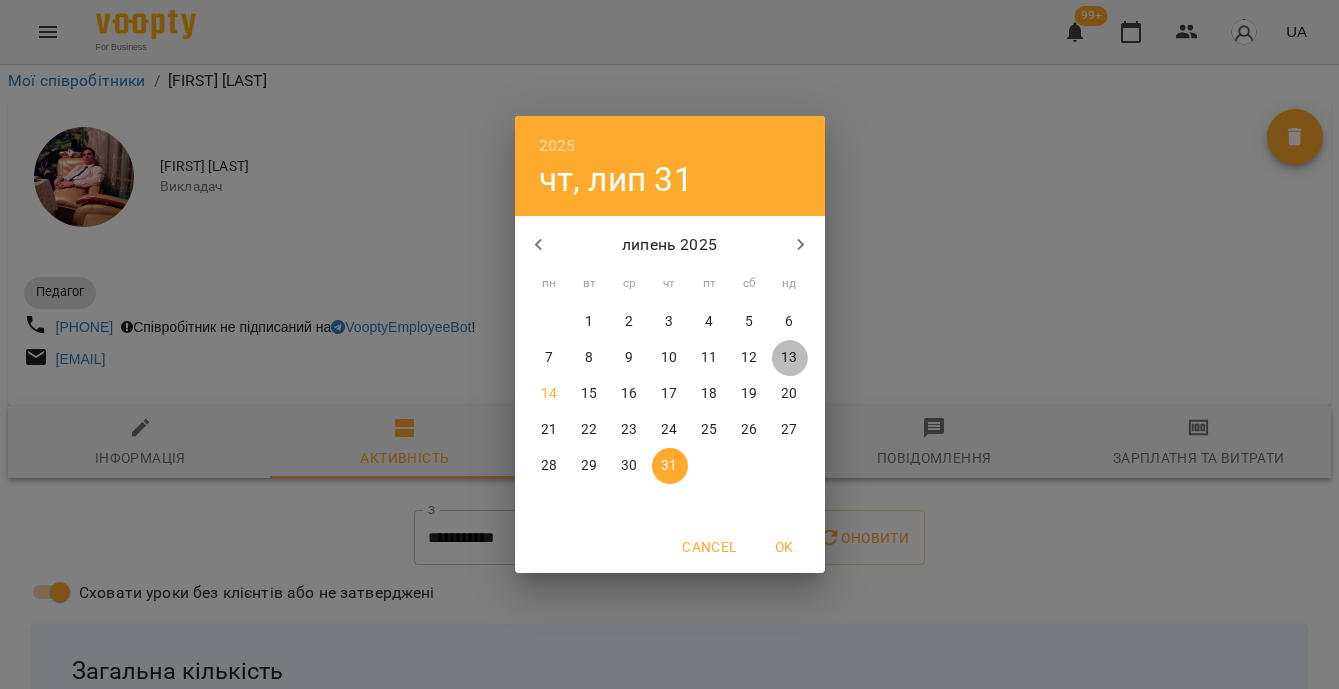click on "13" at bounding box center [789, 358] 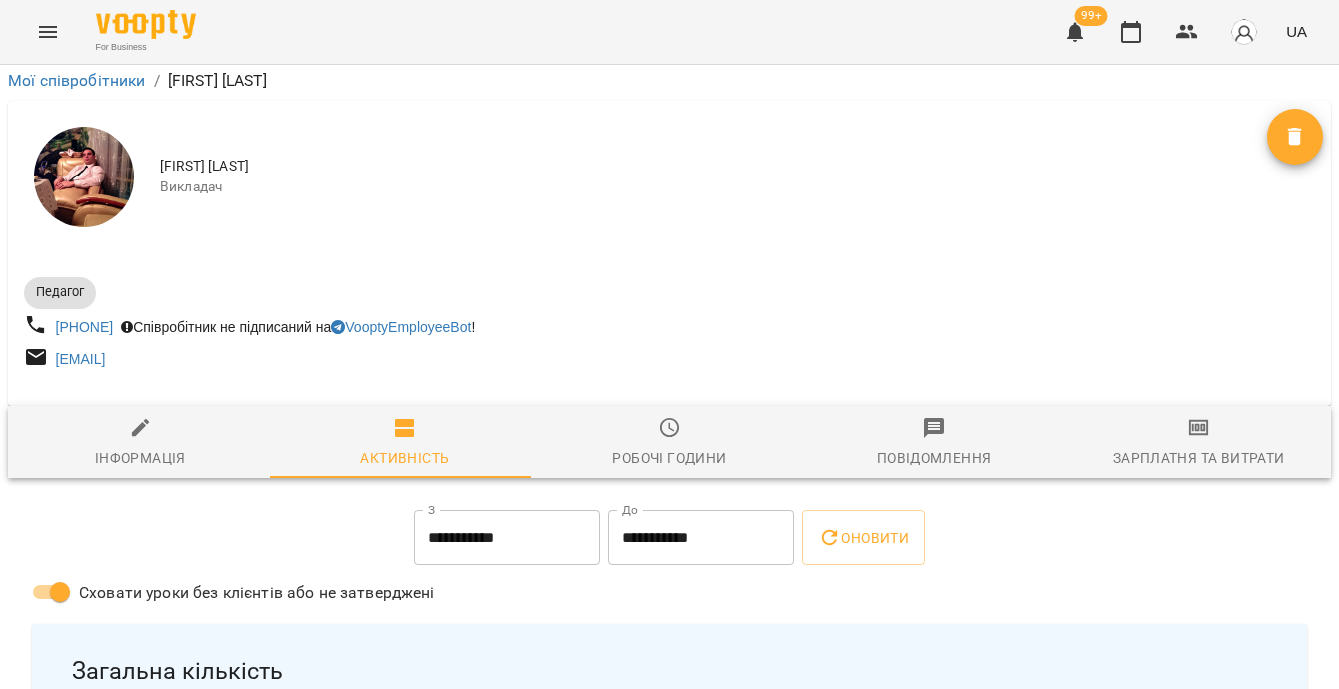 scroll, scrollTop: 346, scrollLeft: 0, axis: vertical 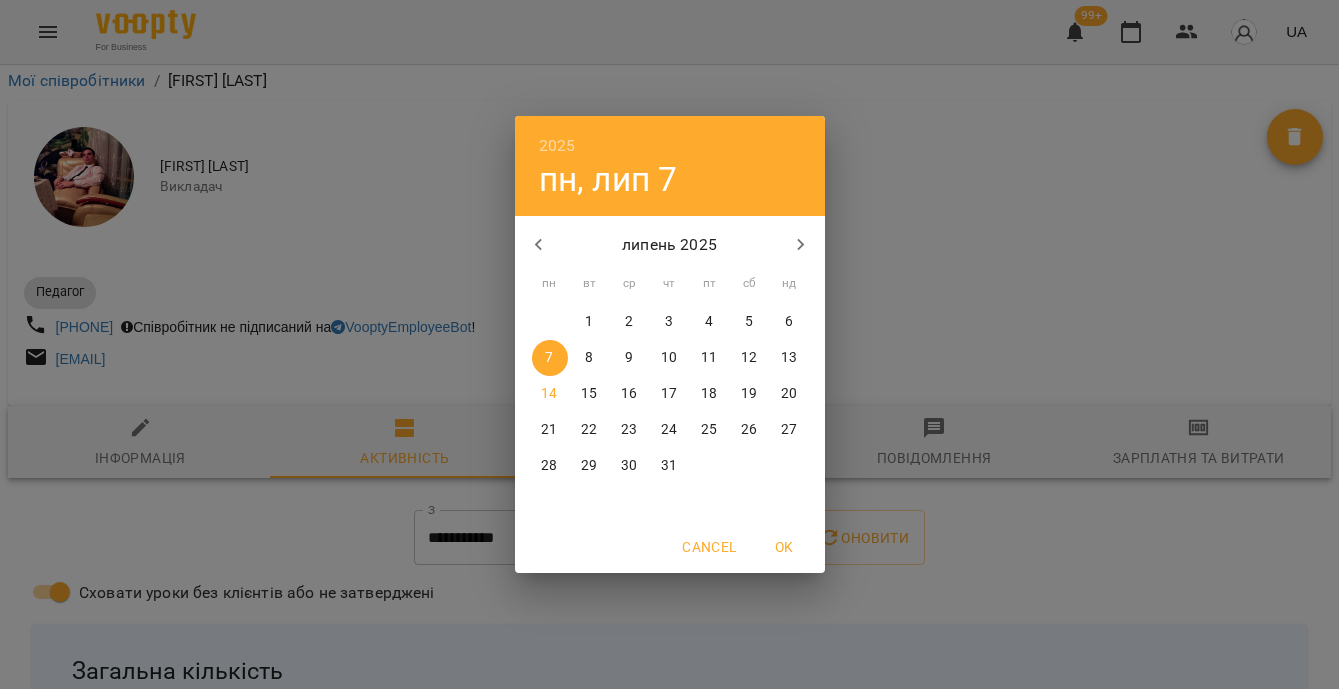 click on "7" at bounding box center (549, 358) 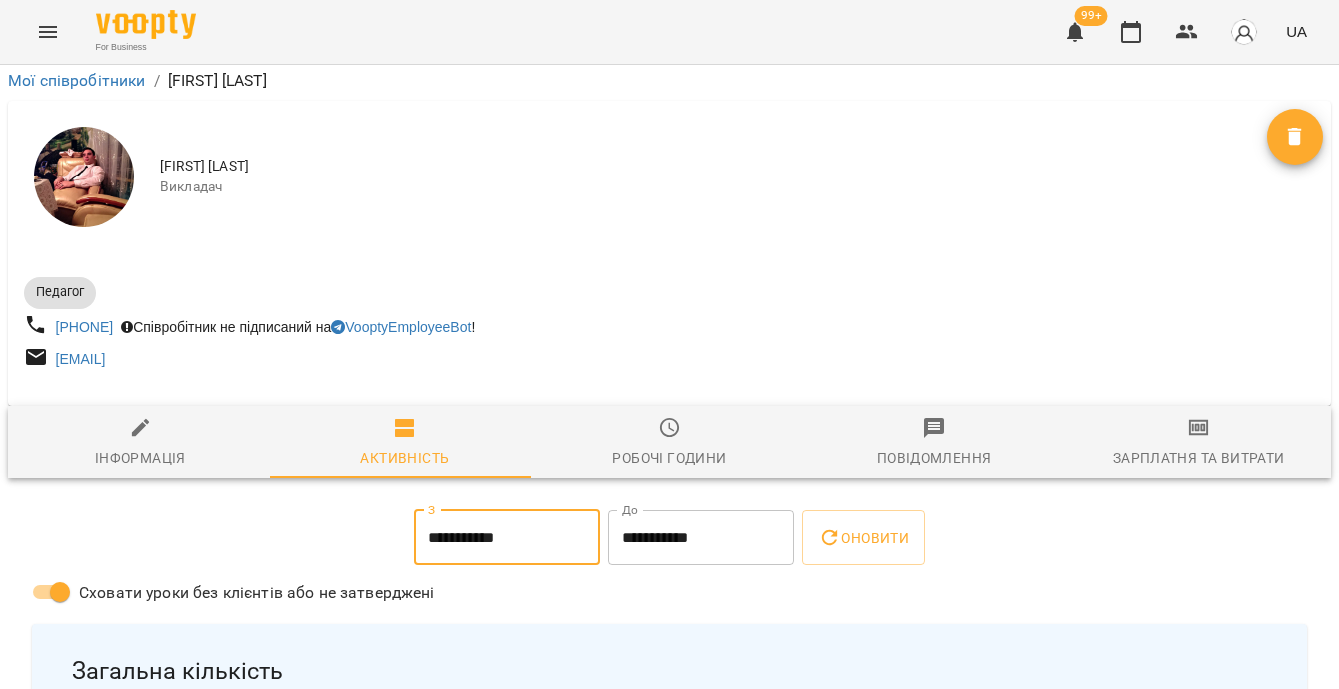 click on "**********" at bounding box center (701, 538) 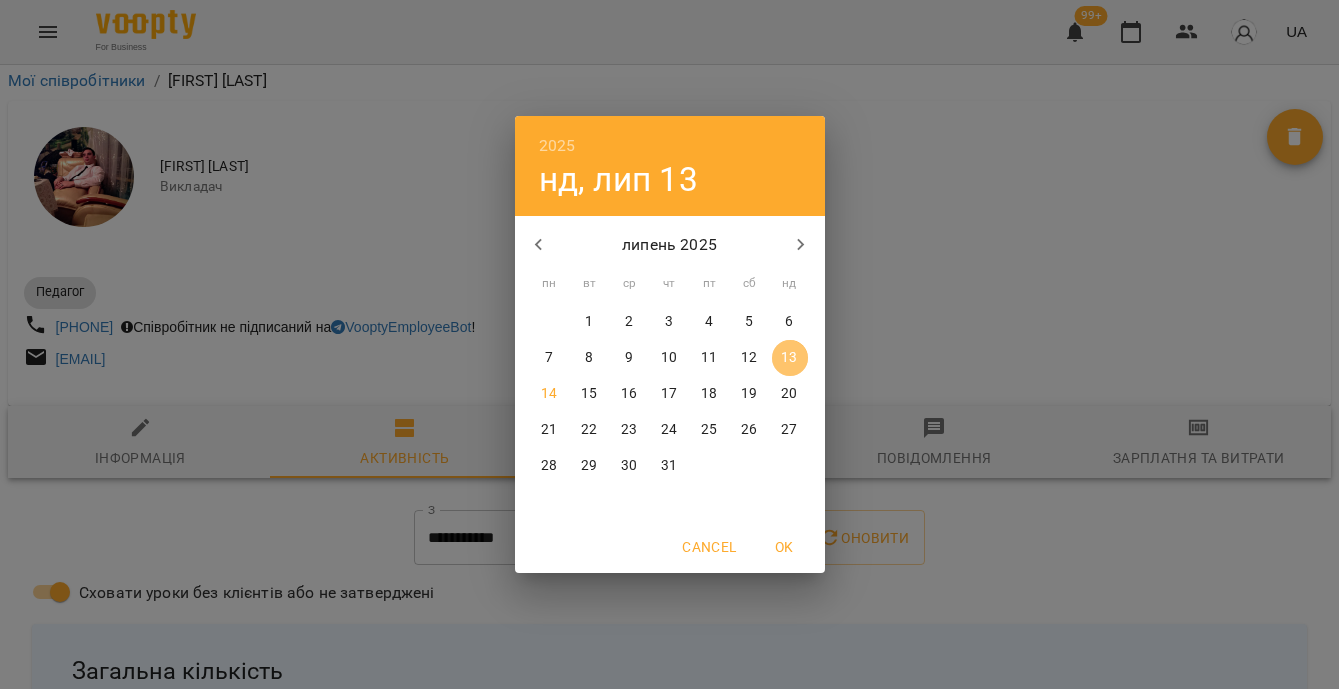 click on "13" at bounding box center [789, 358] 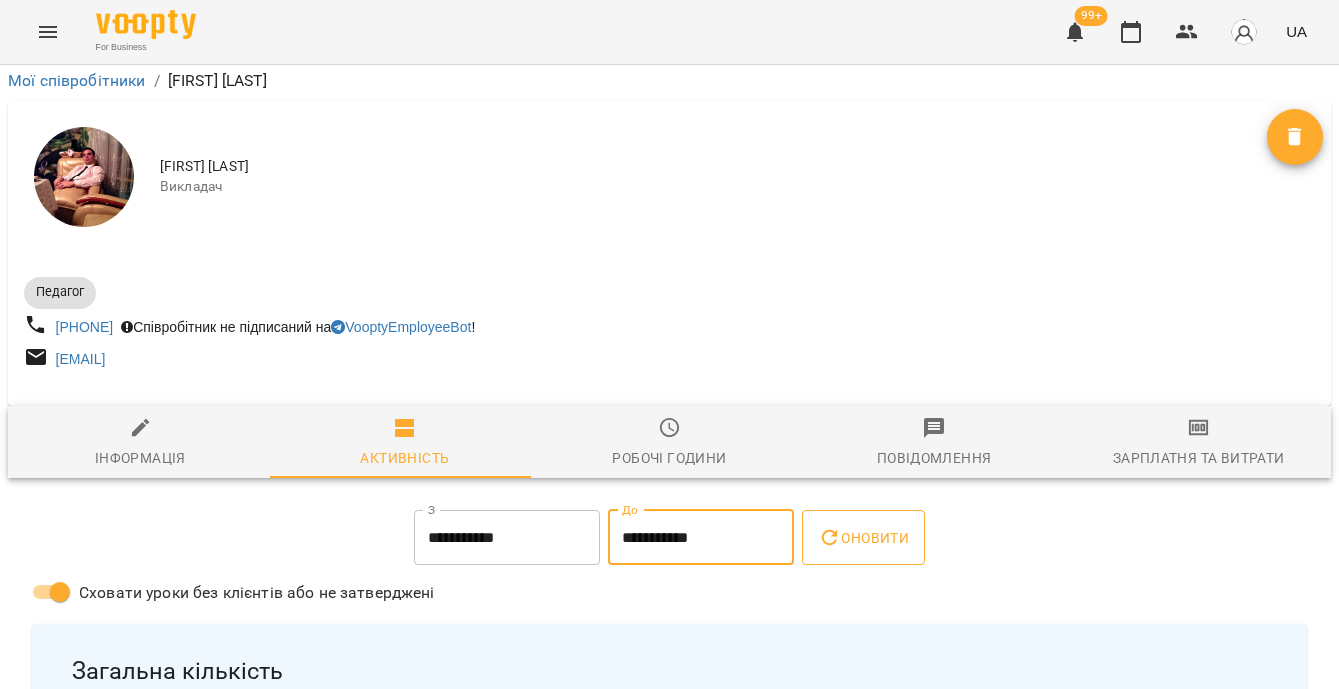 click on "Оновити" at bounding box center (863, 538) 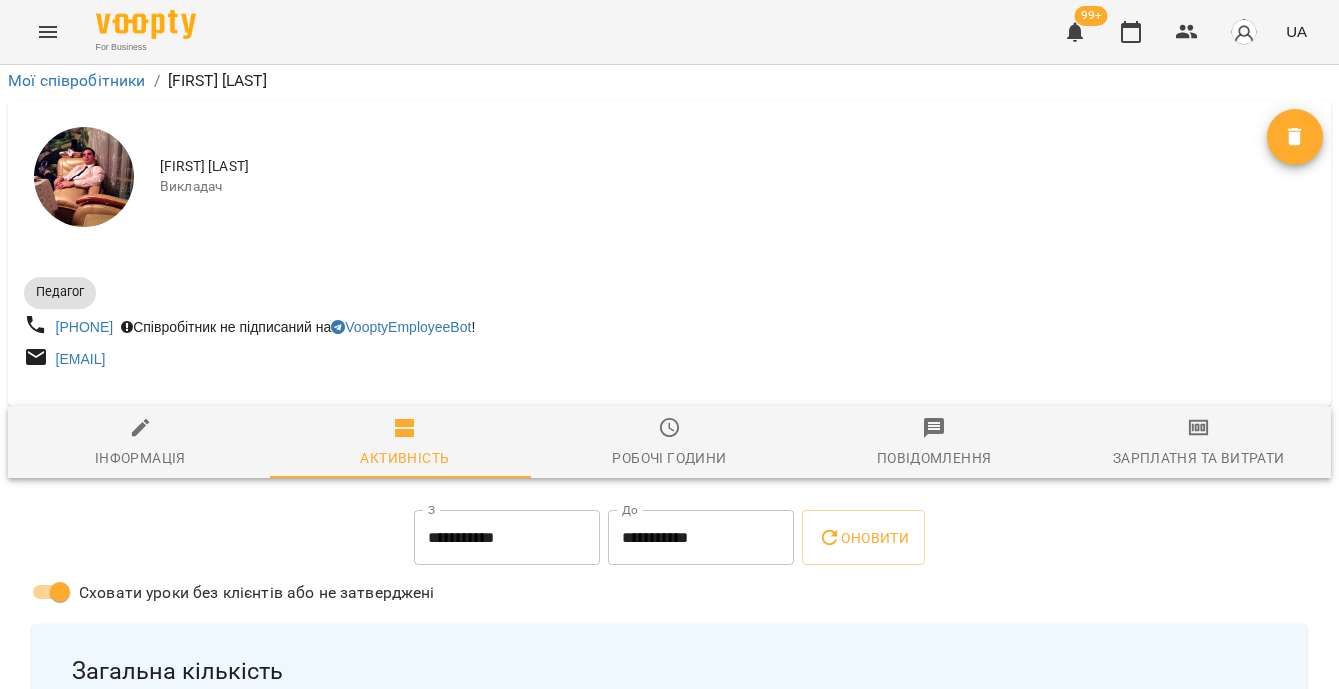 scroll, scrollTop: 0, scrollLeft: 0, axis: both 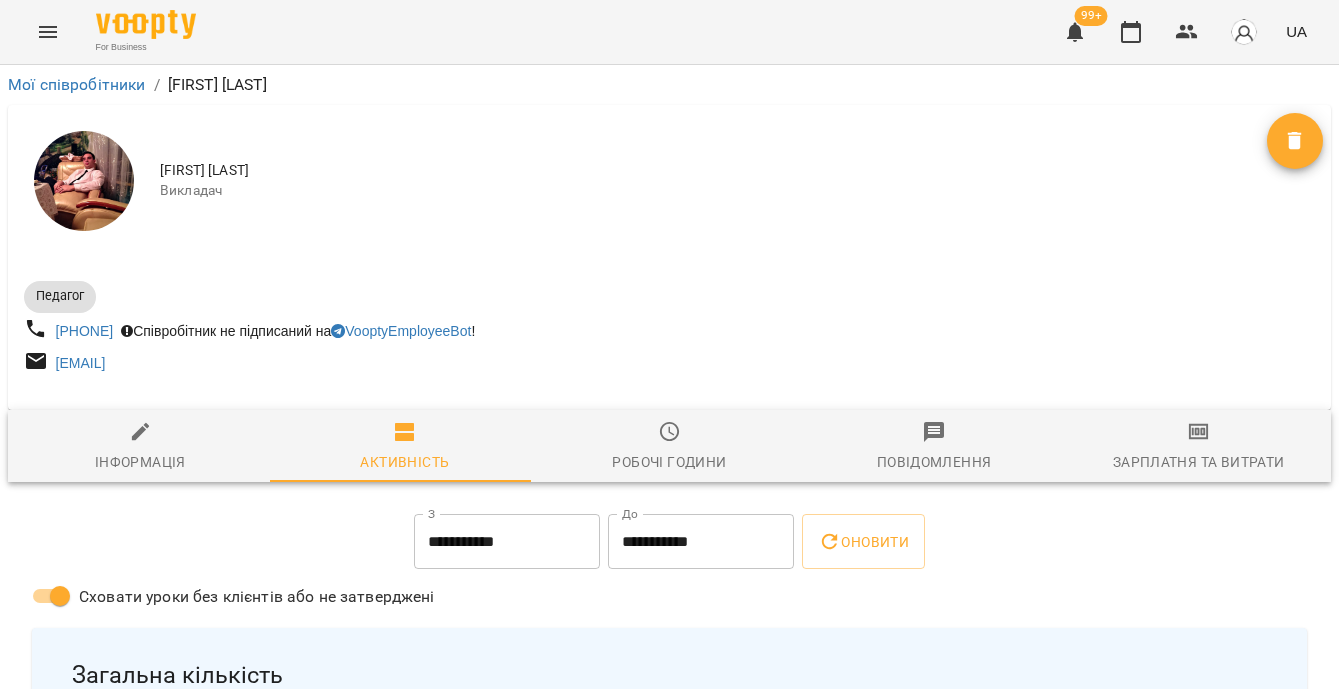 click on "Мої співробітники / [FIRST] [LAST]" at bounding box center (669, 85) 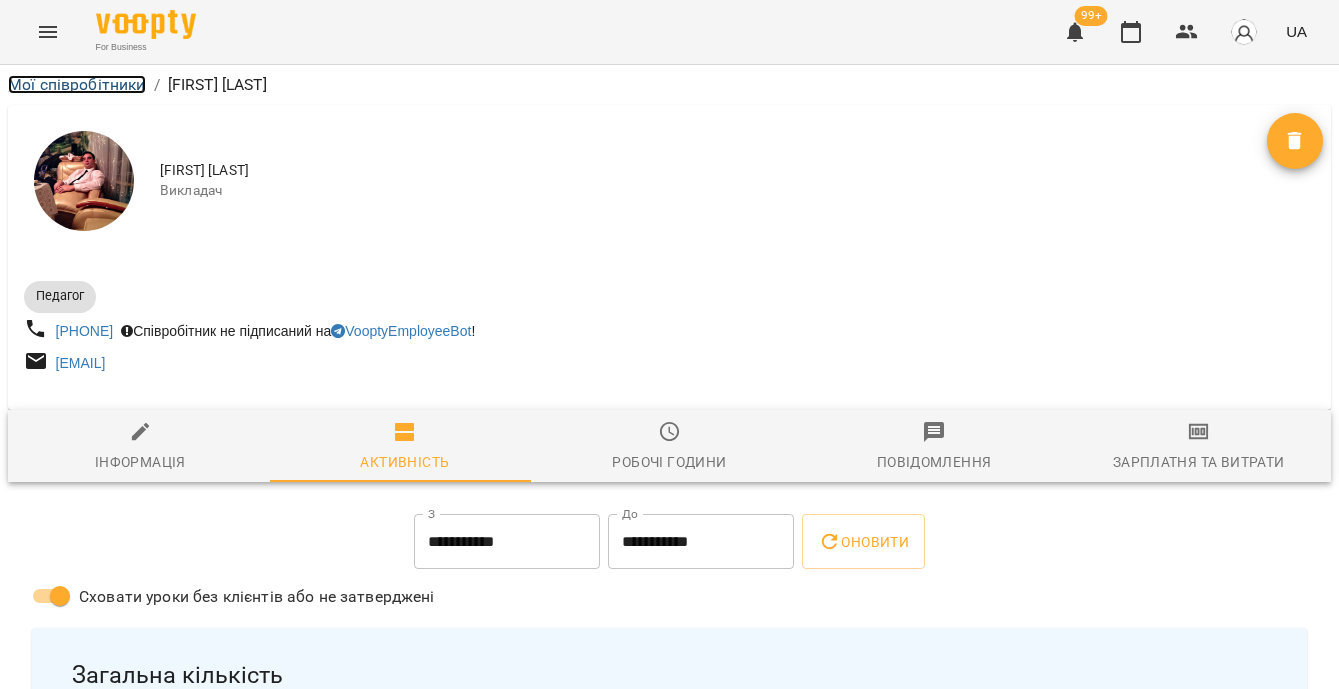 click on "Мої співробітники" at bounding box center (77, 84) 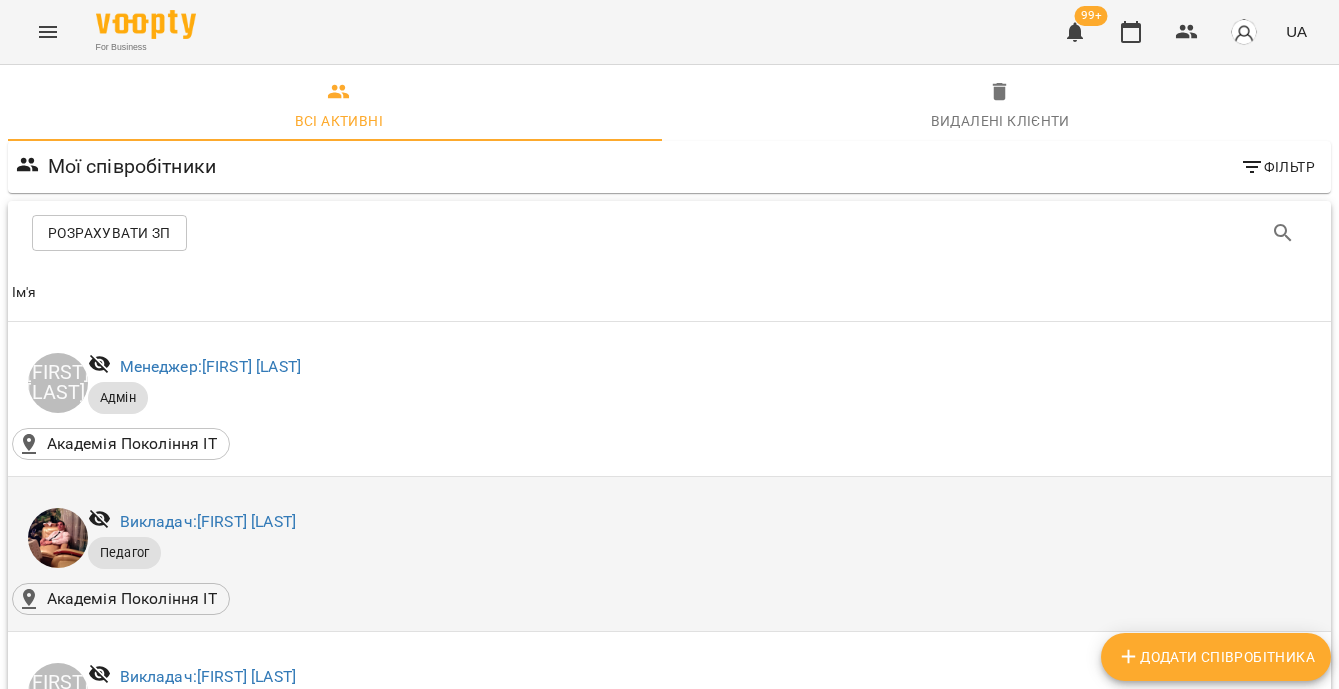 scroll, scrollTop: 235, scrollLeft: 0, axis: vertical 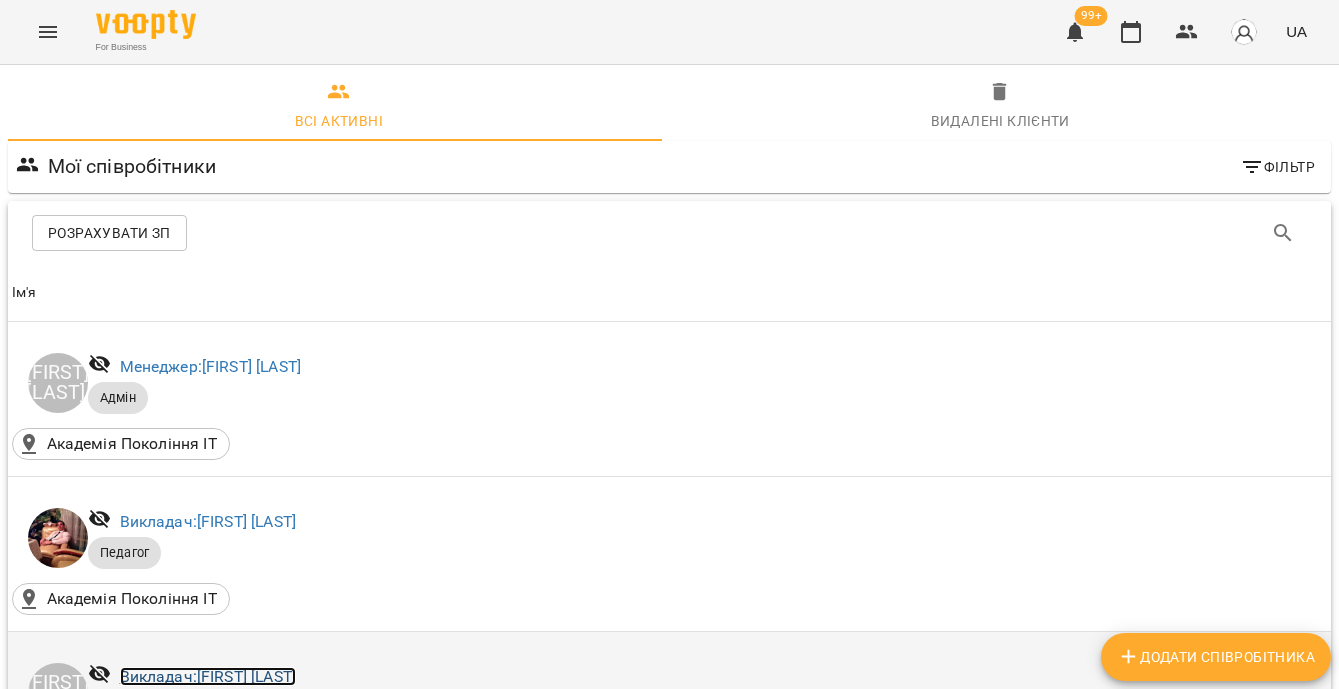 click on "Викладач: [FIRST] [LAST]" at bounding box center [208, 676] 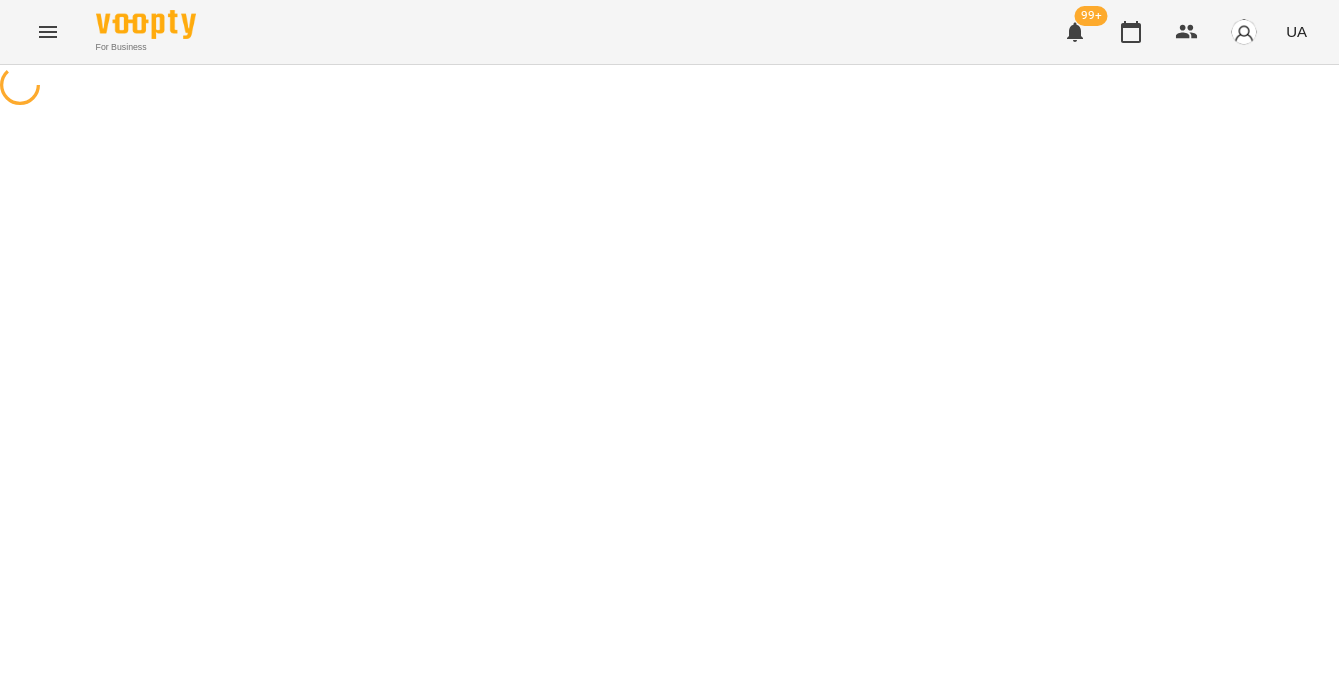 scroll, scrollTop: 0, scrollLeft: 0, axis: both 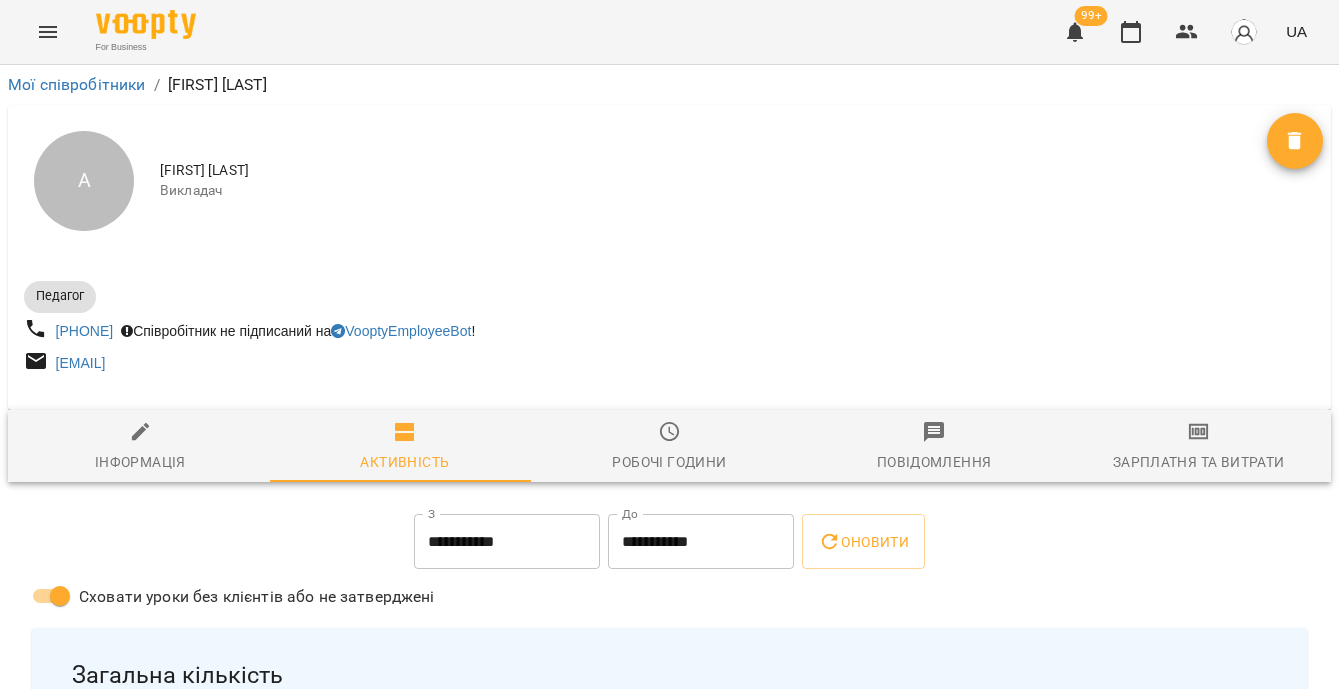 click on "**********" at bounding box center [507, 542] 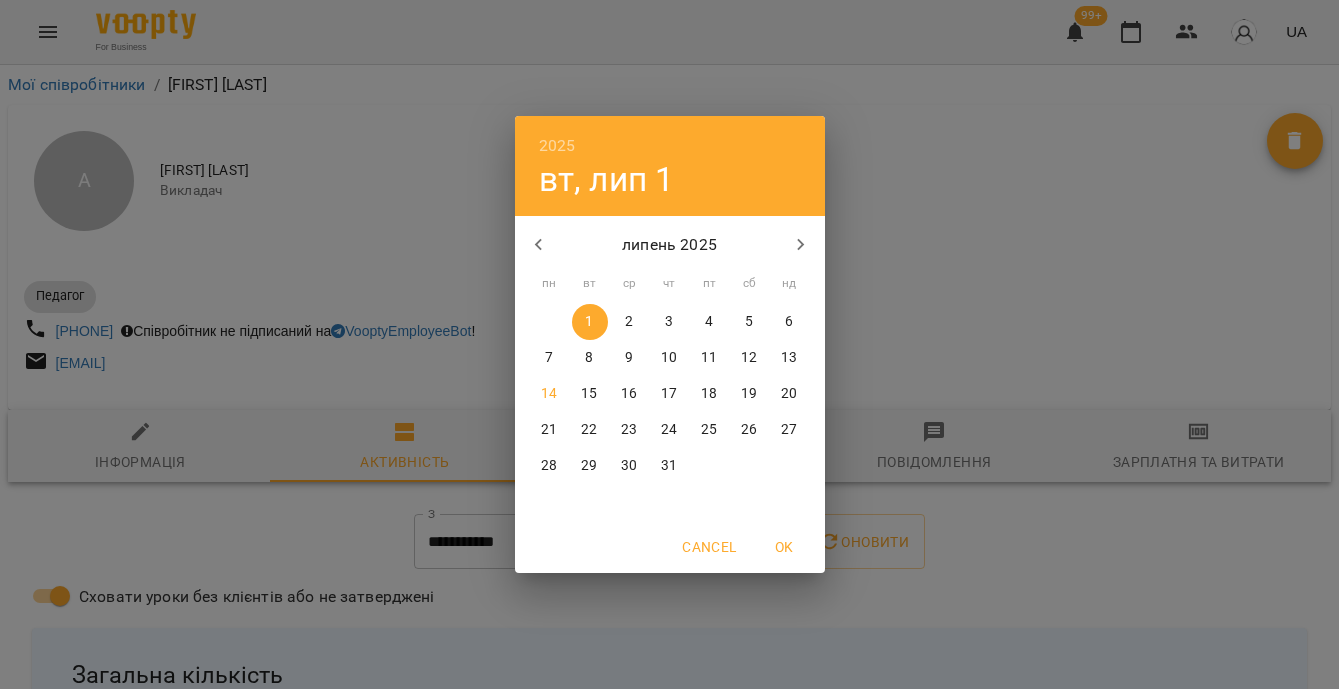 click on "7" at bounding box center (550, 358) 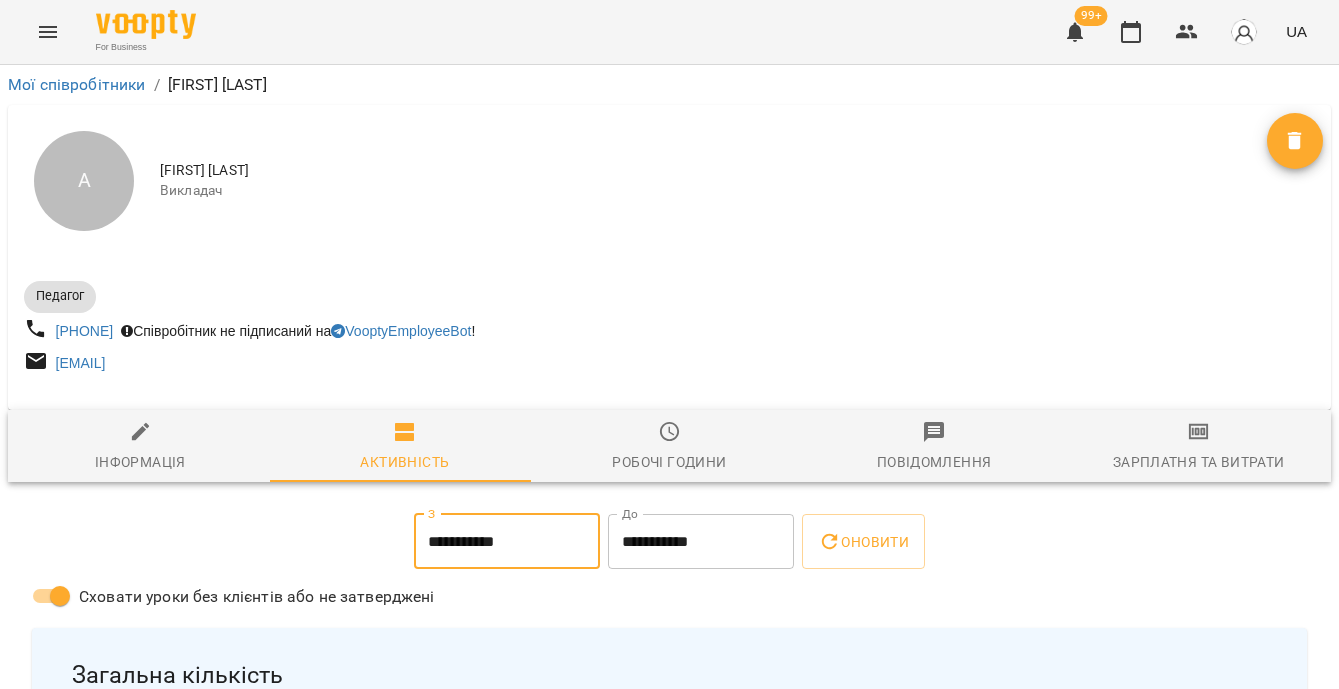 click on "**********" at bounding box center (701, 542) 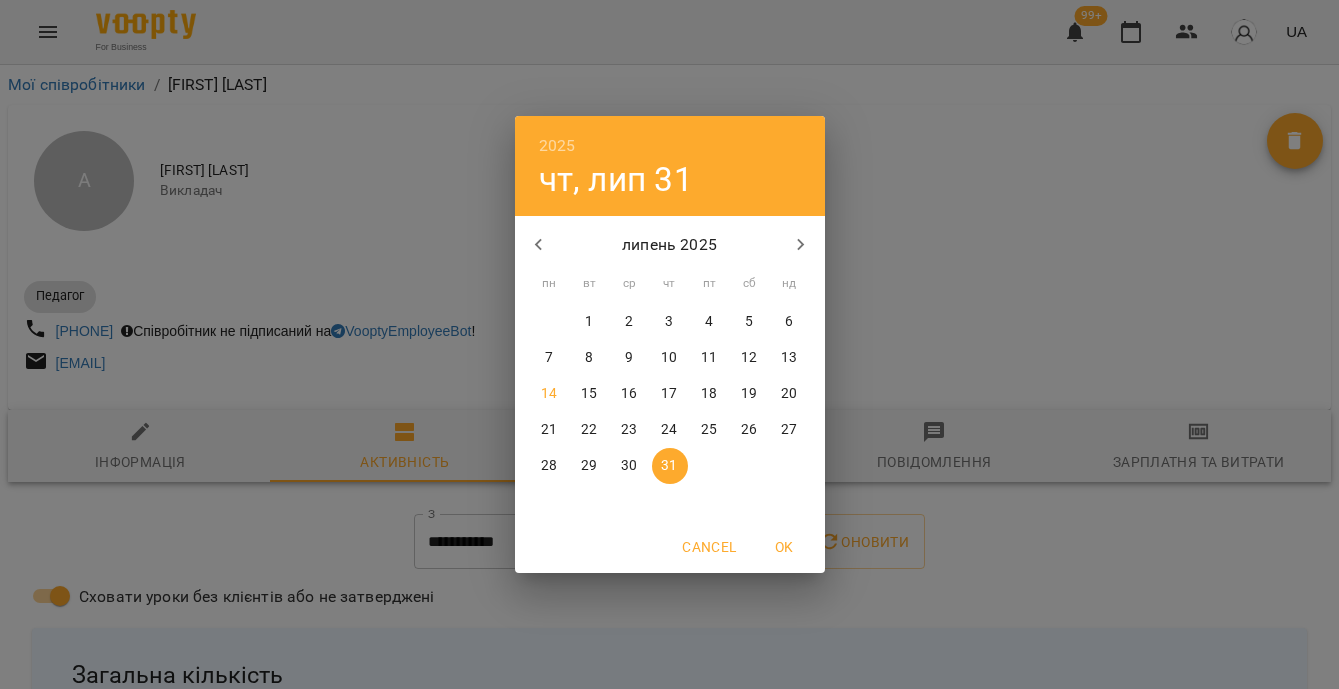 click on "13" at bounding box center [789, 358] 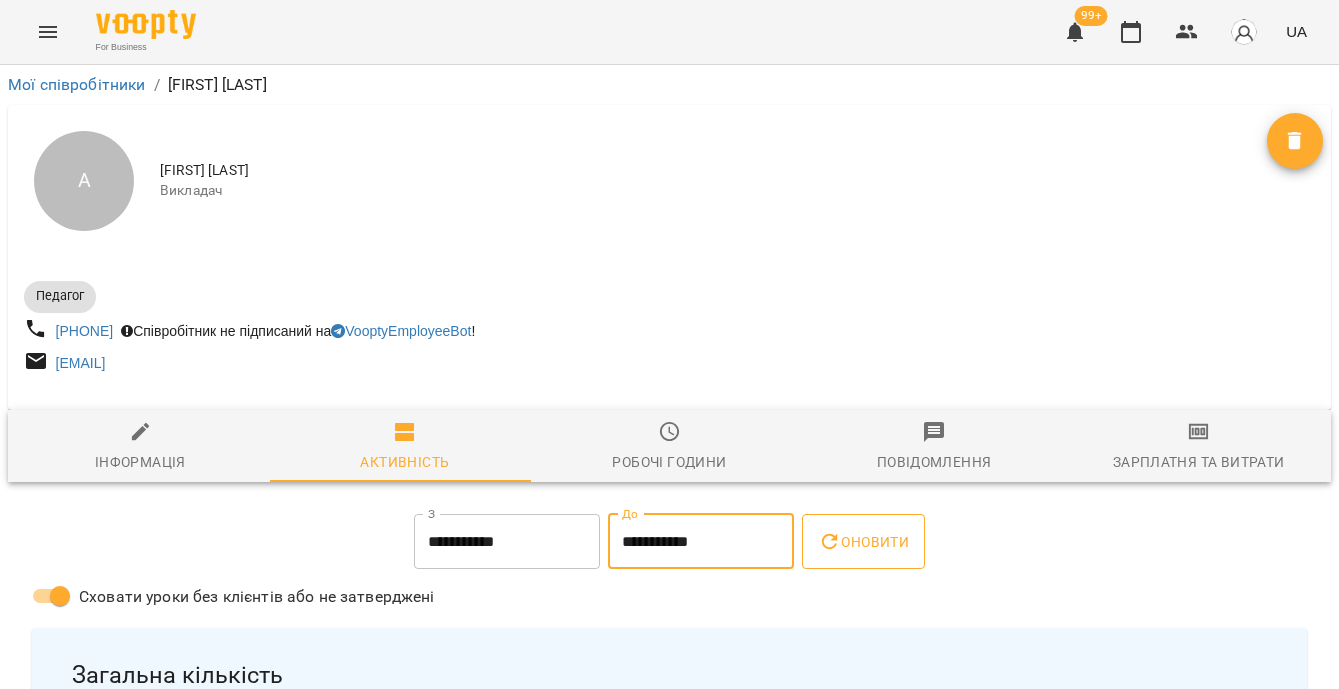 click on "Оновити" at bounding box center [863, 542] 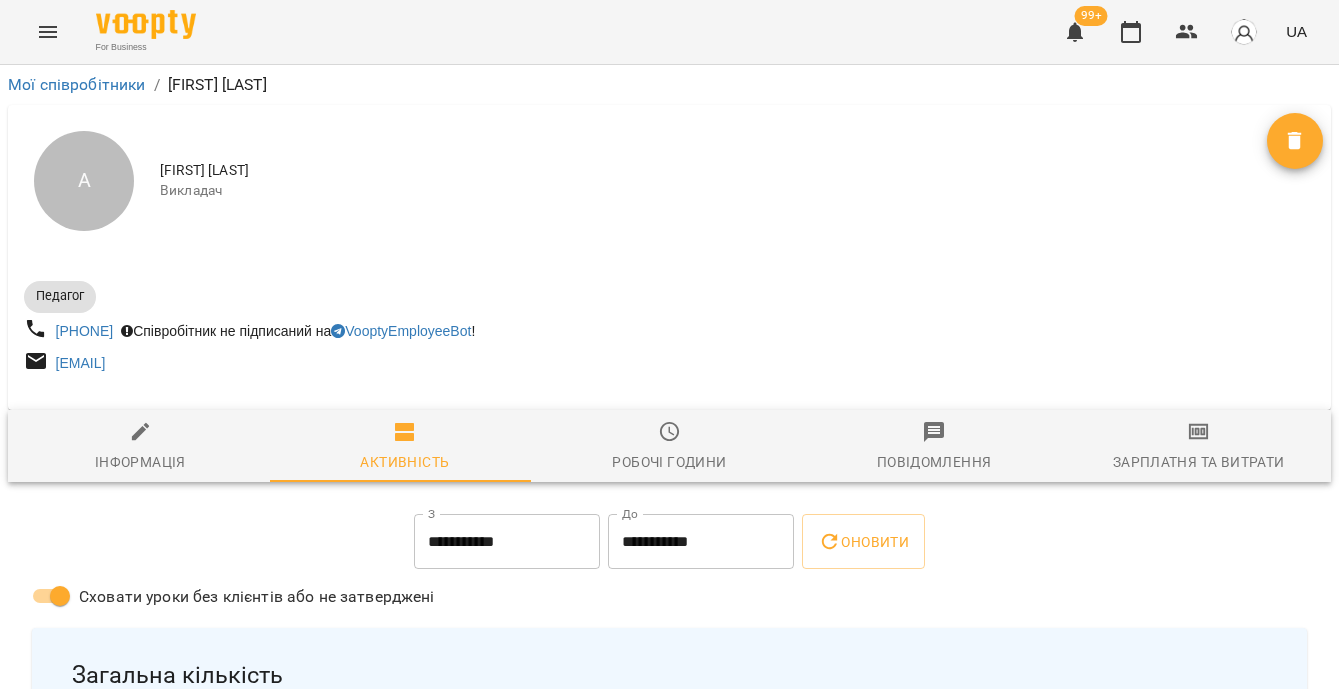 scroll, scrollTop: 0, scrollLeft: 0, axis: both 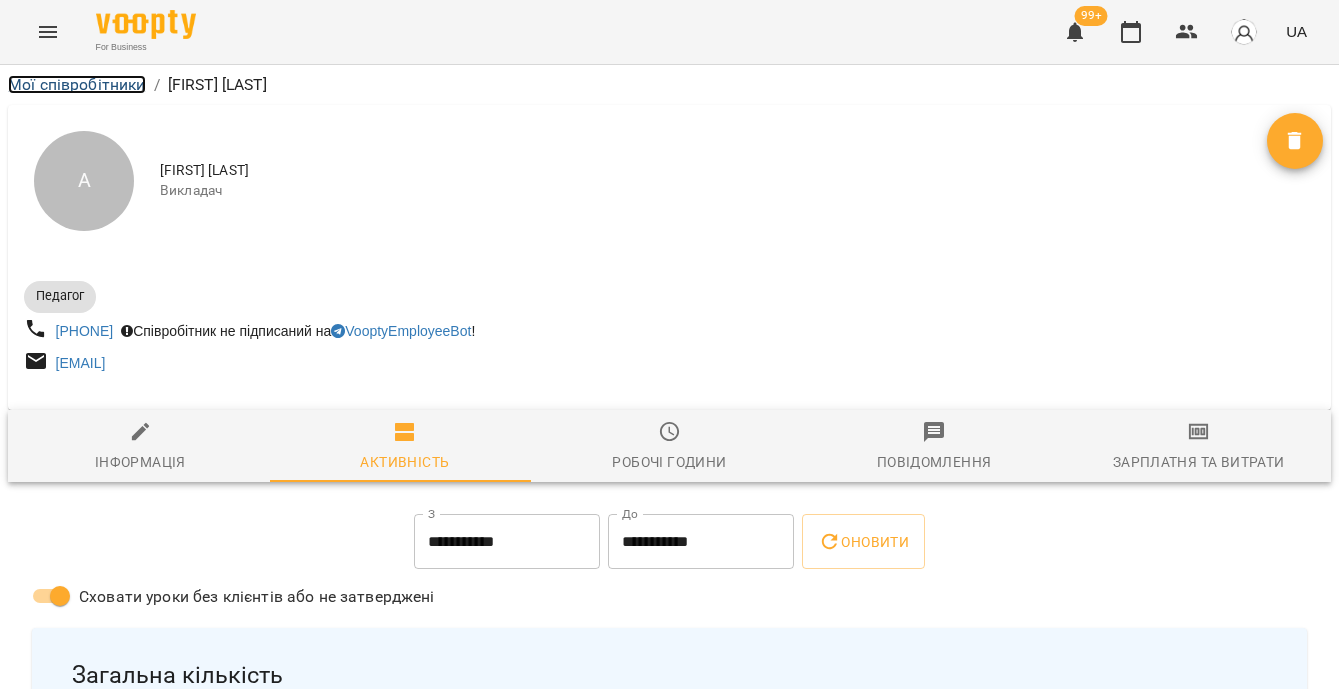 click on "Мої співробітники" at bounding box center (77, 84) 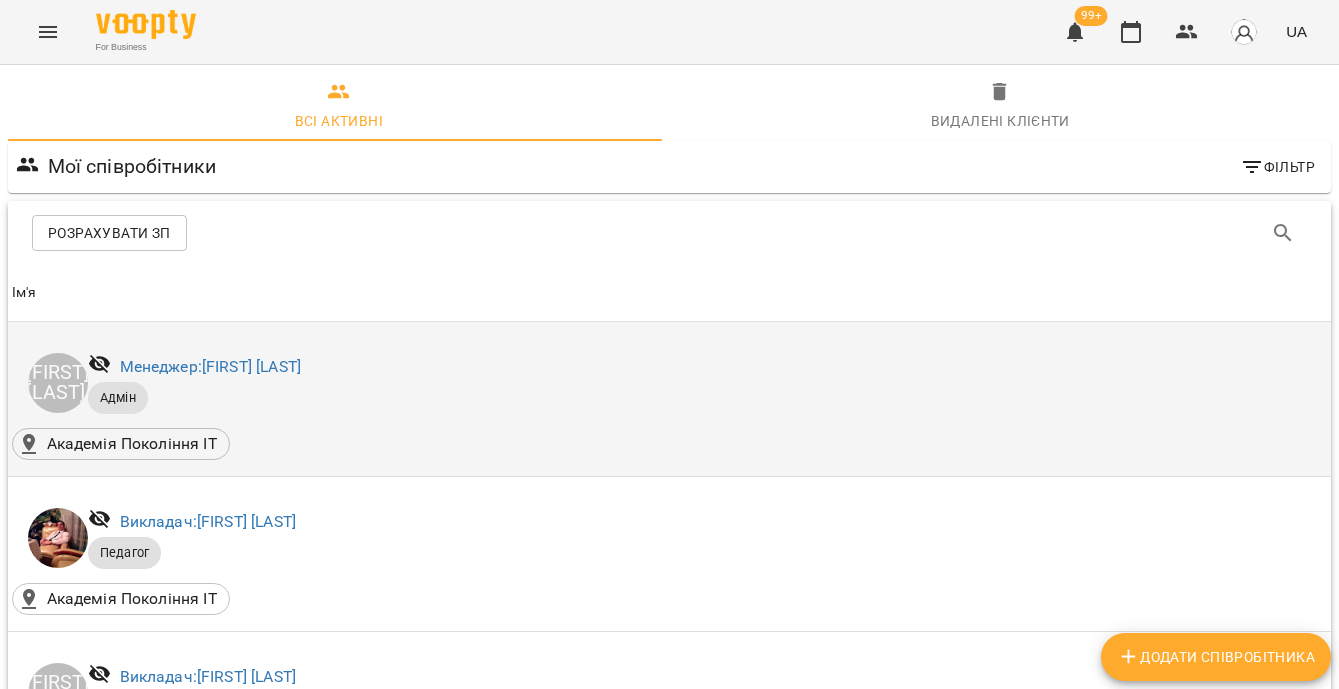 scroll, scrollTop: 326, scrollLeft: 0, axis: vertical 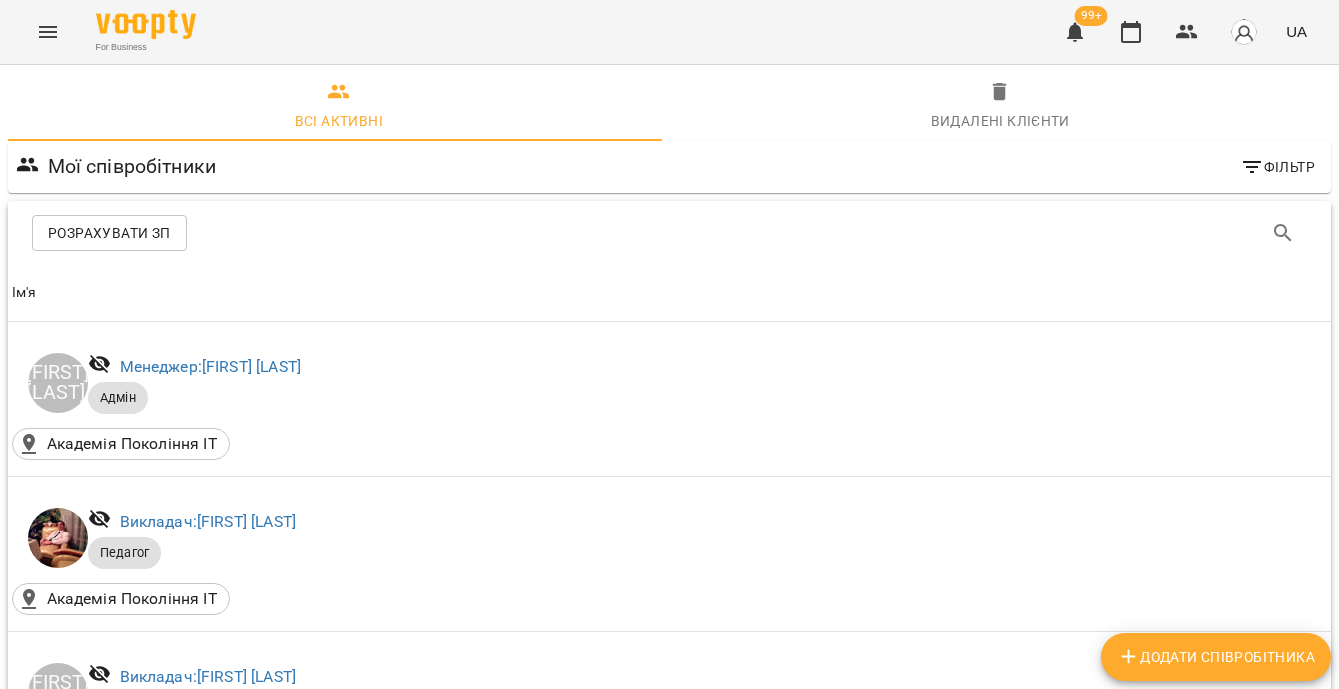 click on "Викладач:  [FIRST] [LAST]" at bounding box center (208, 831) 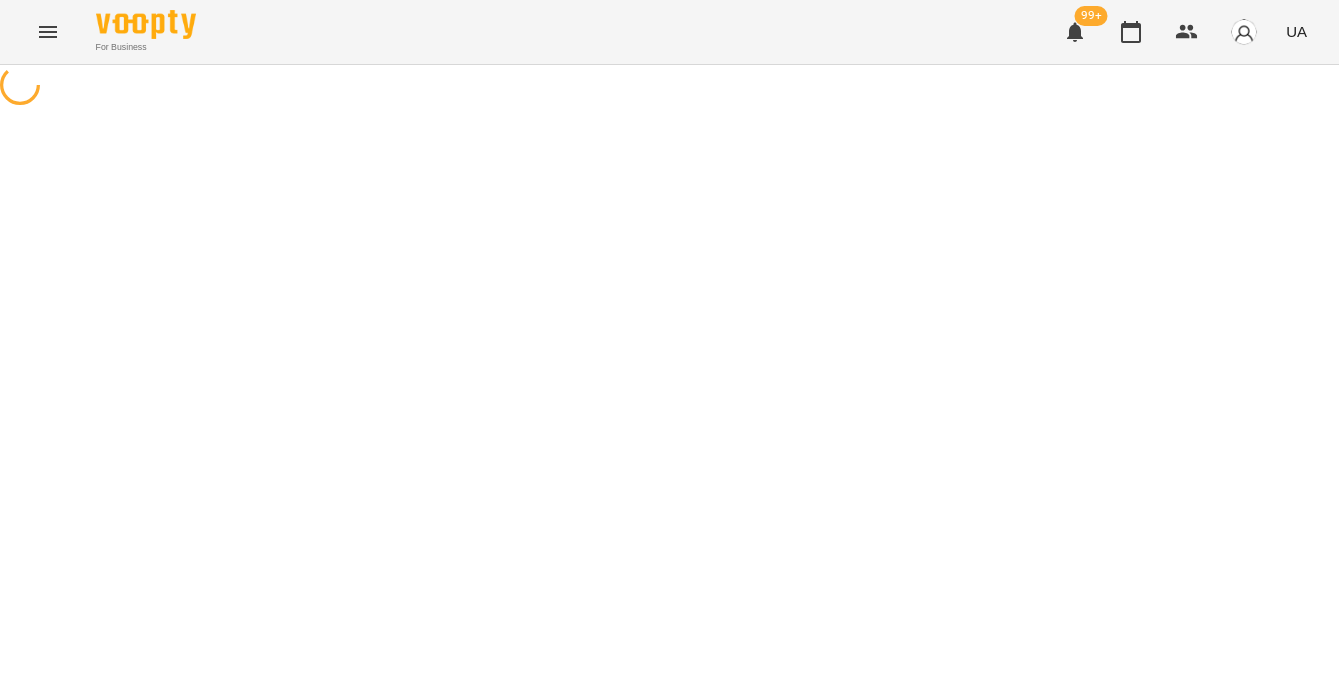 scroll, scrollTop: 0, scrollLeft: 0, axis: both 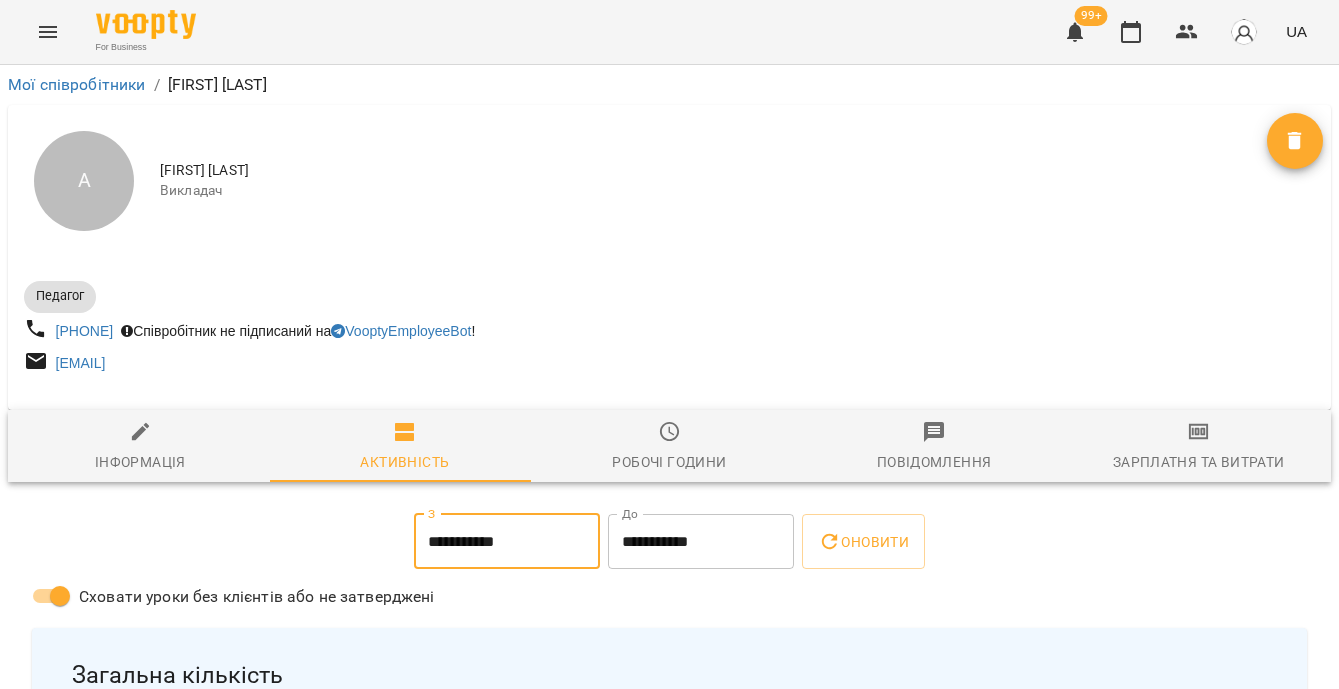 click on "**********" at bounding box center [507, 542] 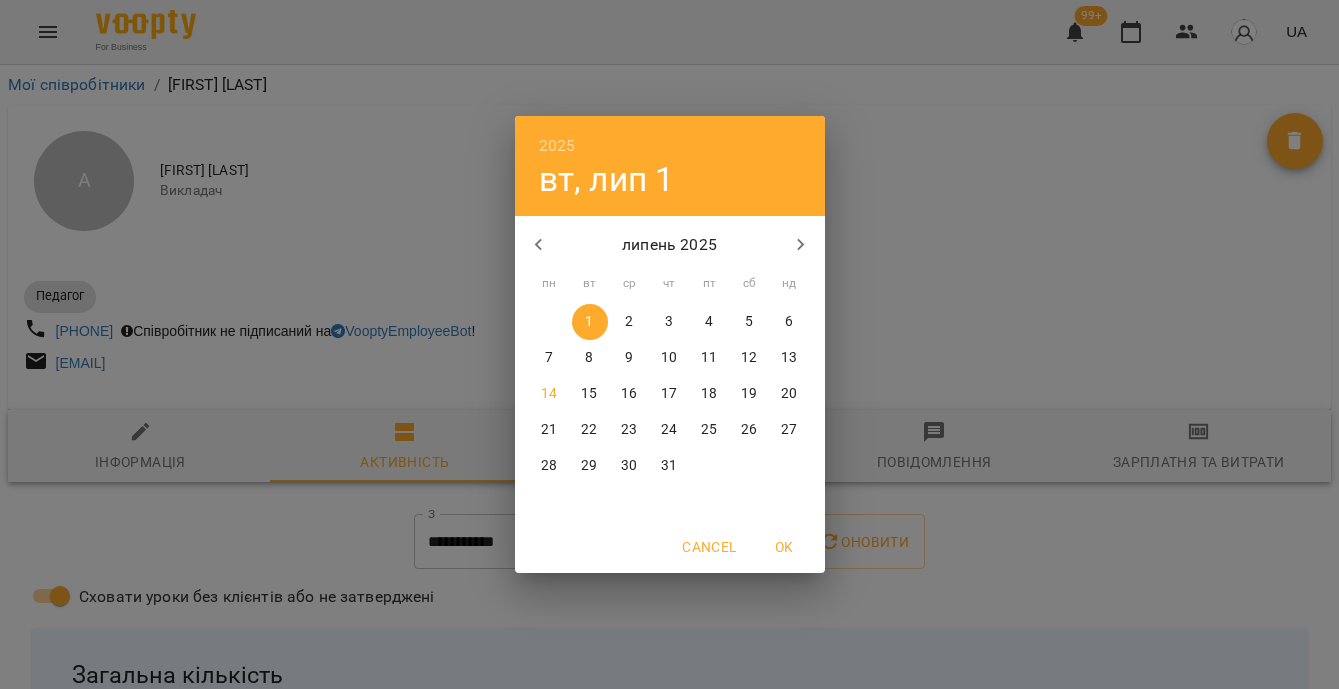 click on "7" at bounding box center [550, 358] 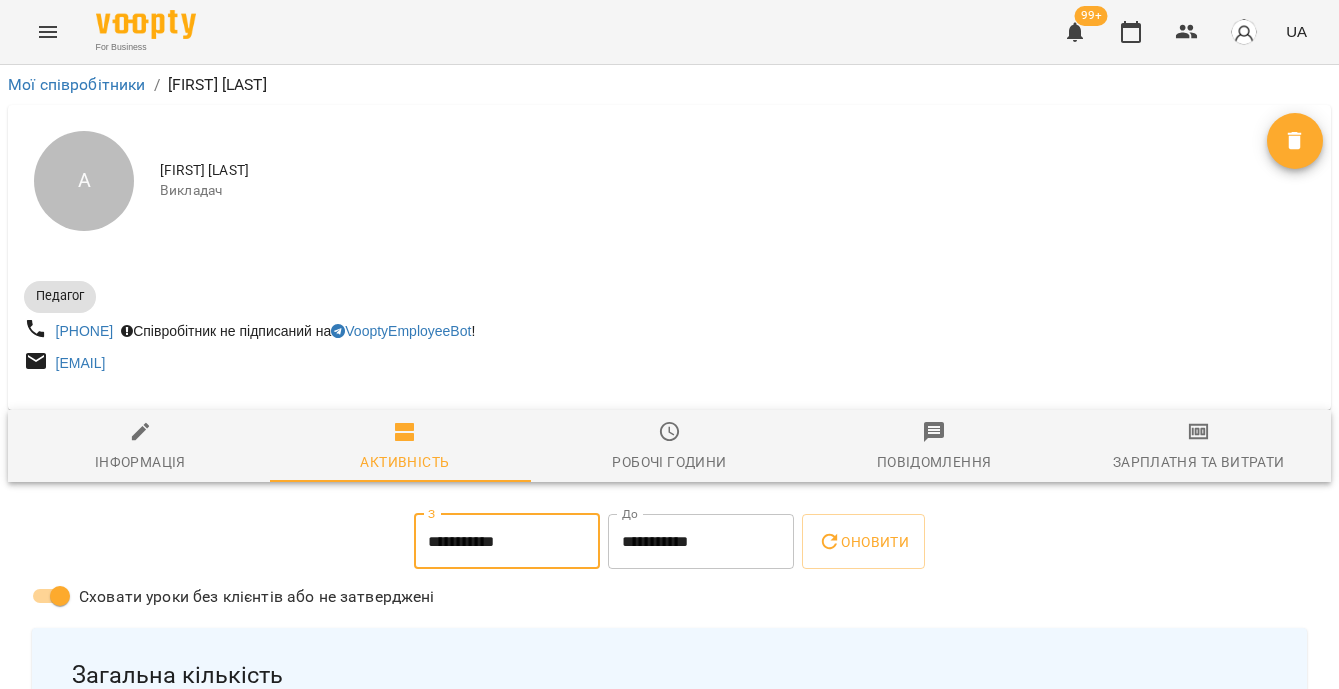 click on "**********" at bounding box center (701, 542) 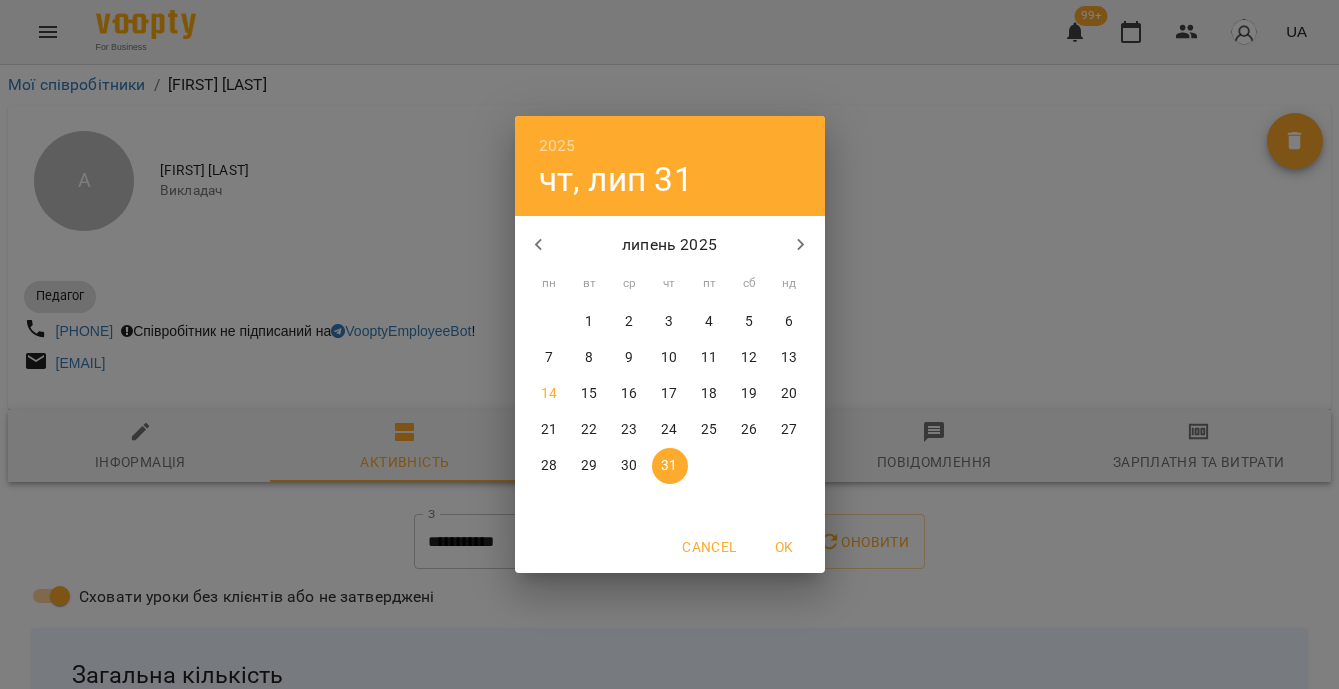 click on "13" at bounding box center (789, 358) 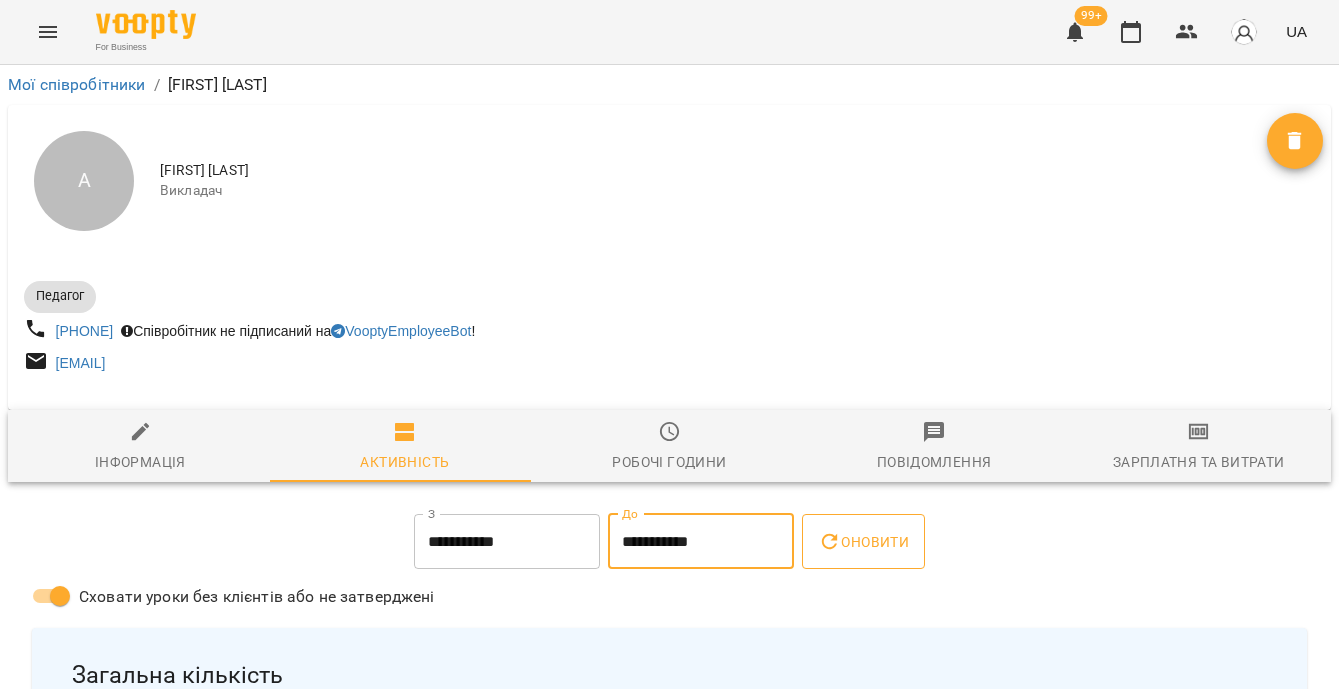 click on "Оновити" at bounding box center (863, 542) 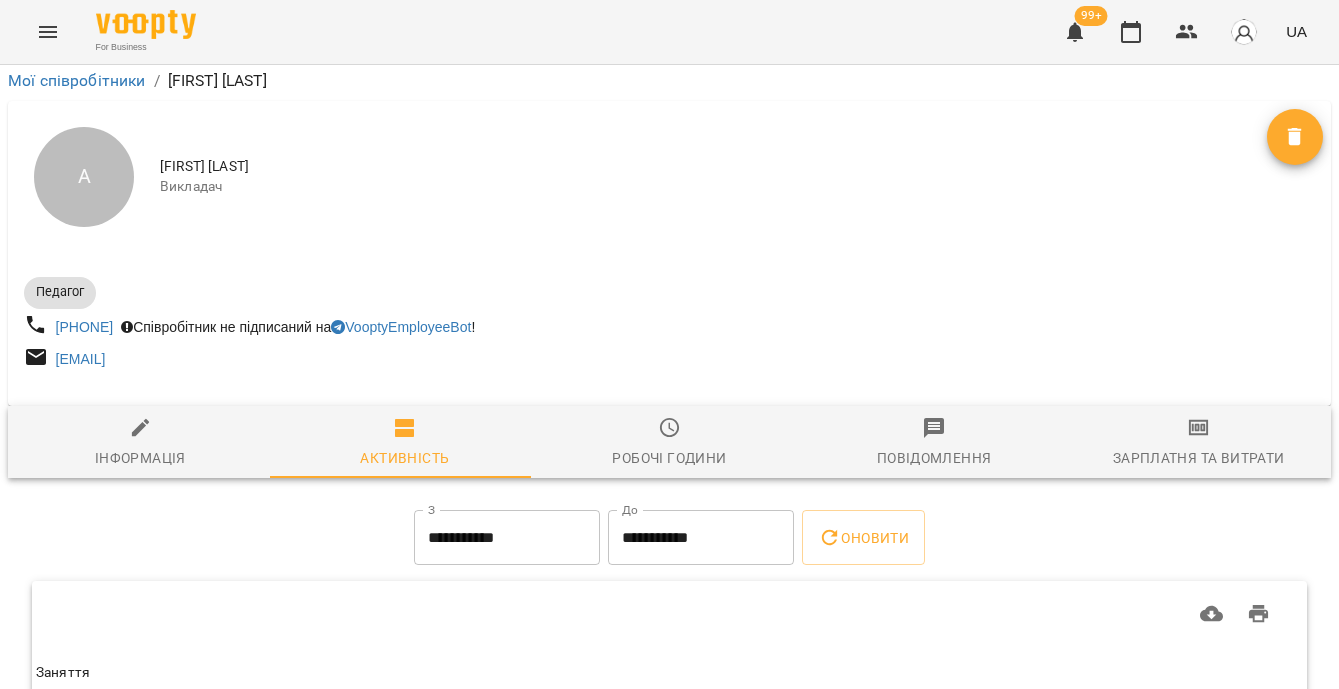 scroll, scrollTop: 0, scrollLeft: 0, axis: both 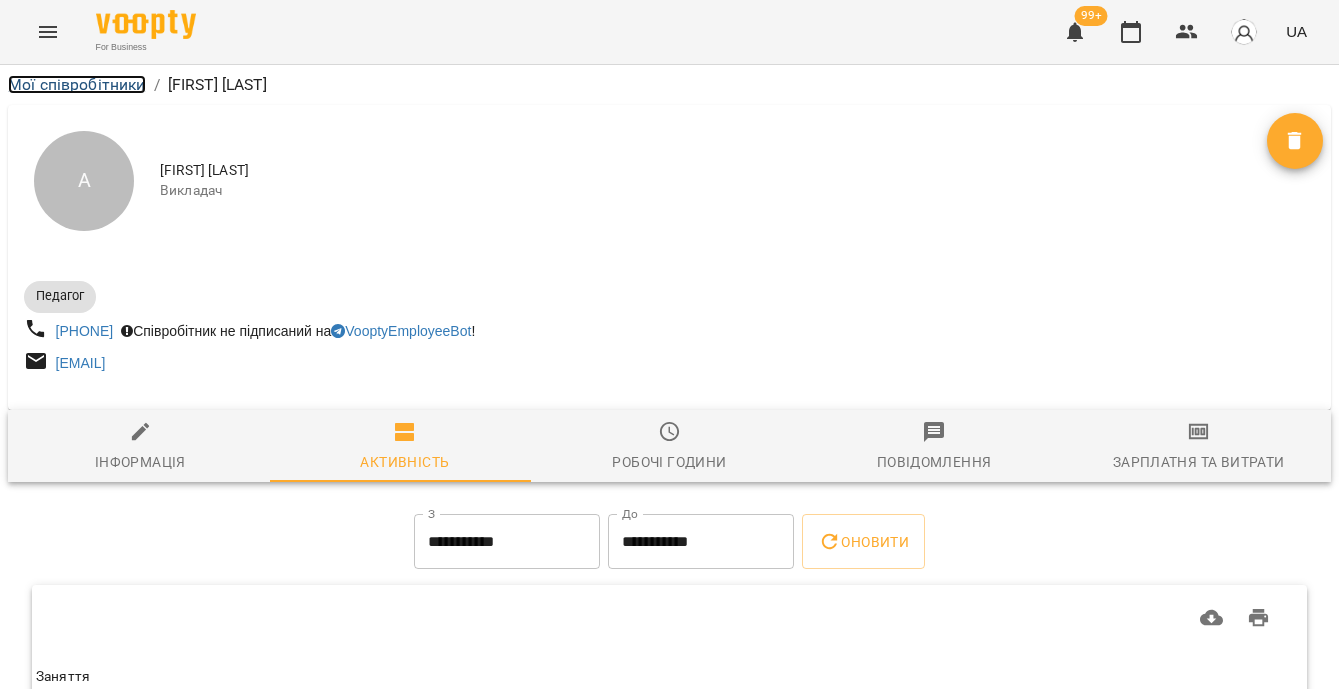 click on "Мої співробітники" at bounding box center (77, 84) 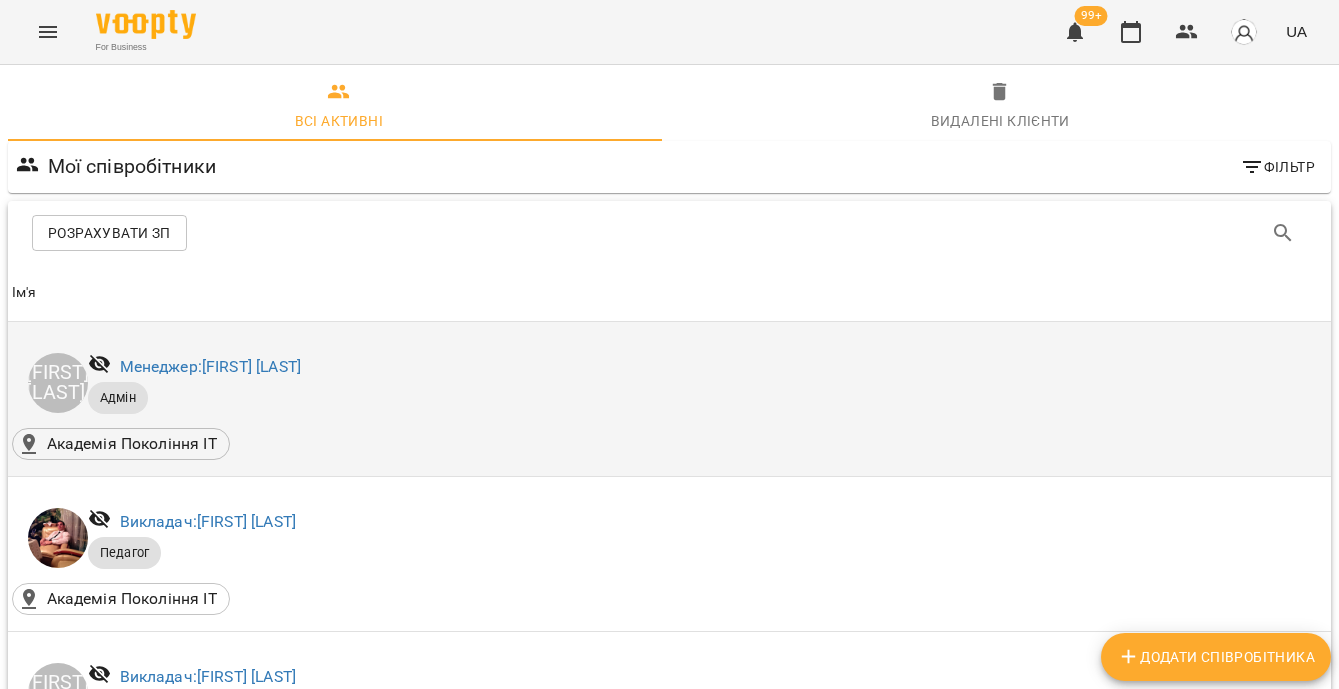 scroll, scrollTop: 507, scrollLeft: 0, axis: vertical 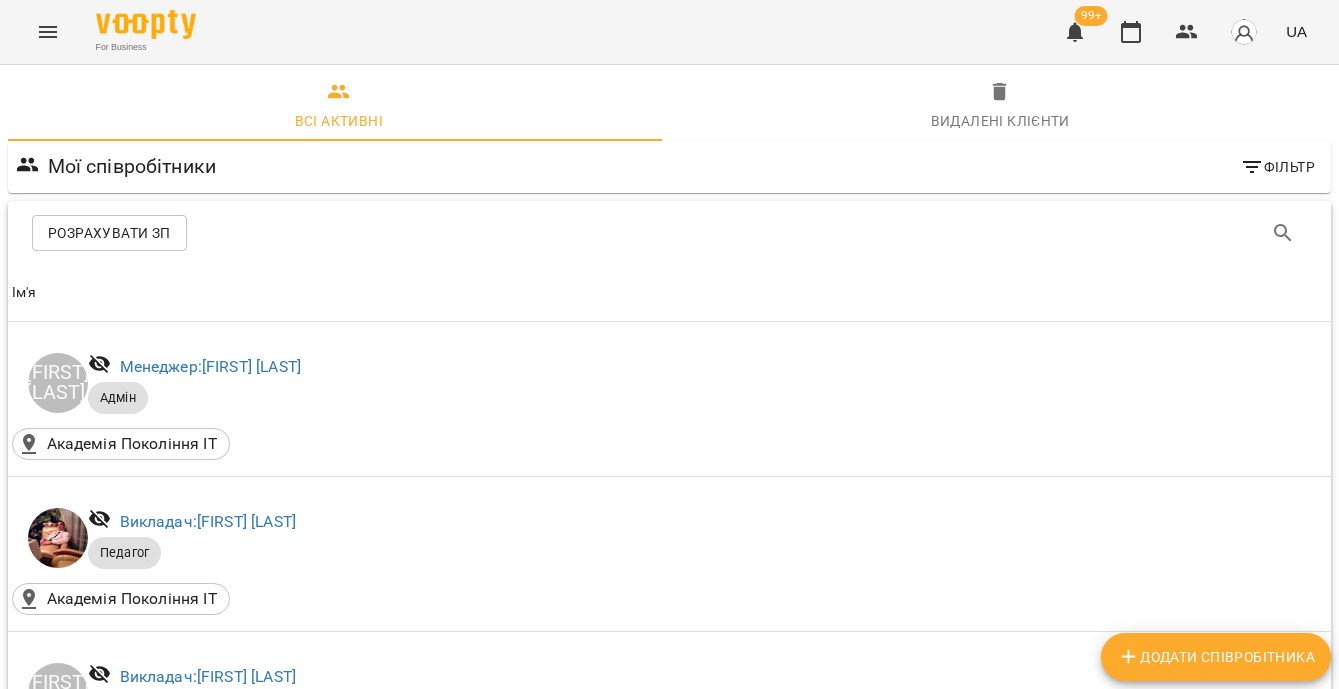 click on "Викладач:  [FIRST] [LAST]" at bounding box center [176, 983] 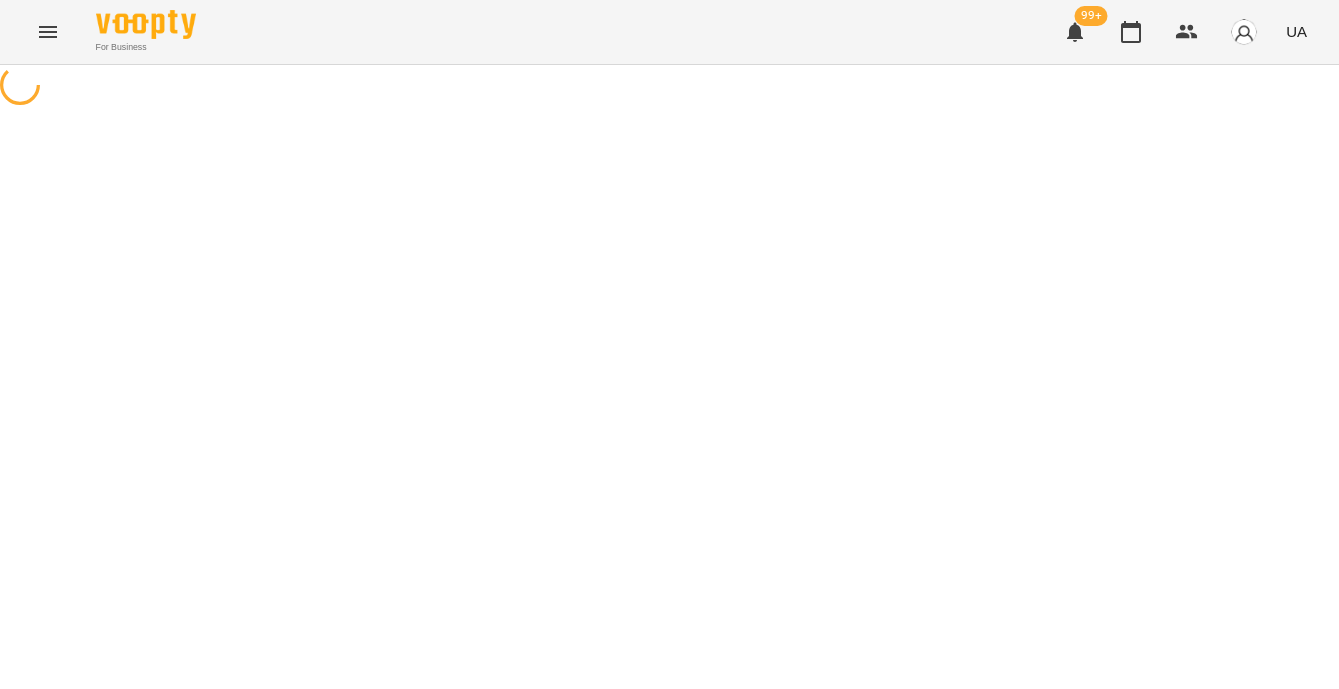 scroll, scrollTop: 0, scrollLeft: 0, axis: both 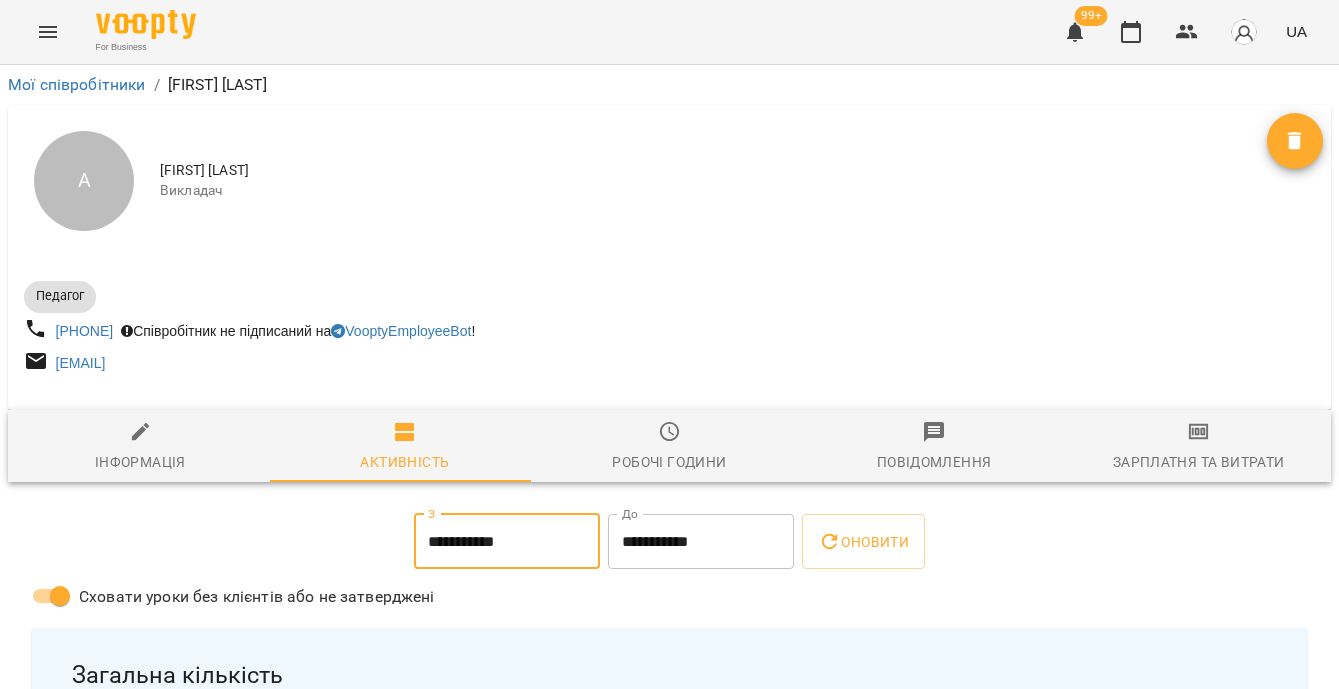 click on "**********" at bounding box center (507, 542) 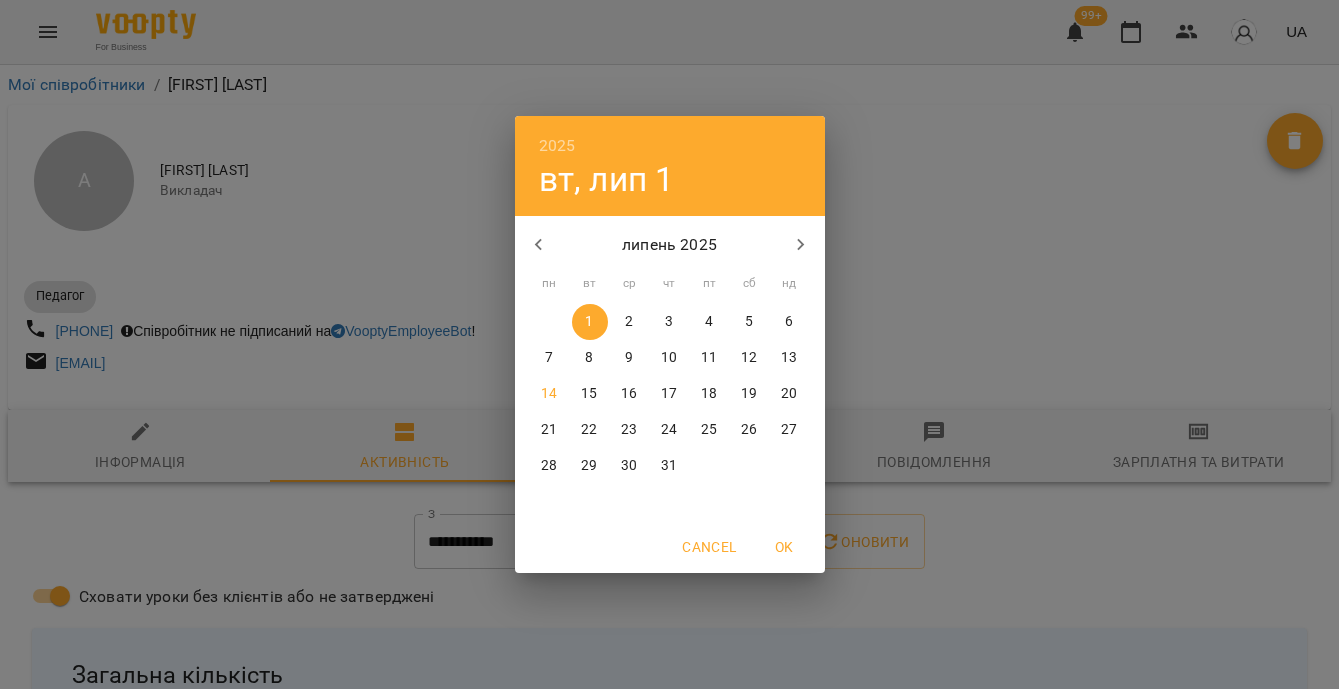 click on "7" at bounding box center (549, 358) 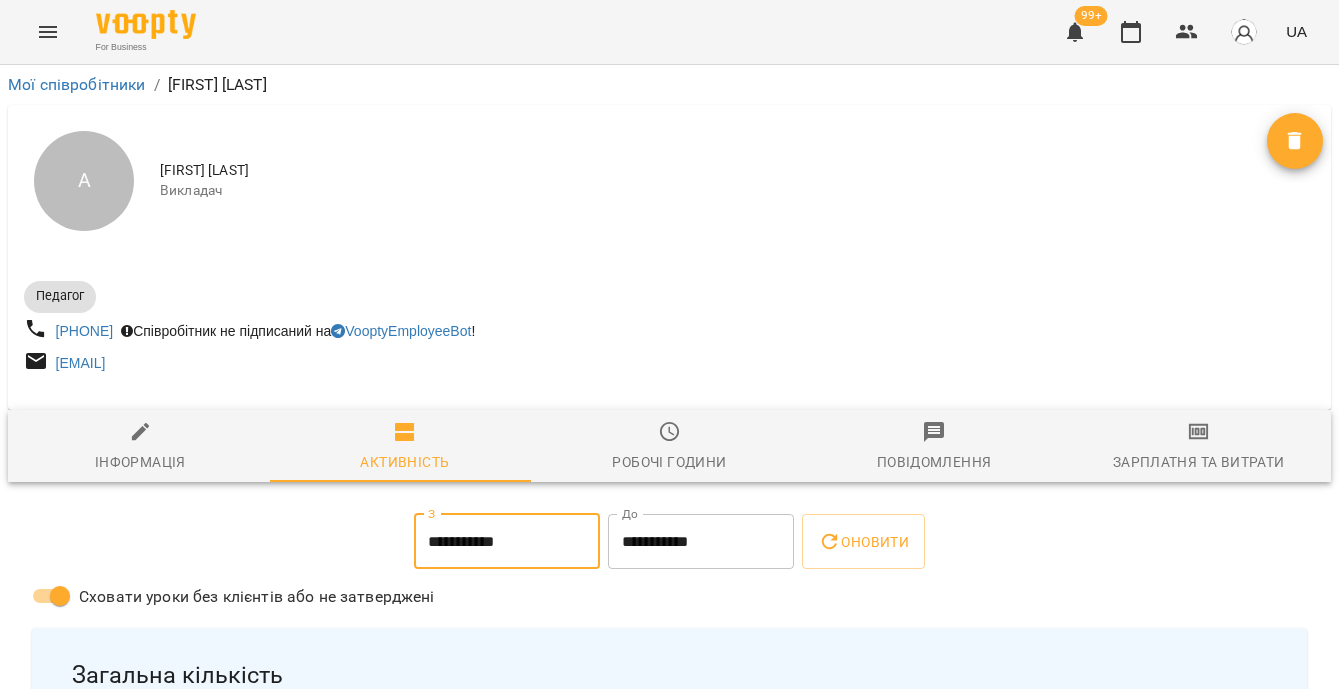 click on "**********" at bounding box center [701, 542] 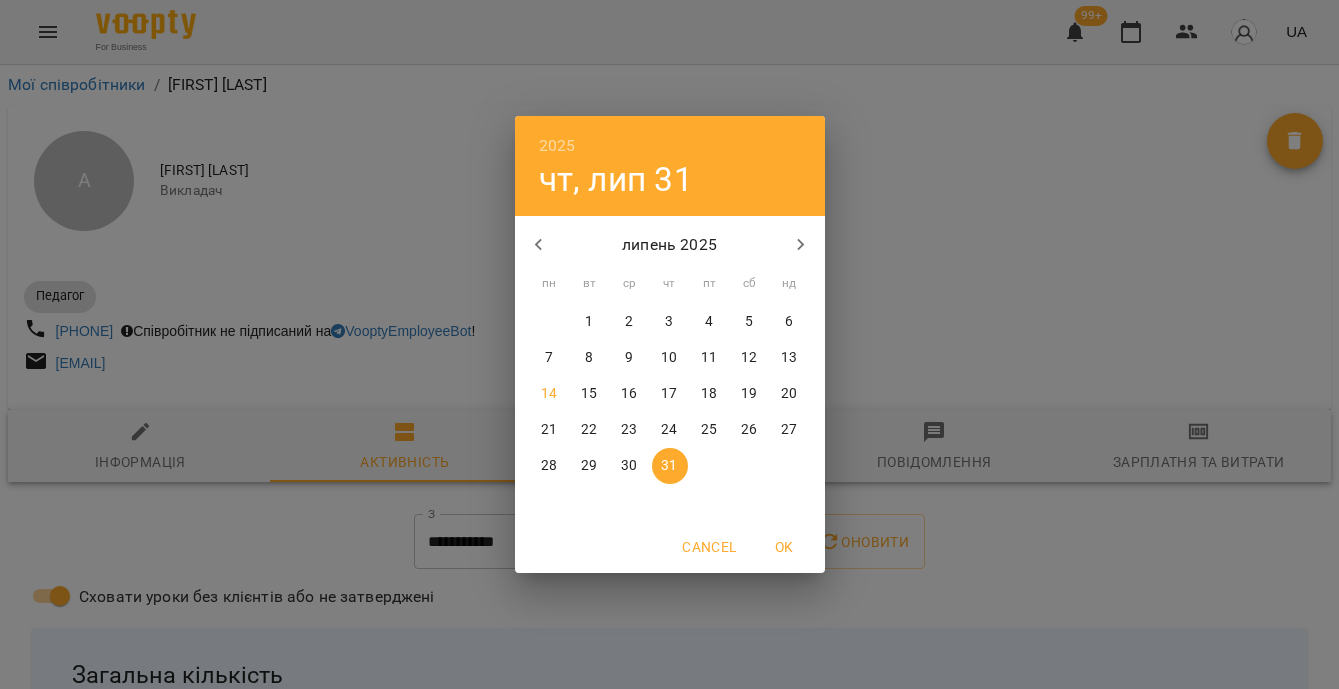 click on "13" at bounding box center (789, 358) 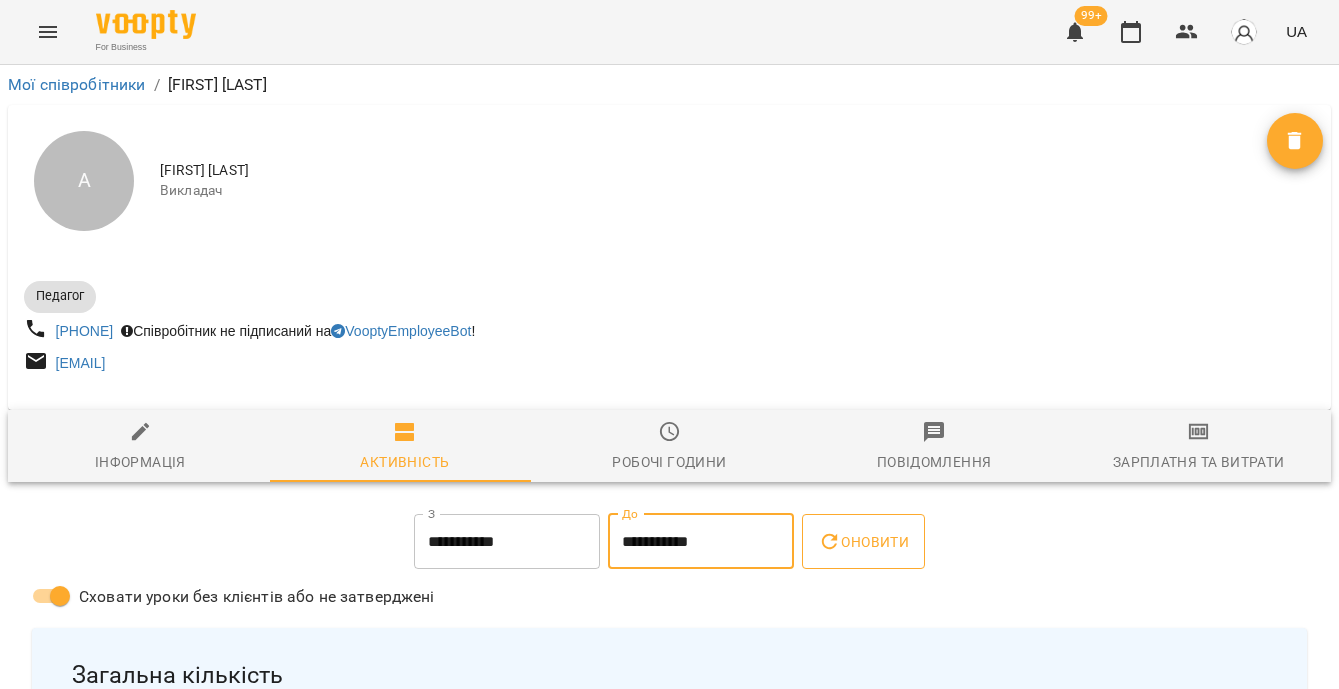 click on "Оновити" at bounding box center (863, 542) 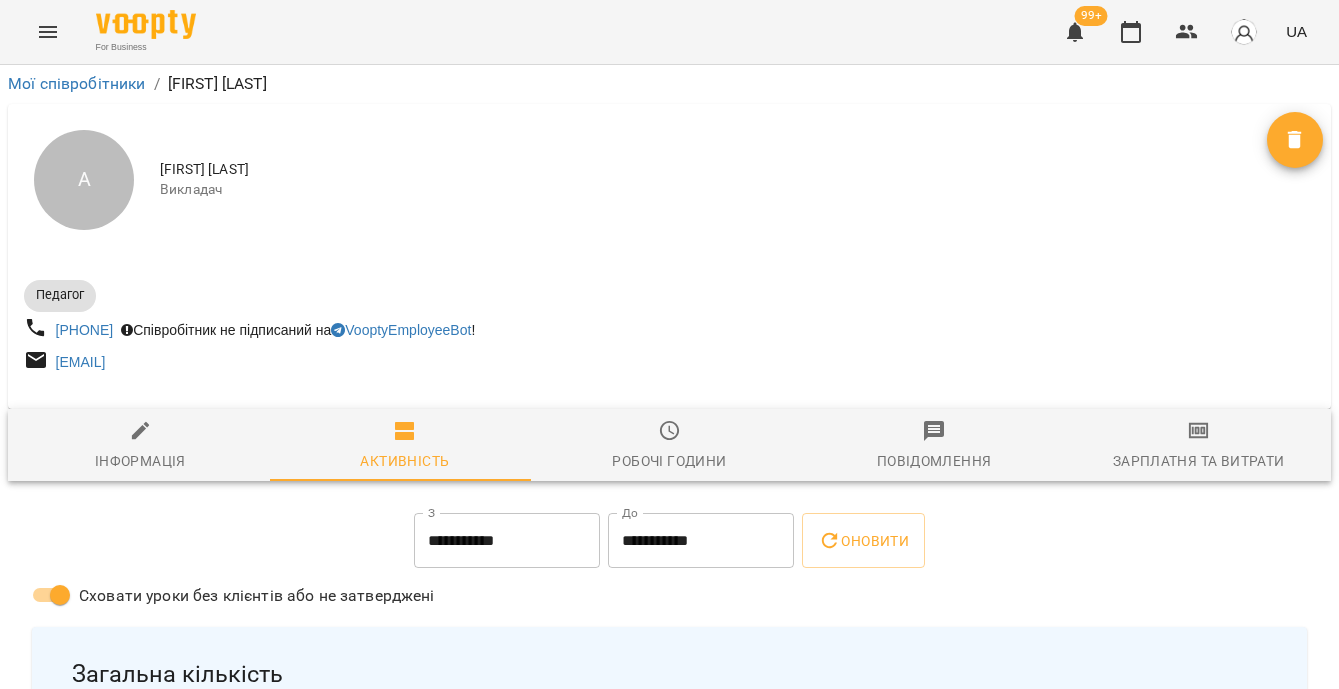 scroll, scrollTop: 0, scrollLeft: 0, axis: both 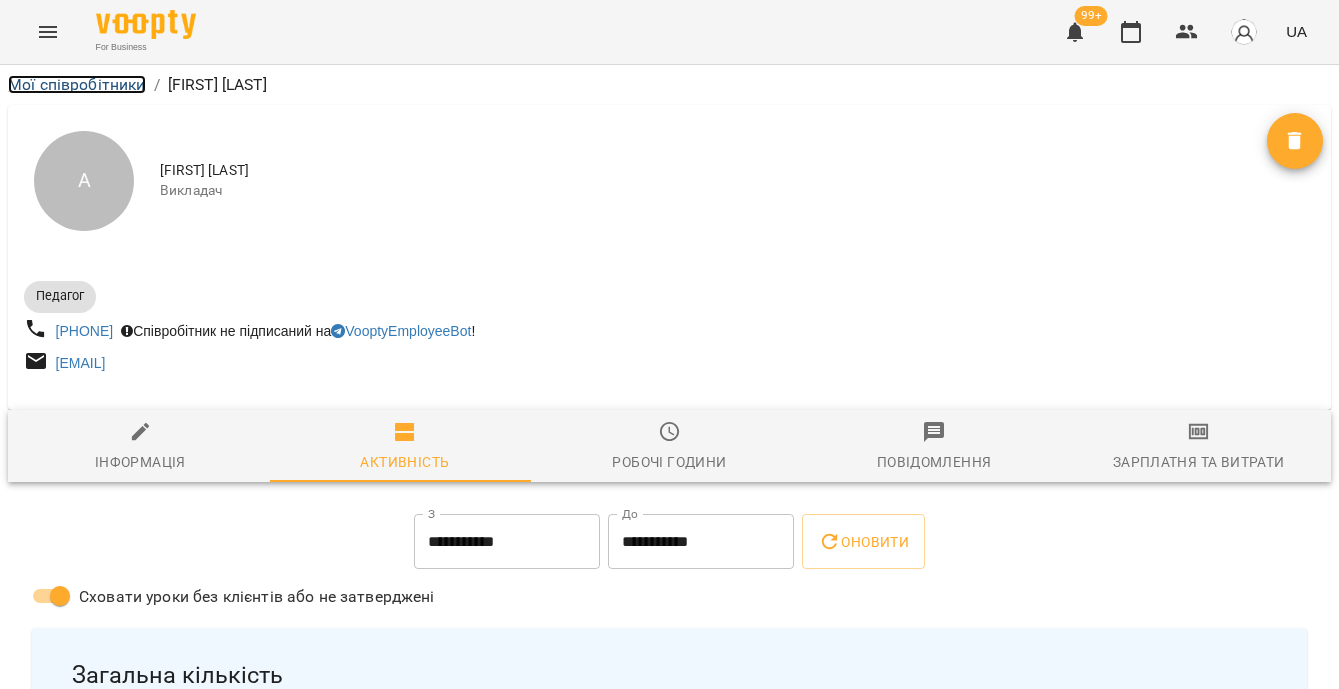 click on "Мої співробітники" at bounding box center [77, 84] 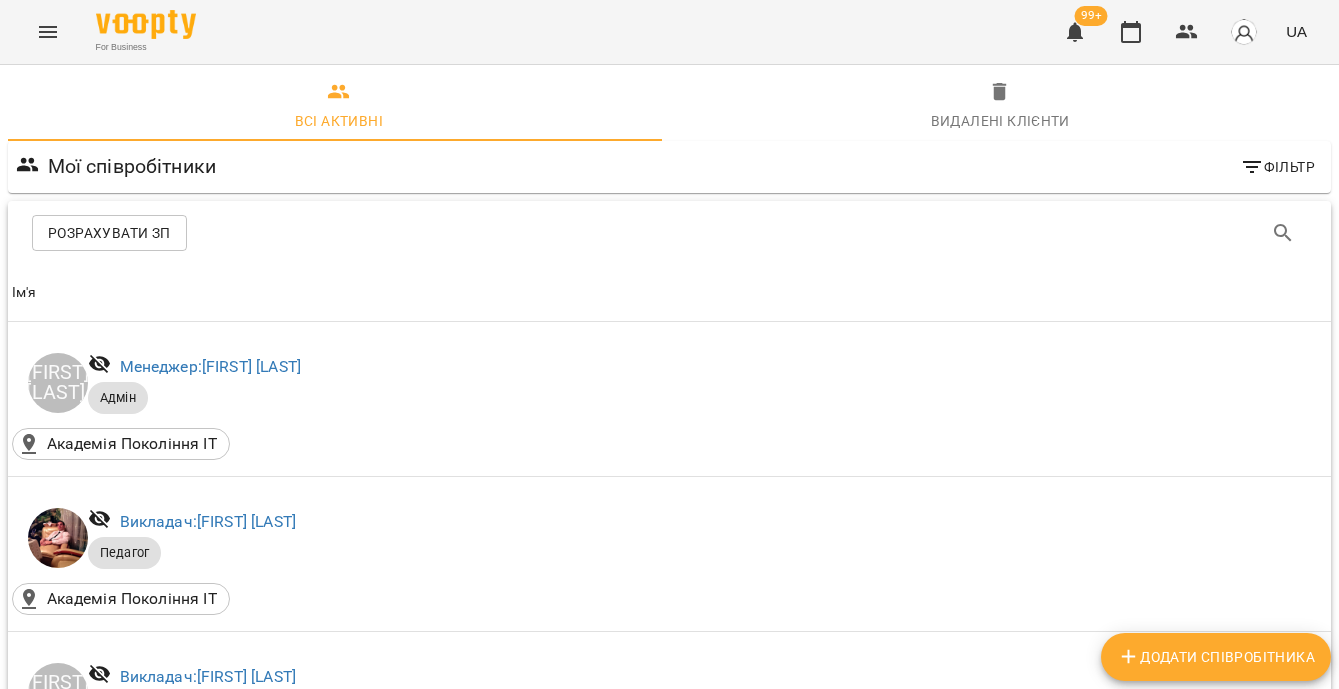 scroll, scrollTop: 1023, scrollLeft: 0, axis: vertical 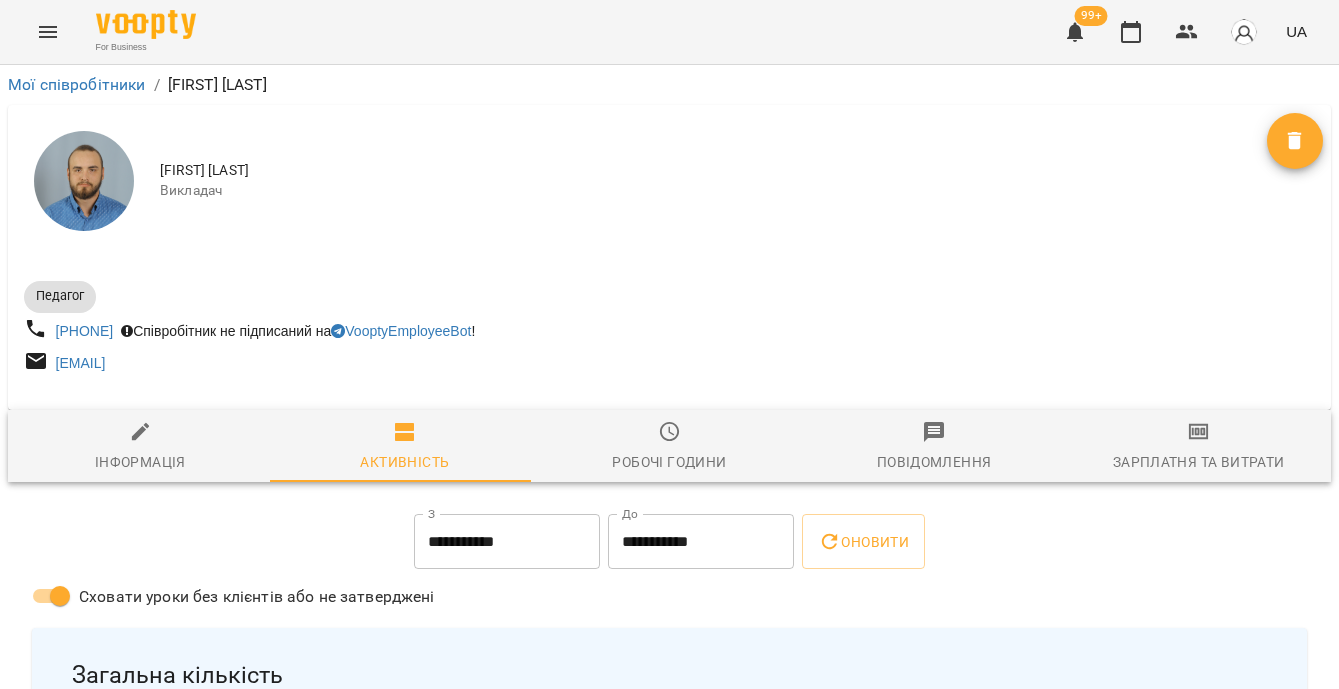 click on "**********" at bounding box center (507, 542) 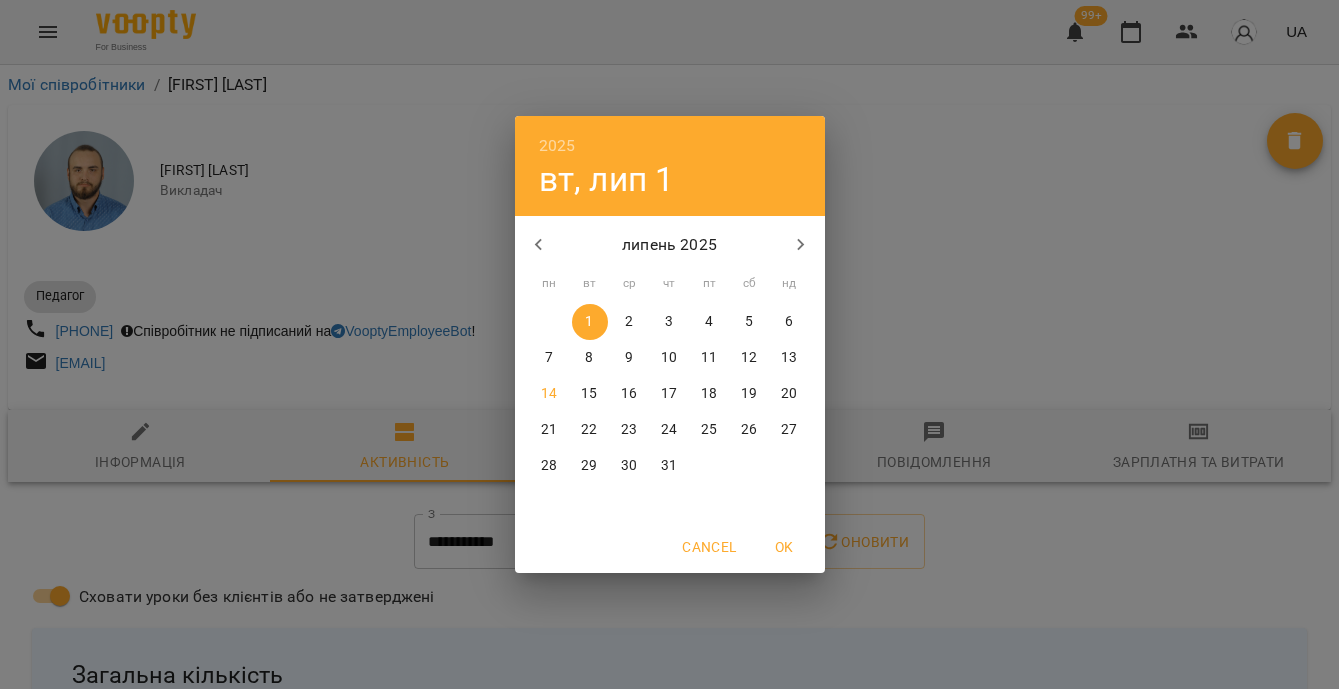 click on "7" at bounding box center [549, 358] 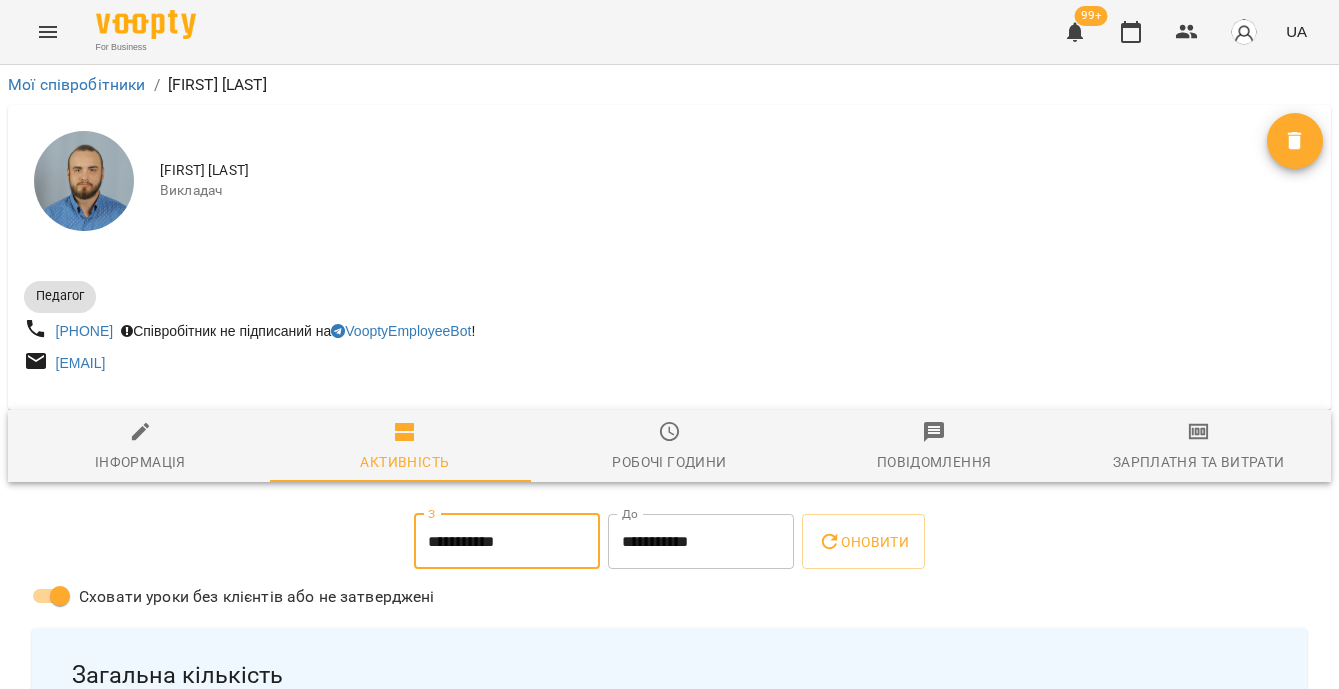 click on "**********" at bounding box center (701, 542) 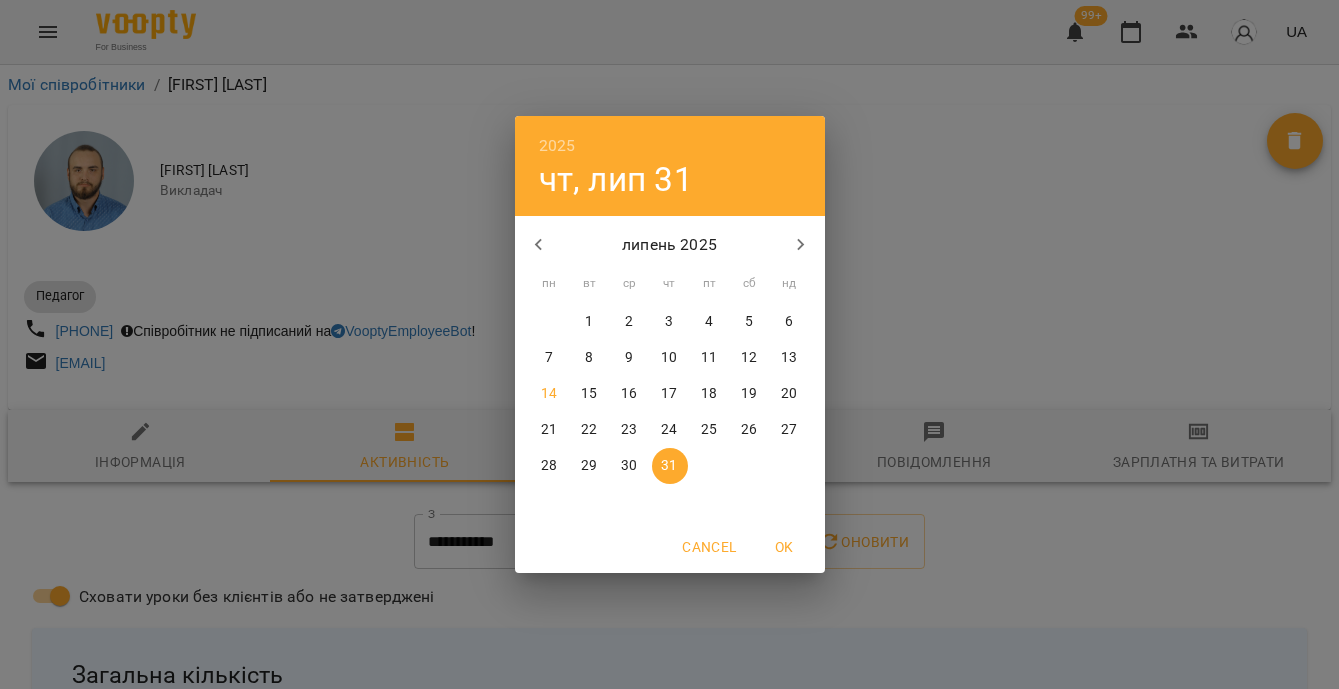 click on "13" at bounding box center [789, 358] 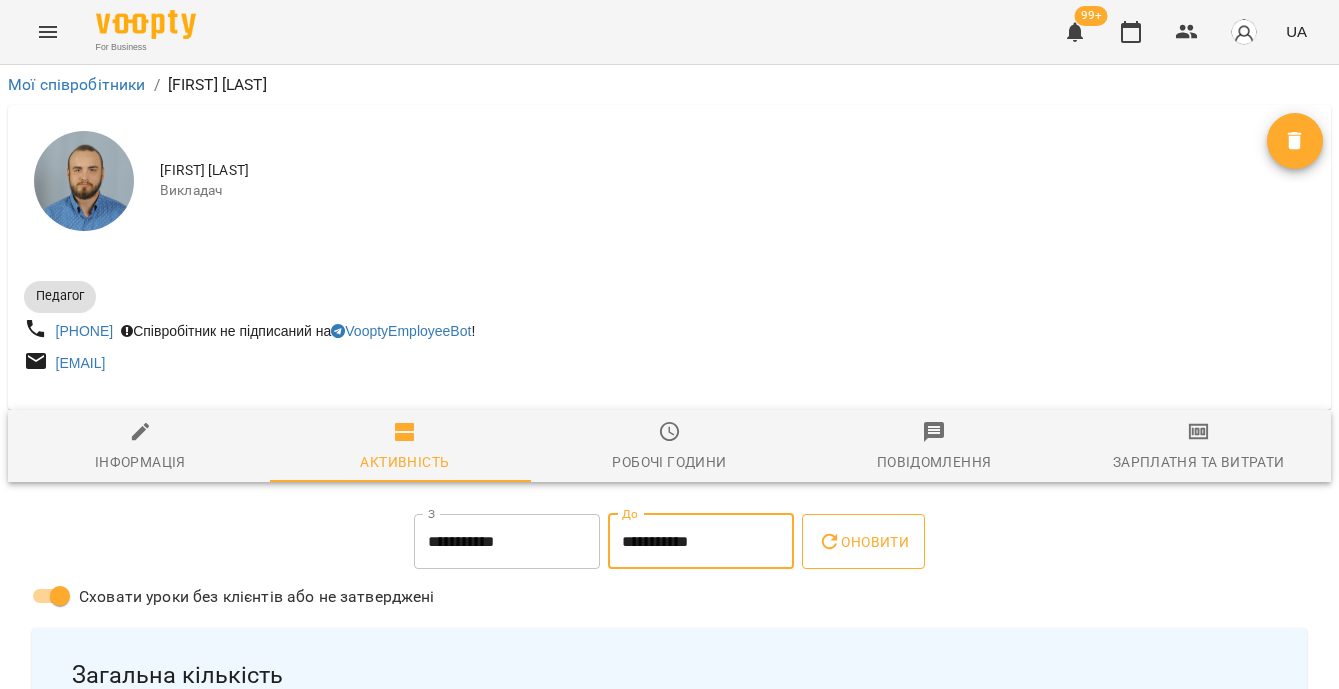 click 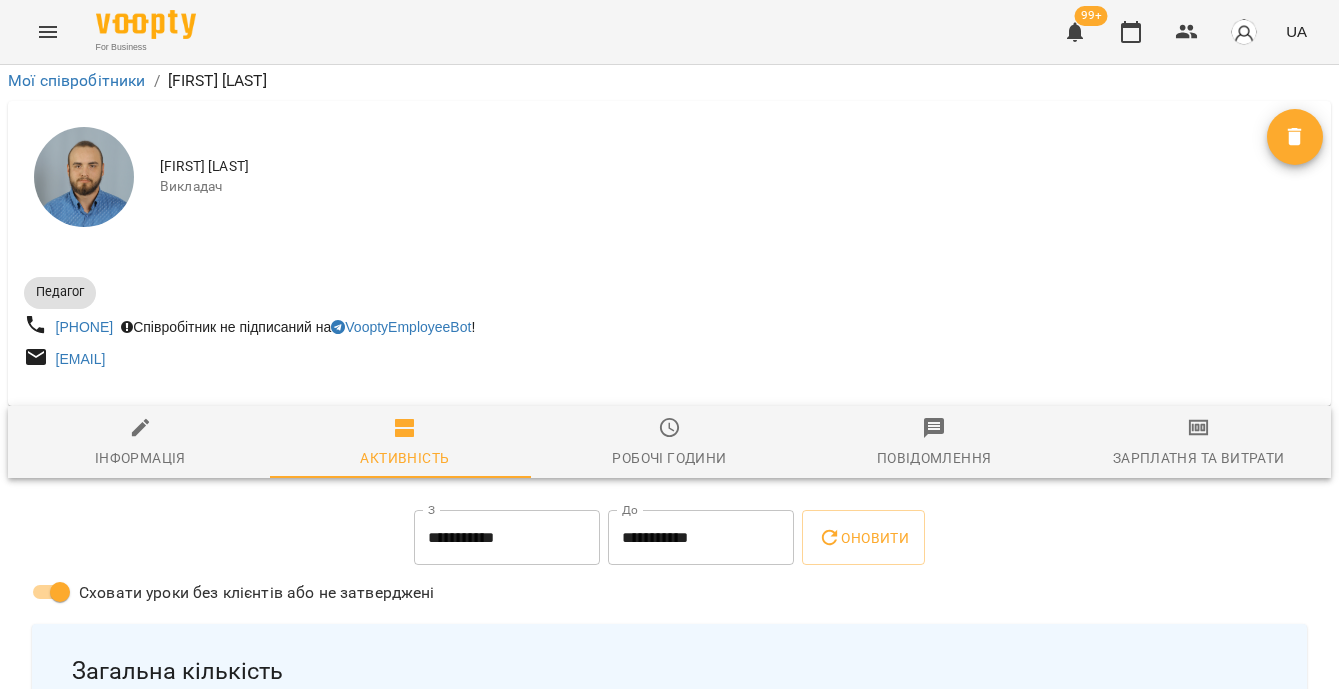 scroll, scrollTop: 11, scrollLeft: 0, axis: vertical 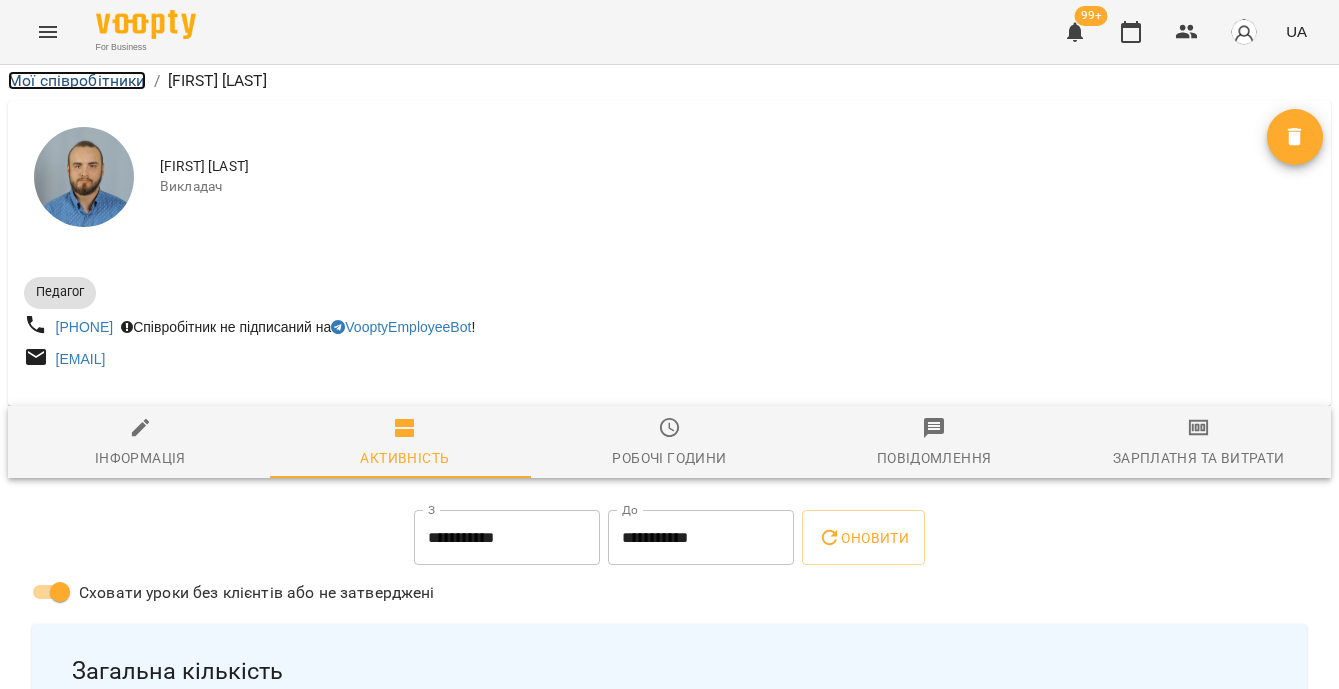 click on "Мої співробітники" at bounding box center (77, 80) 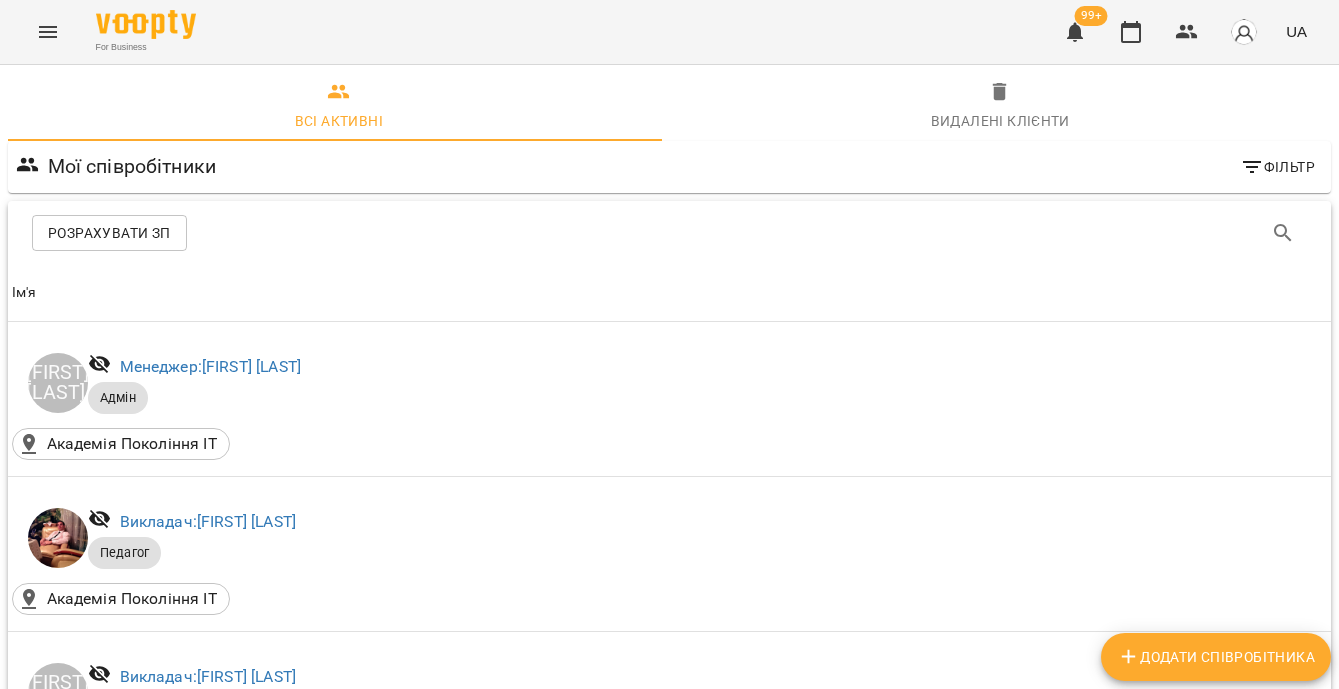scroll, scrollTop: 962, scrollLeft: 0, axis: vertical 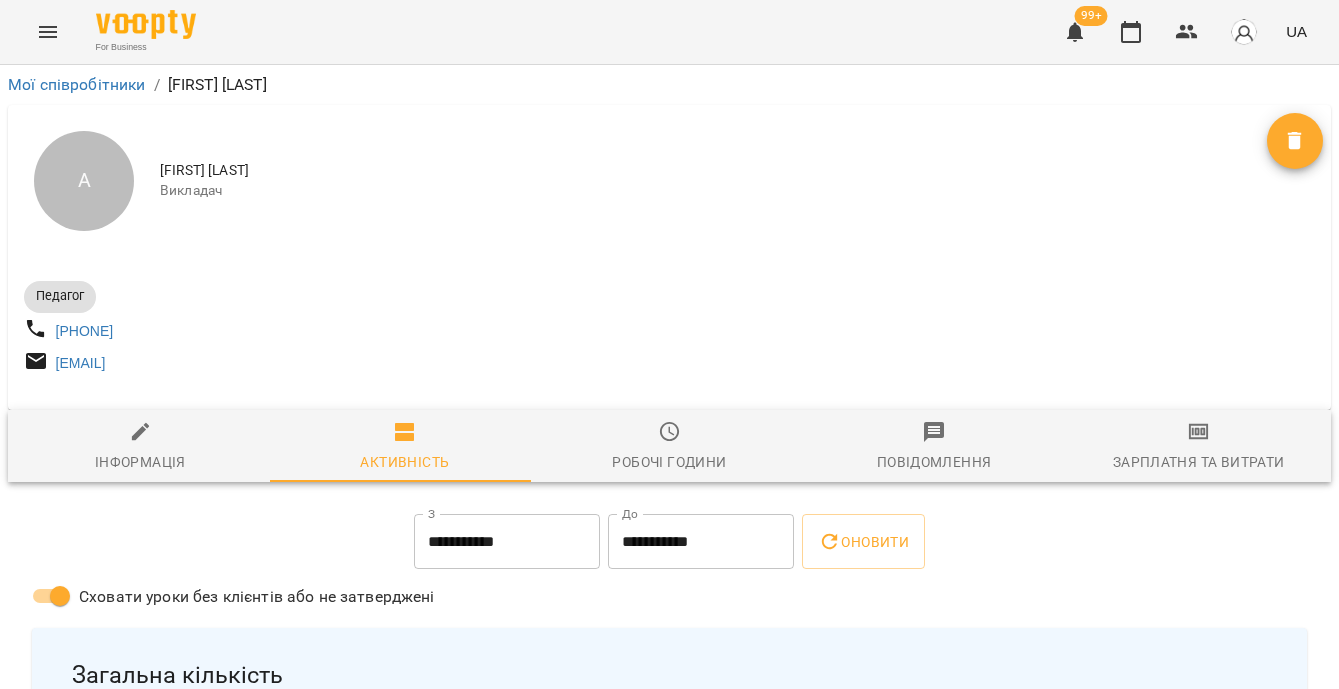 click on "**********" at bounding box center (507, 542) 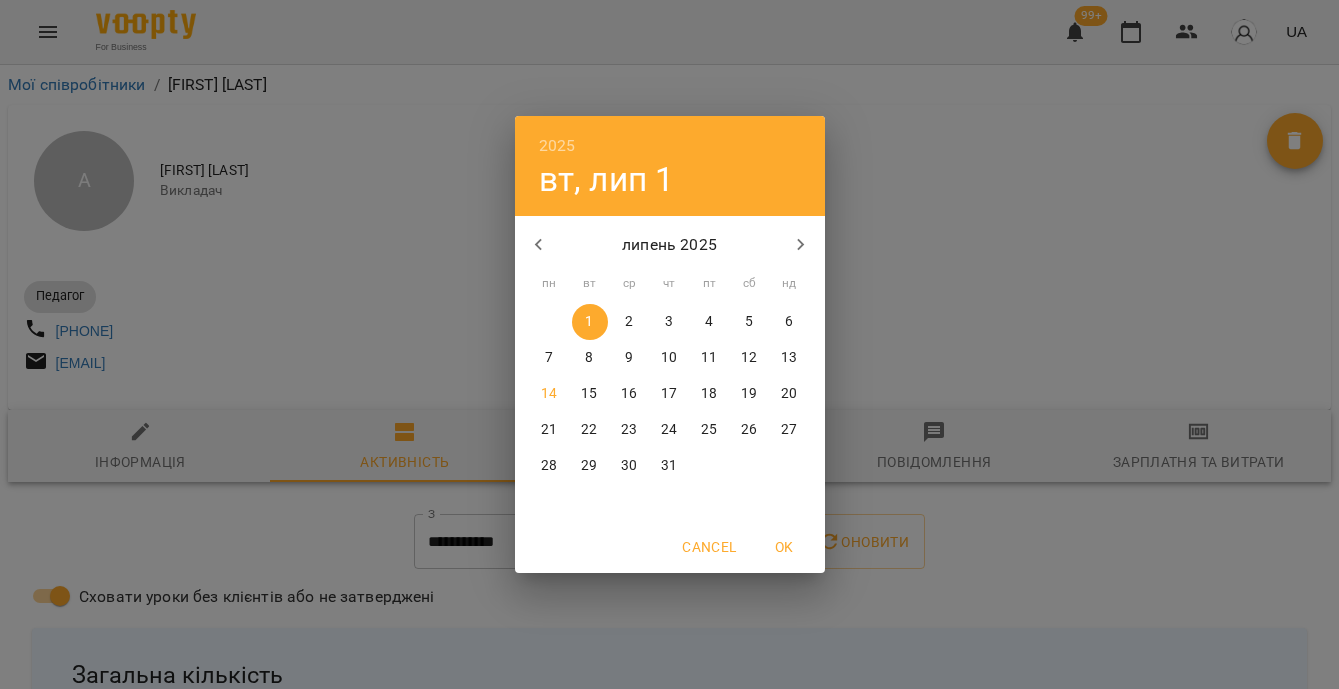 click on "7" at bounding box center (550, 358) 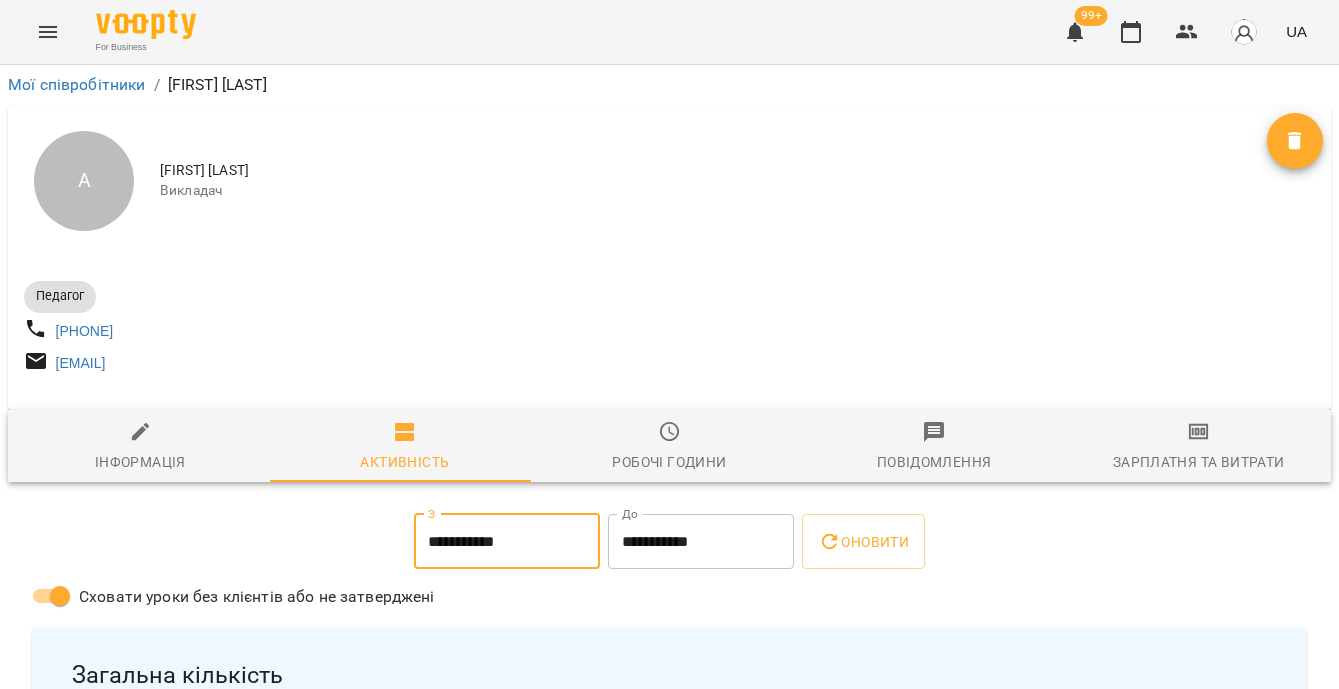 click on "**********" at bounding box center (701, 542) 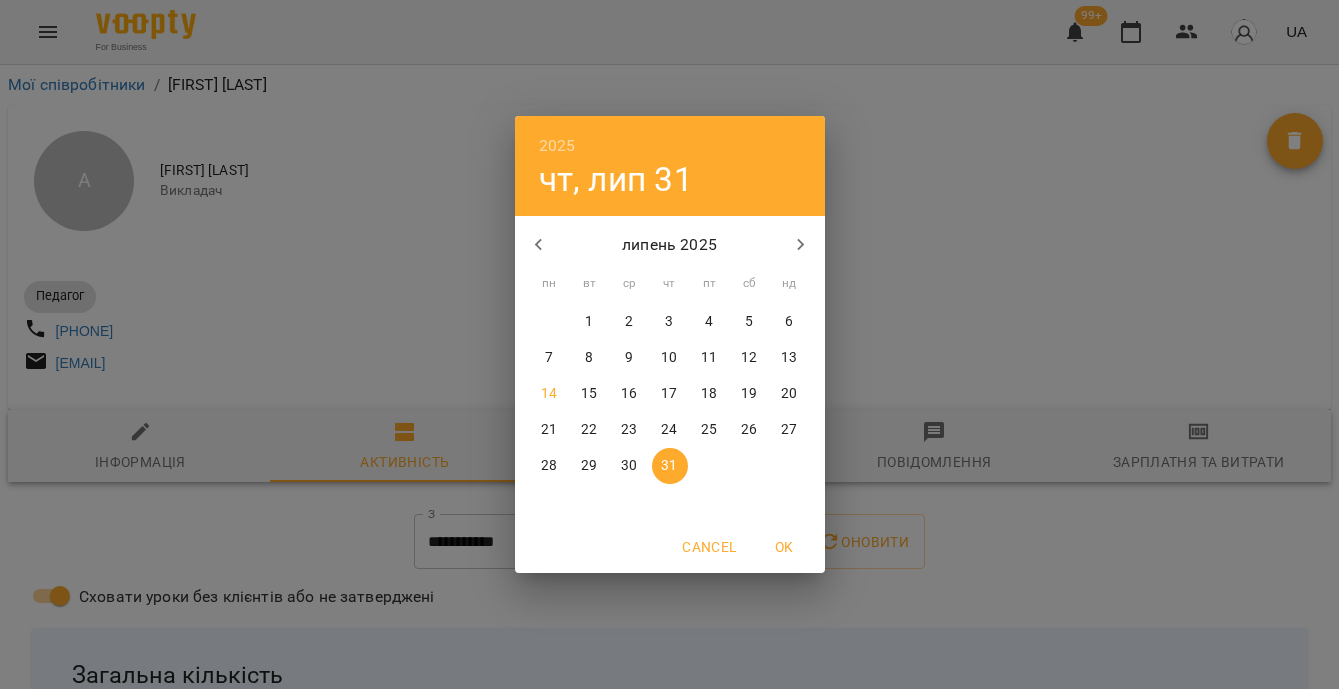 click on "13" at bounding box center (790, 358) 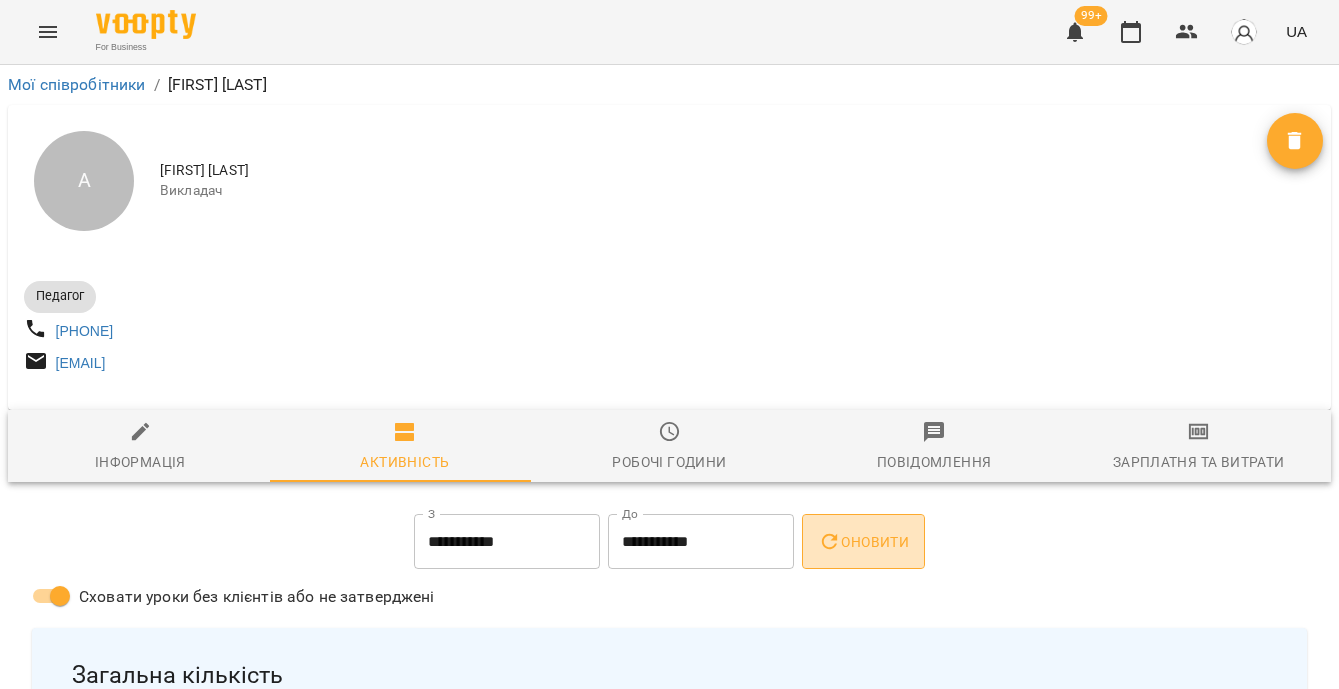 click on "Оновити" at bounding box center (863, 542) 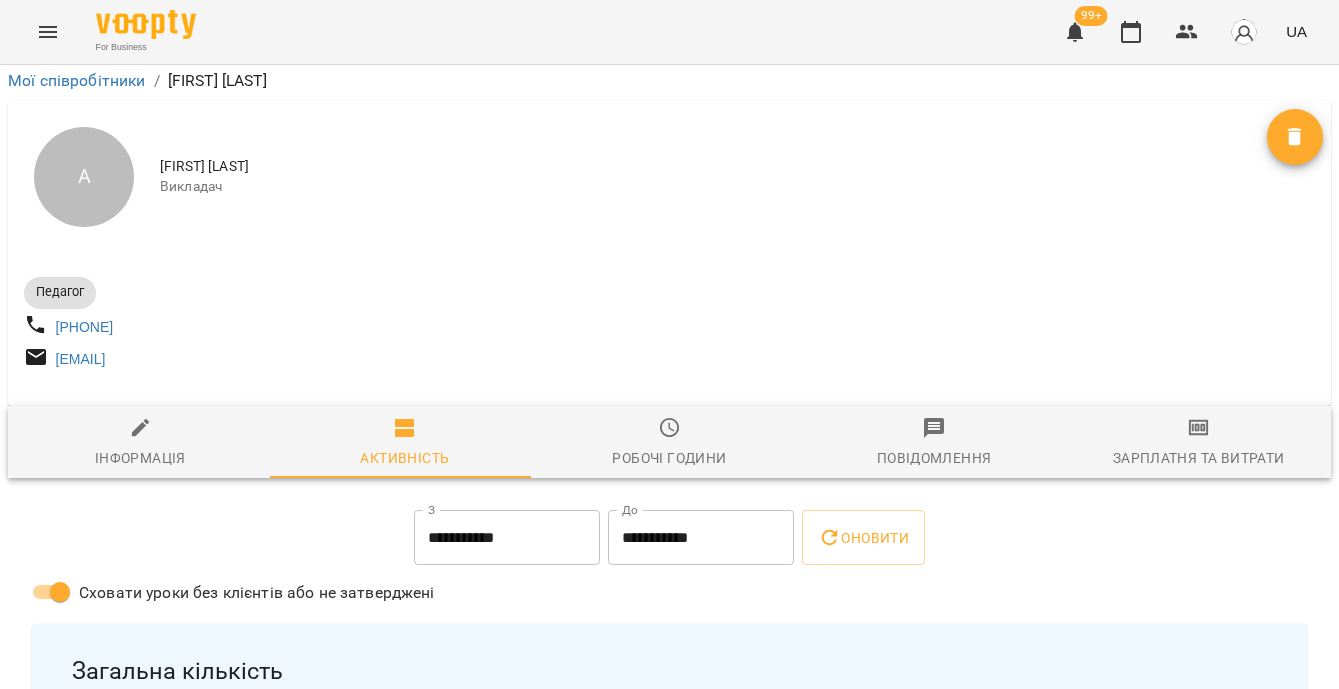 scroll, scrollTop: 0, scrollLeft: 0, axis: both 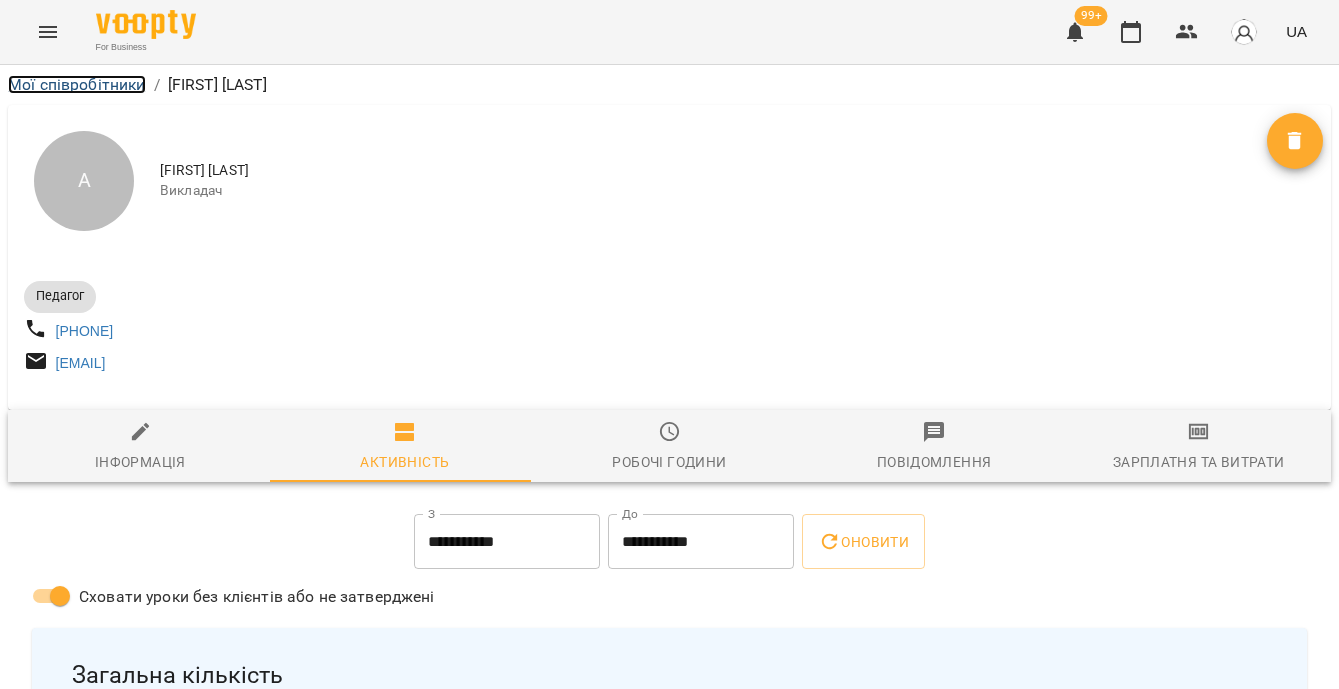 click on "Мої співробітники" at bounding box center [77, 84] 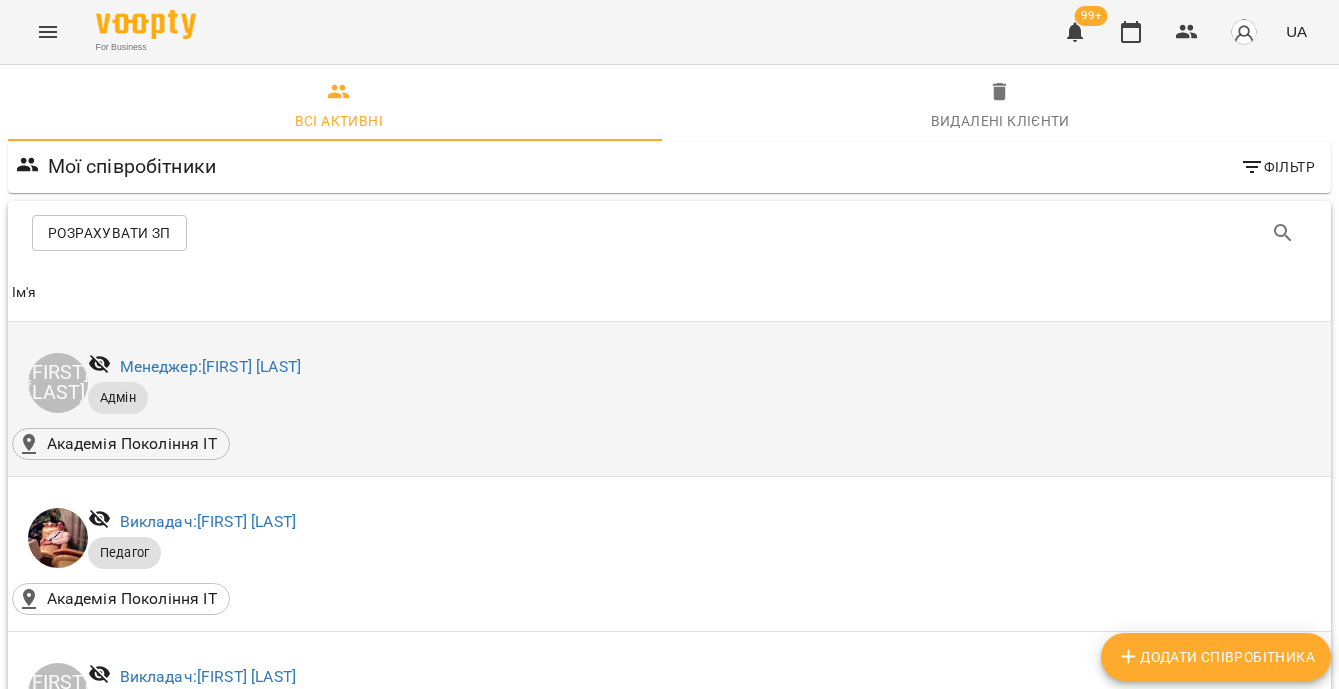 scroll, scrollTop: 1392, scrollLeft: 0, axis: vertical 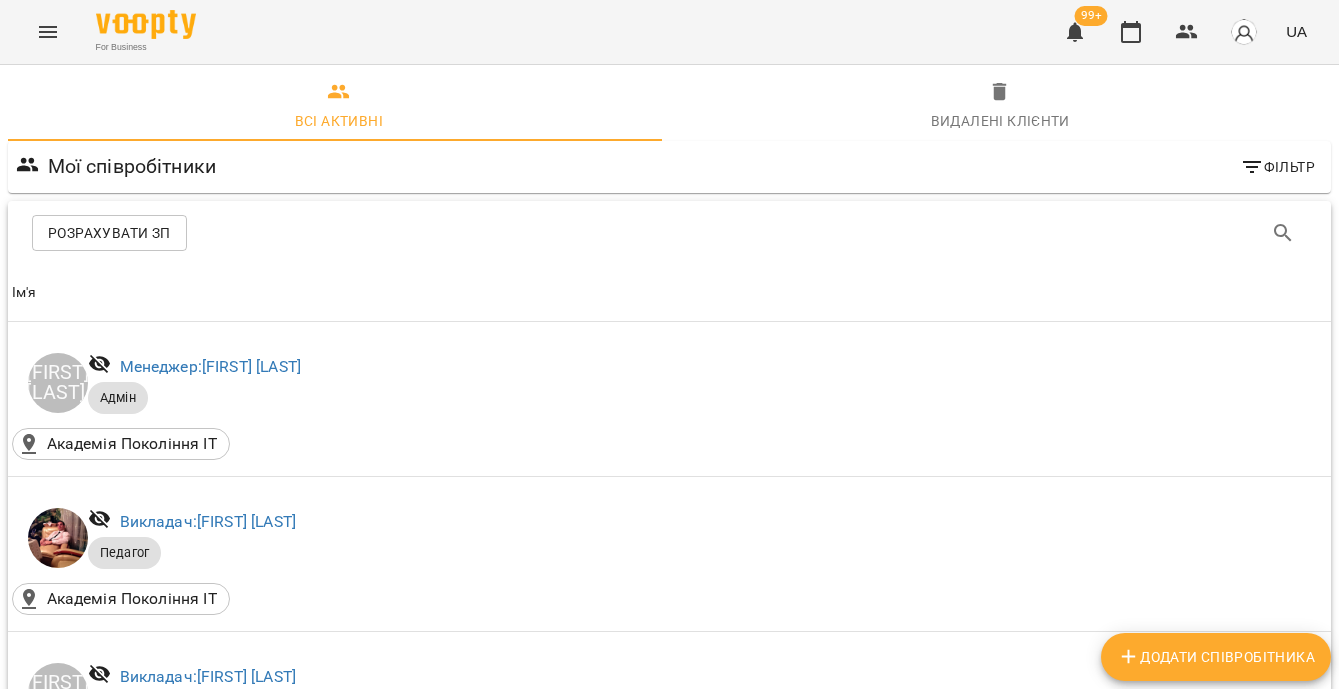 click on "Викладач:  [FIRST] [LAST]" at bounding box center (208, 1756) 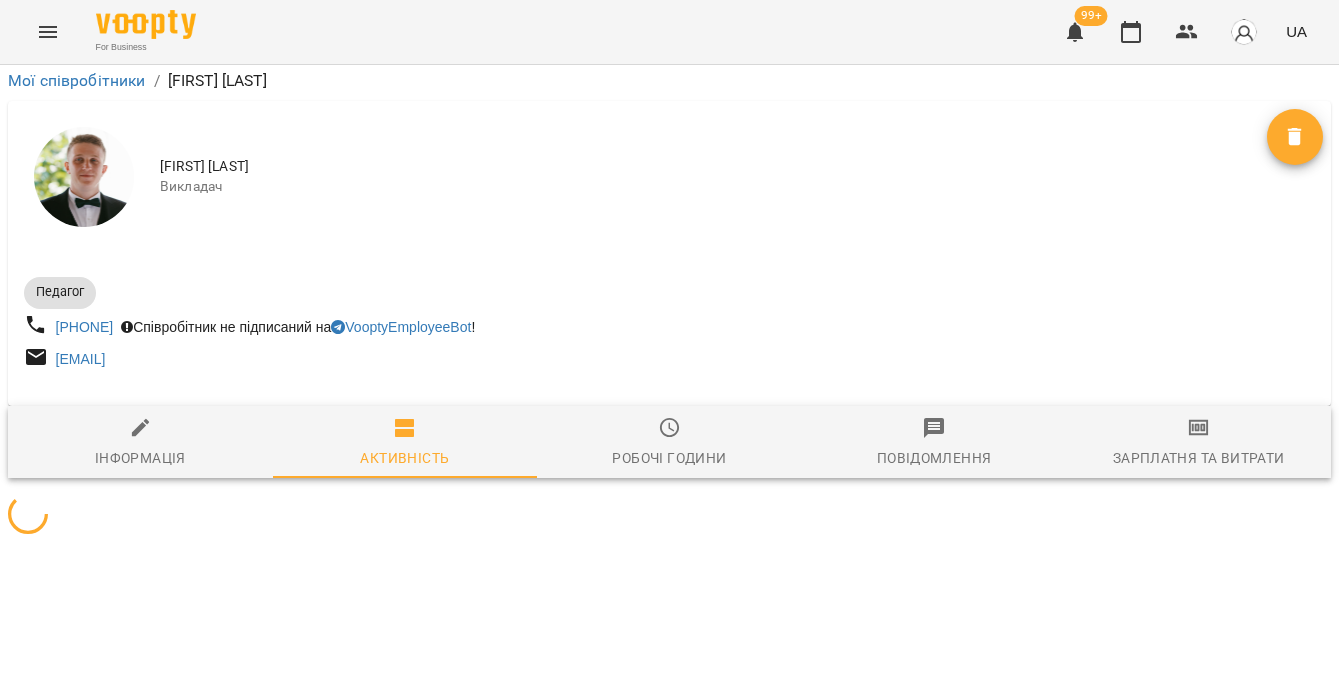 scroll, scrollTop: 0, scrollLeft: 0, axis: both 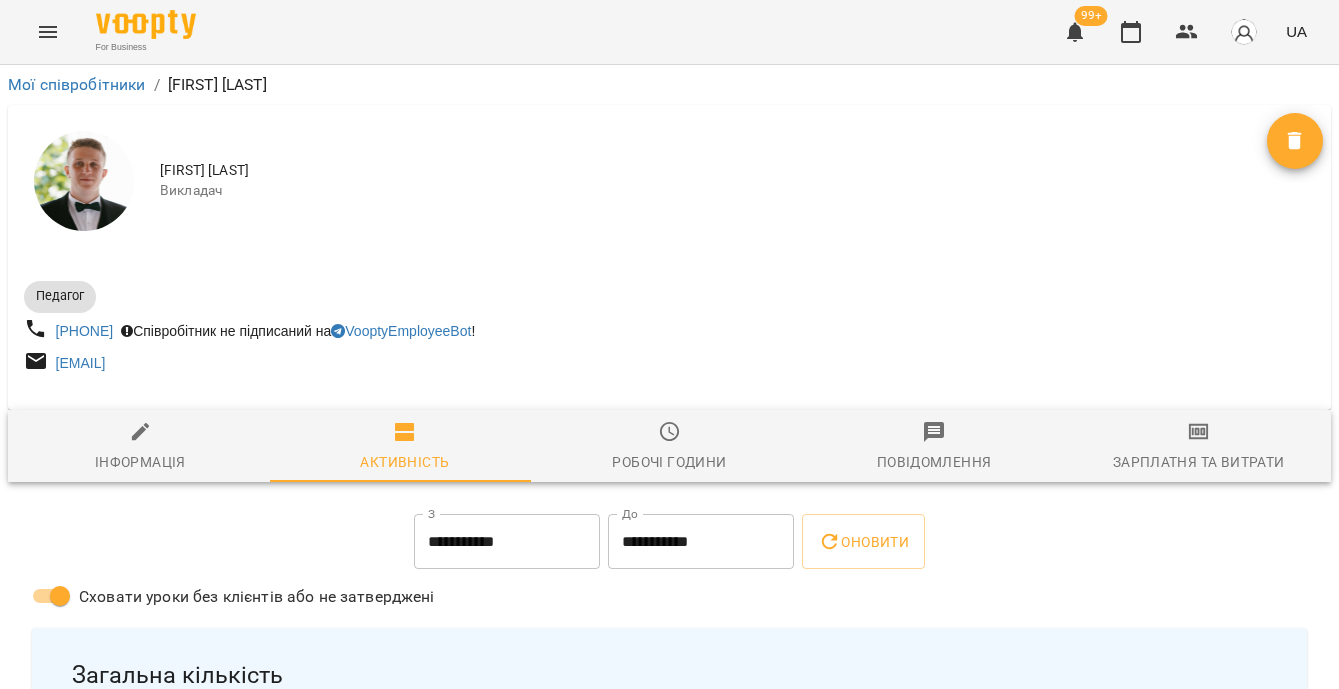 click on "**********" at bounding box center [507, 542] 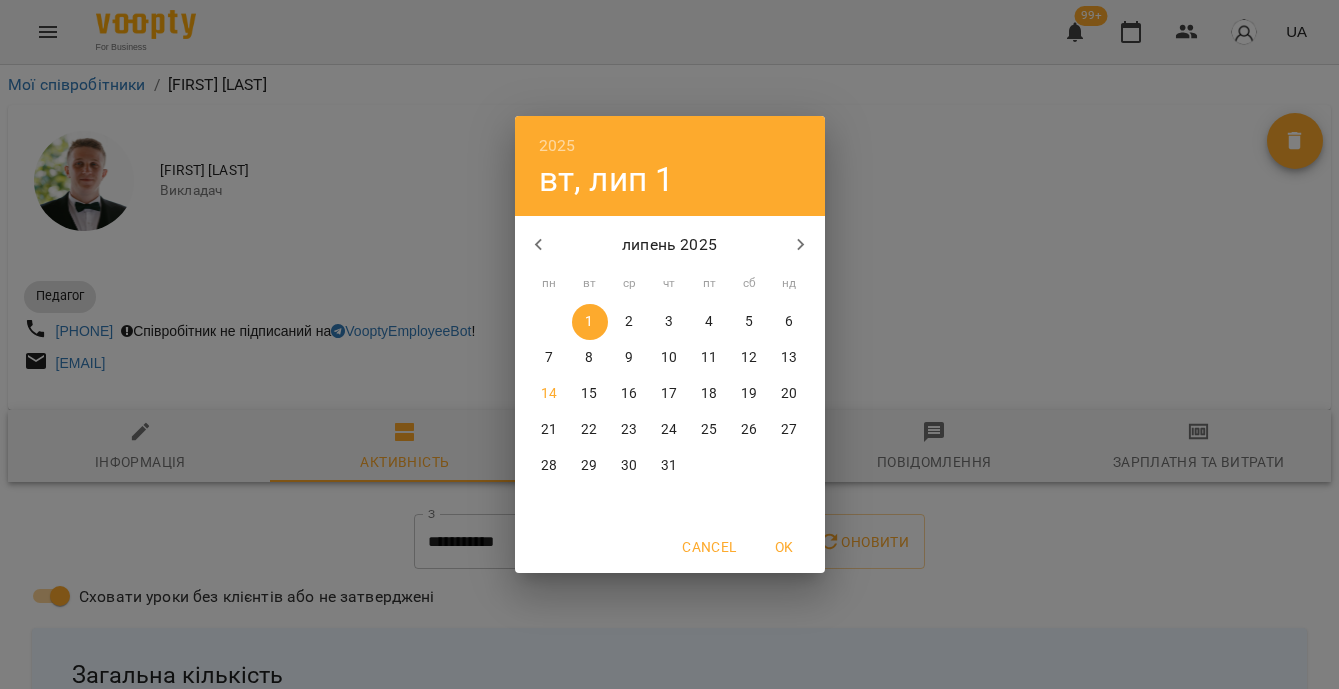 click on "7" at bounding box center [549, 358] 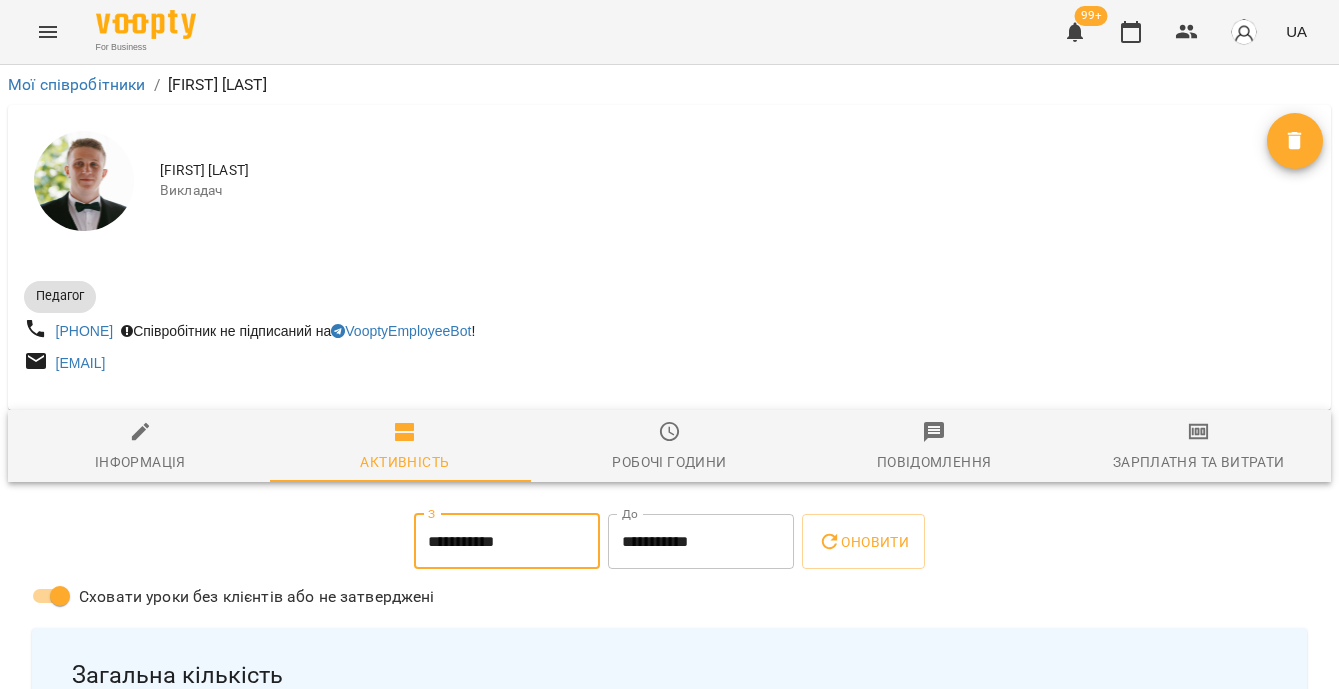 click on "**********" at bounding box center (701, 542) 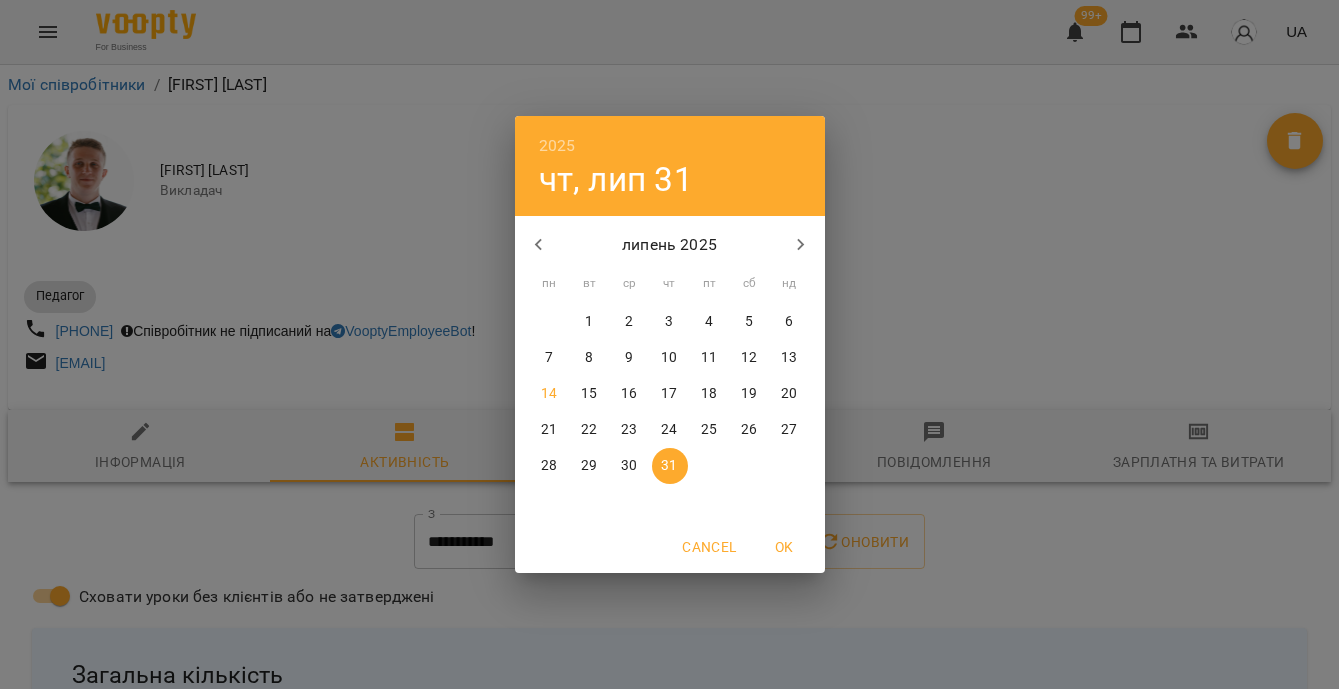 click on "13" at bounding box center (789, 358) 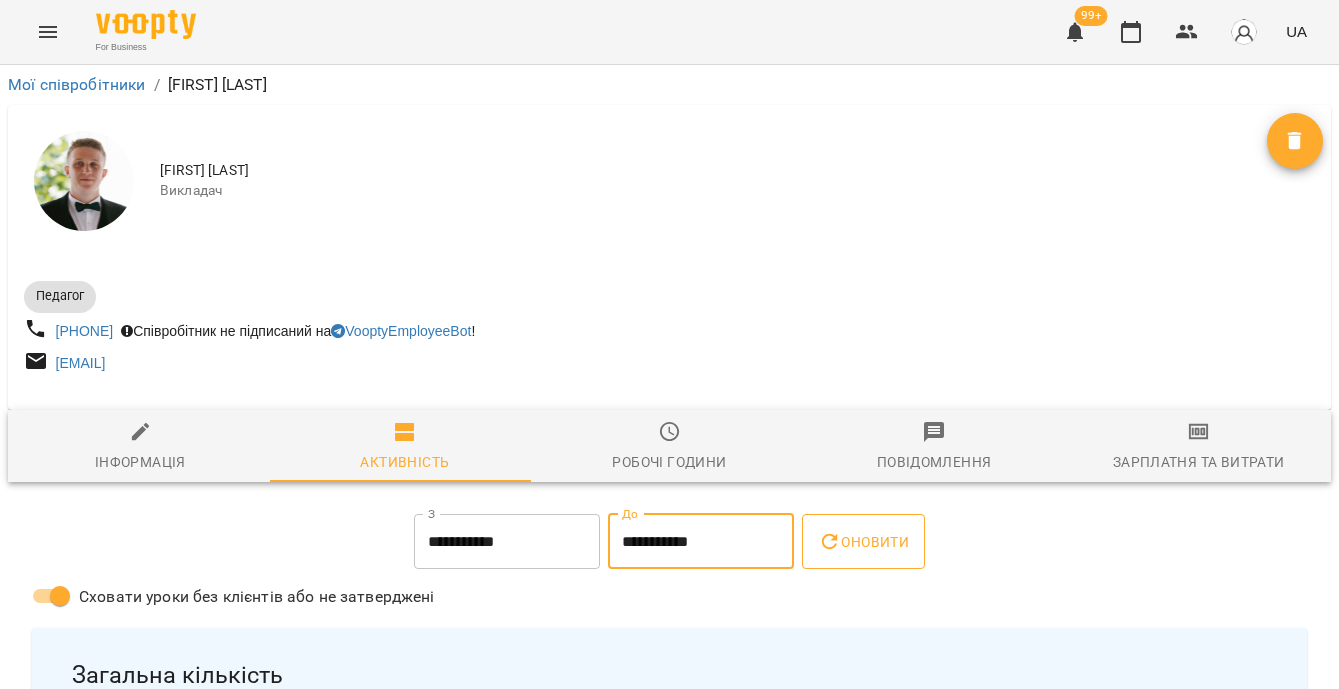click on "Оновити" at bounding box center (863, 542) 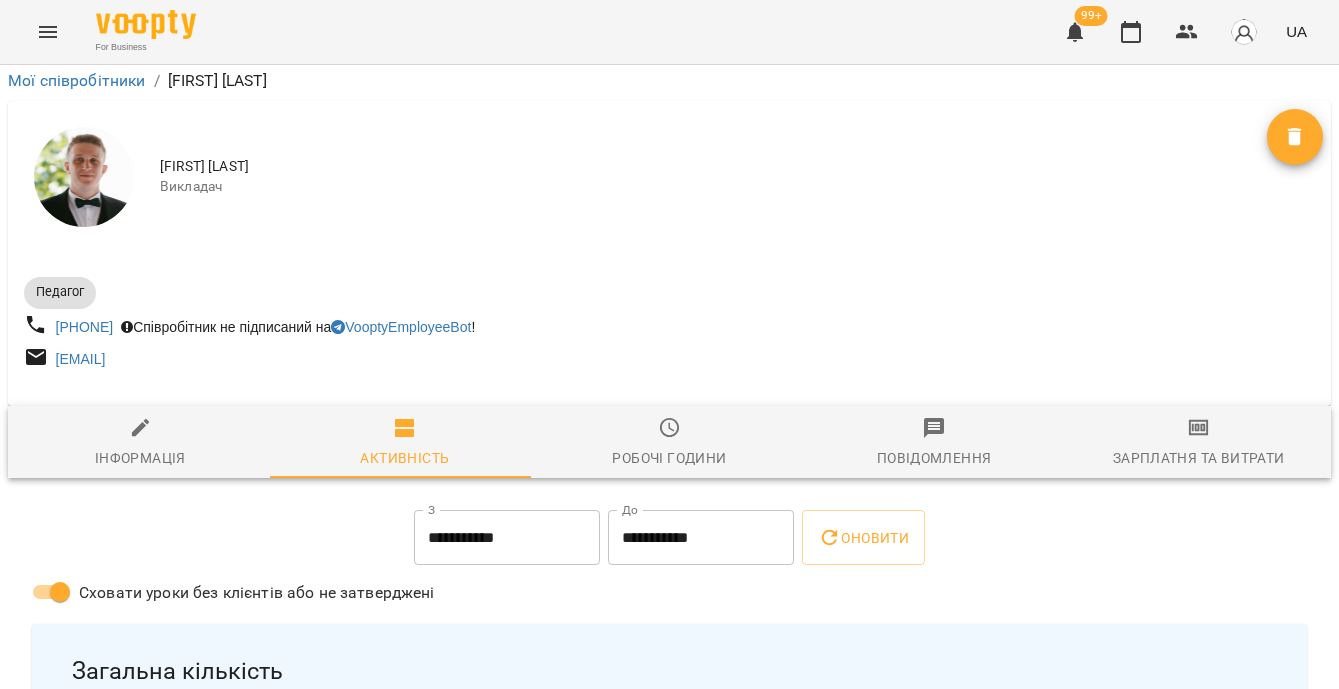 scroll, scrollTop: 0, scrollLeft: 0, axis: both 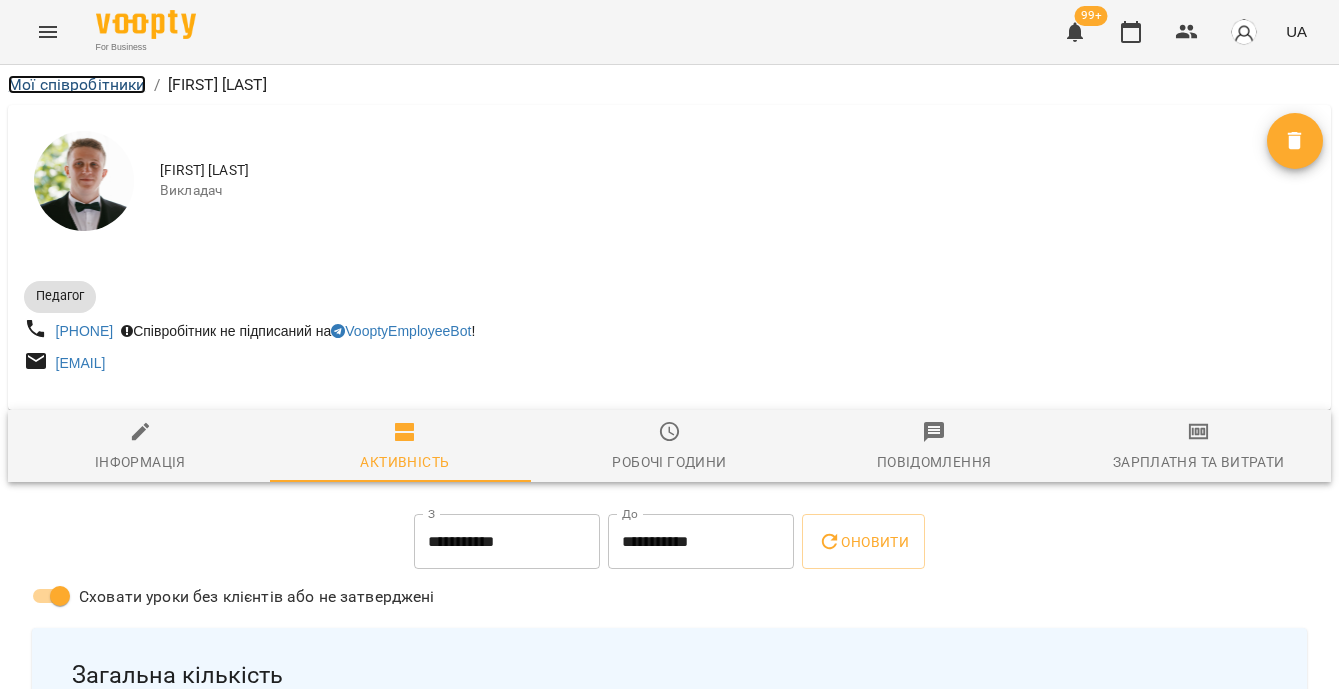 click on "Мої співробітники" at bounding box center [77, 84] 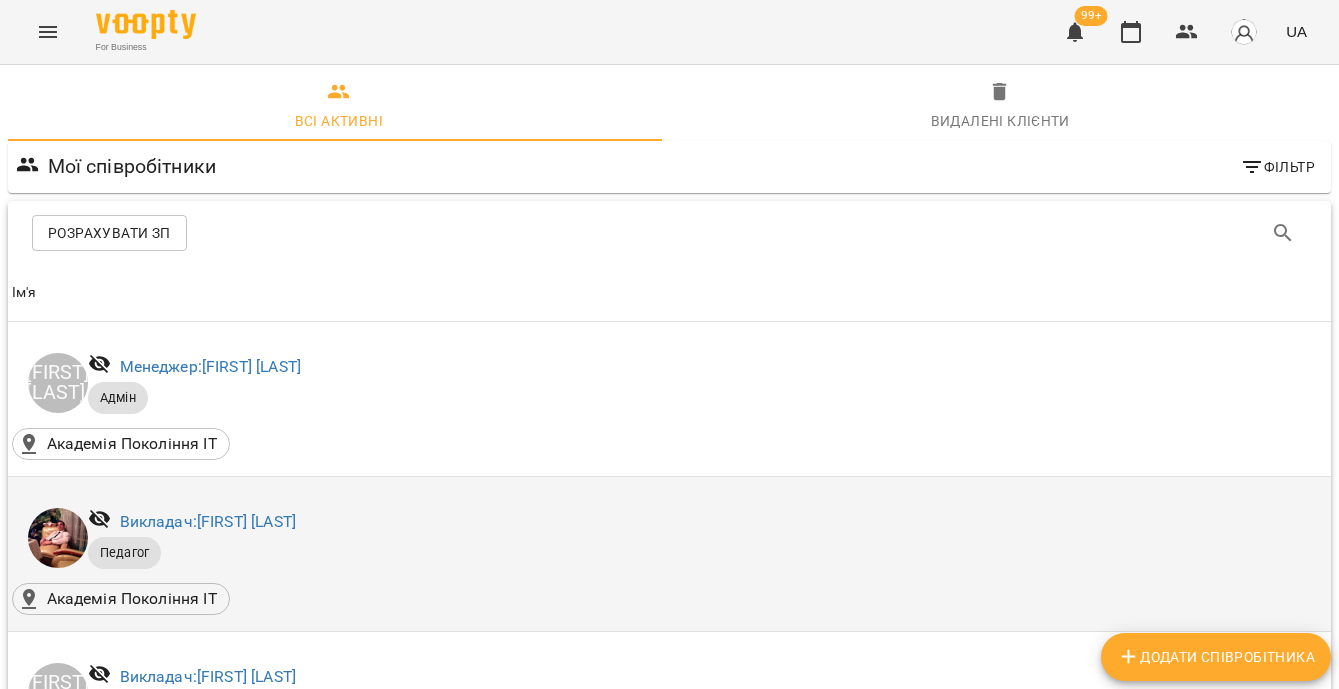 scroll, scrollTop: 1559, scrollLeft: 0, axis: vertical 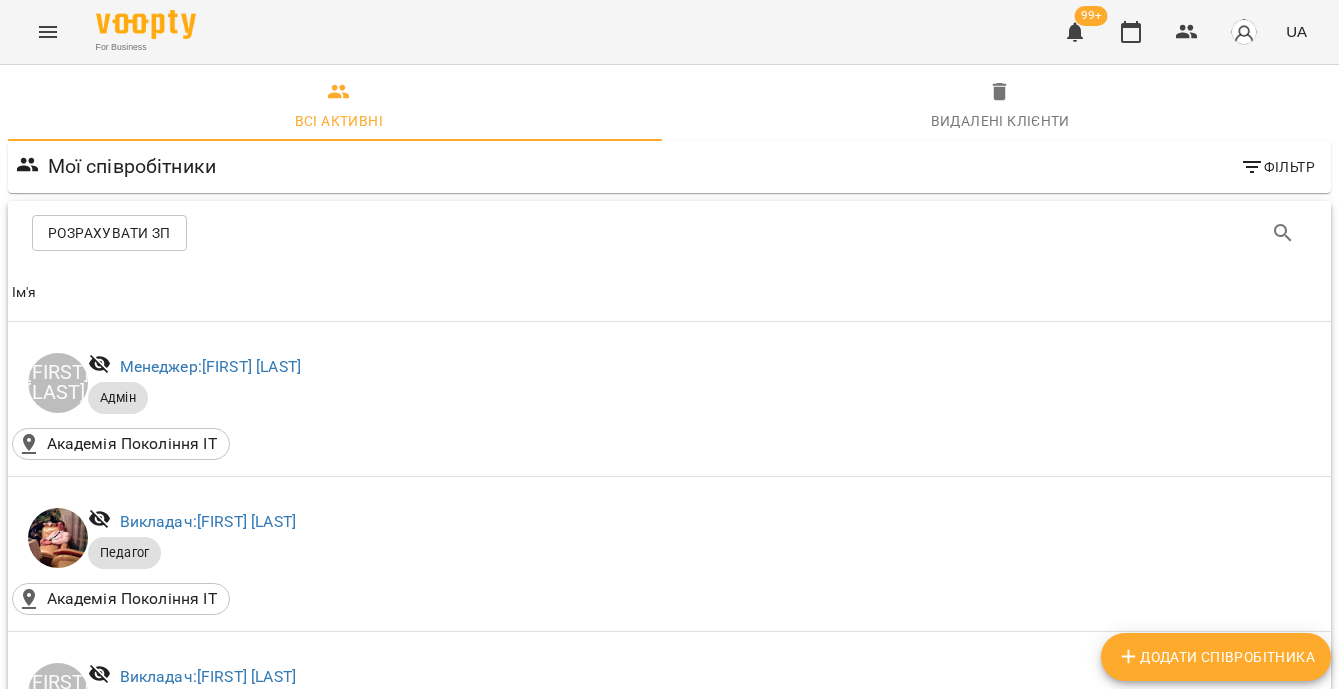 click on "Викладач: [FIRST] [LAST]" at bounding box center (208, 2066) 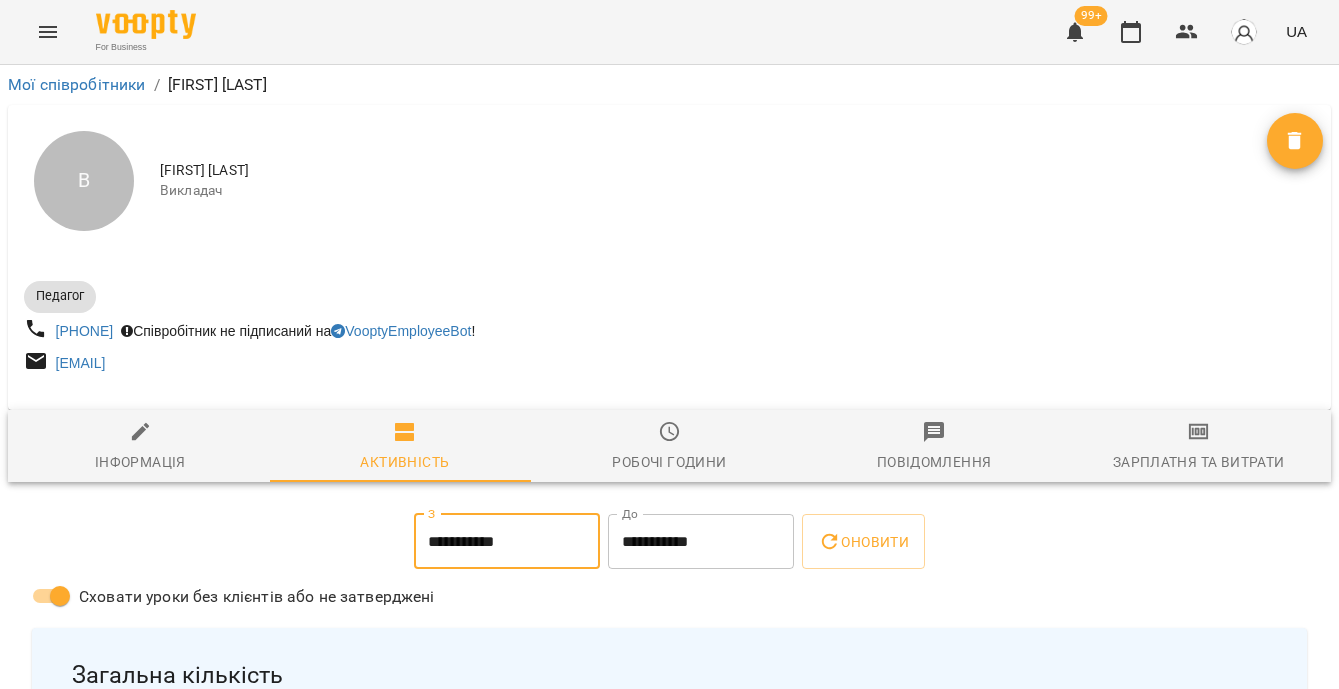 click on "**********" at bounding box center [507, 542] 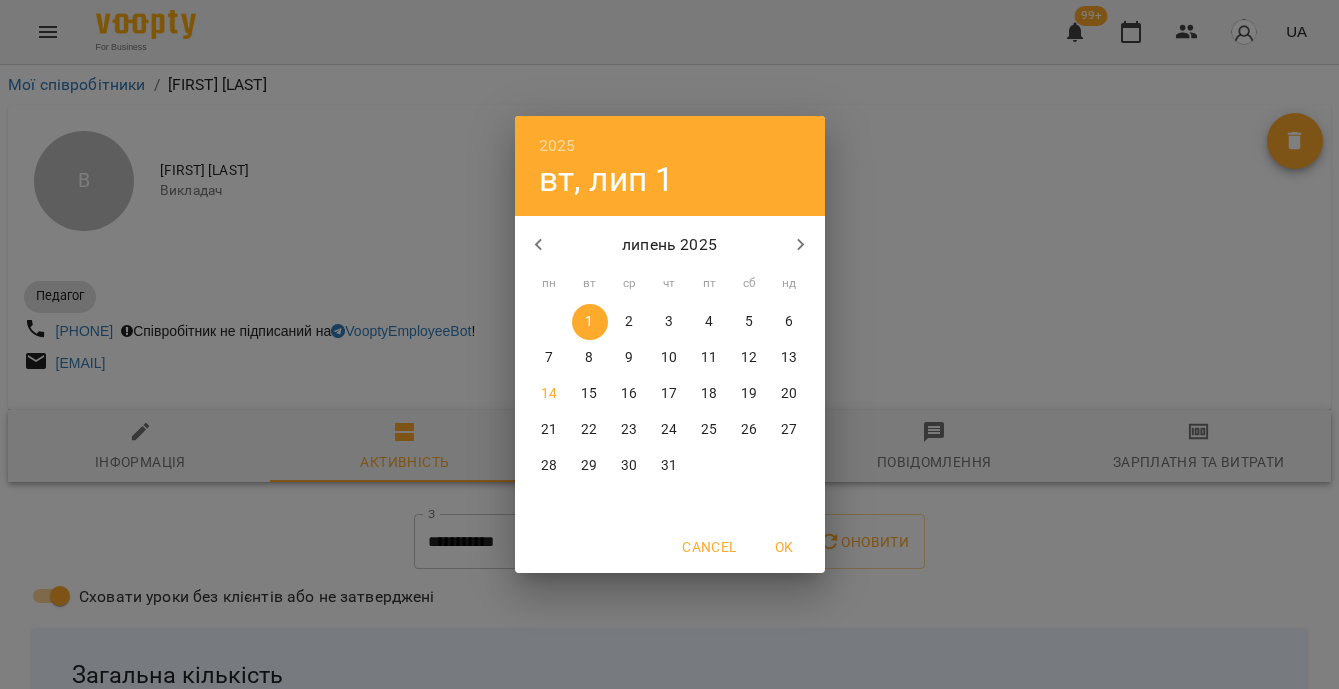 click on "7" at bounding box center (550, 358) 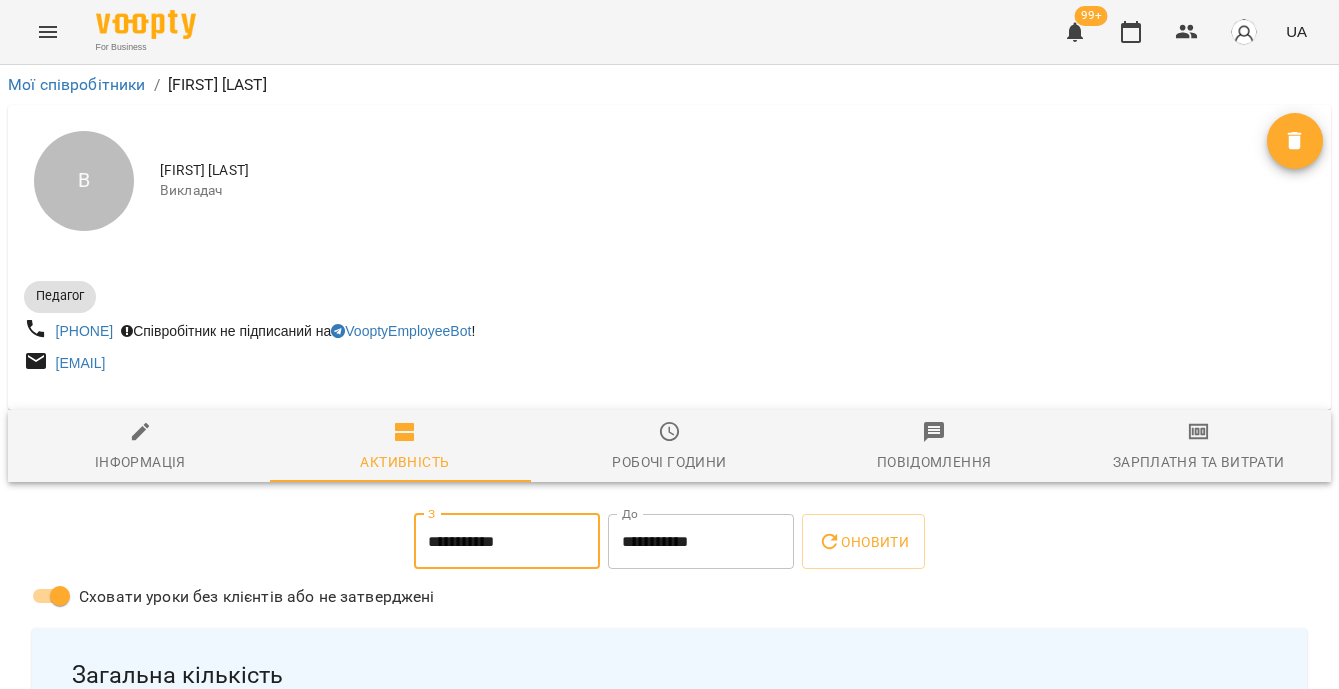 click on "**********" at bounding box center (701, 542) 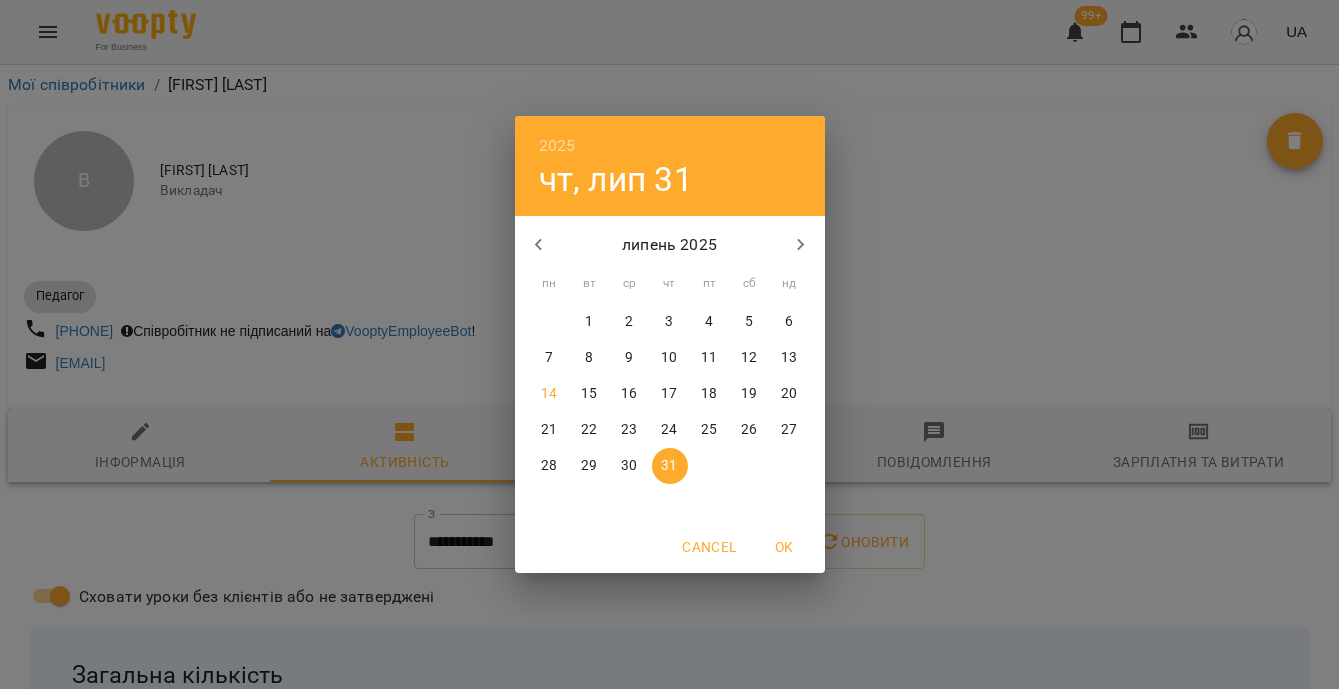 click on "13" at bounding box center (789, 358) 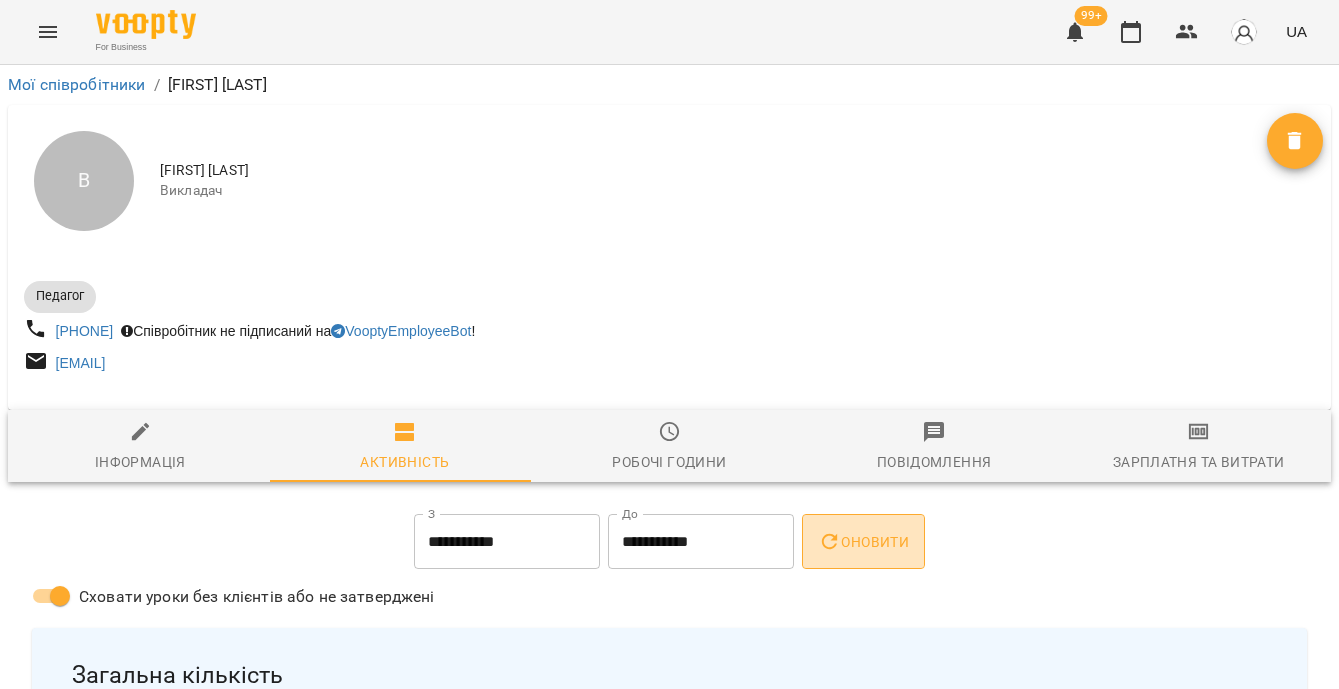 click on "Оновити" at bounding box center [863, 542] 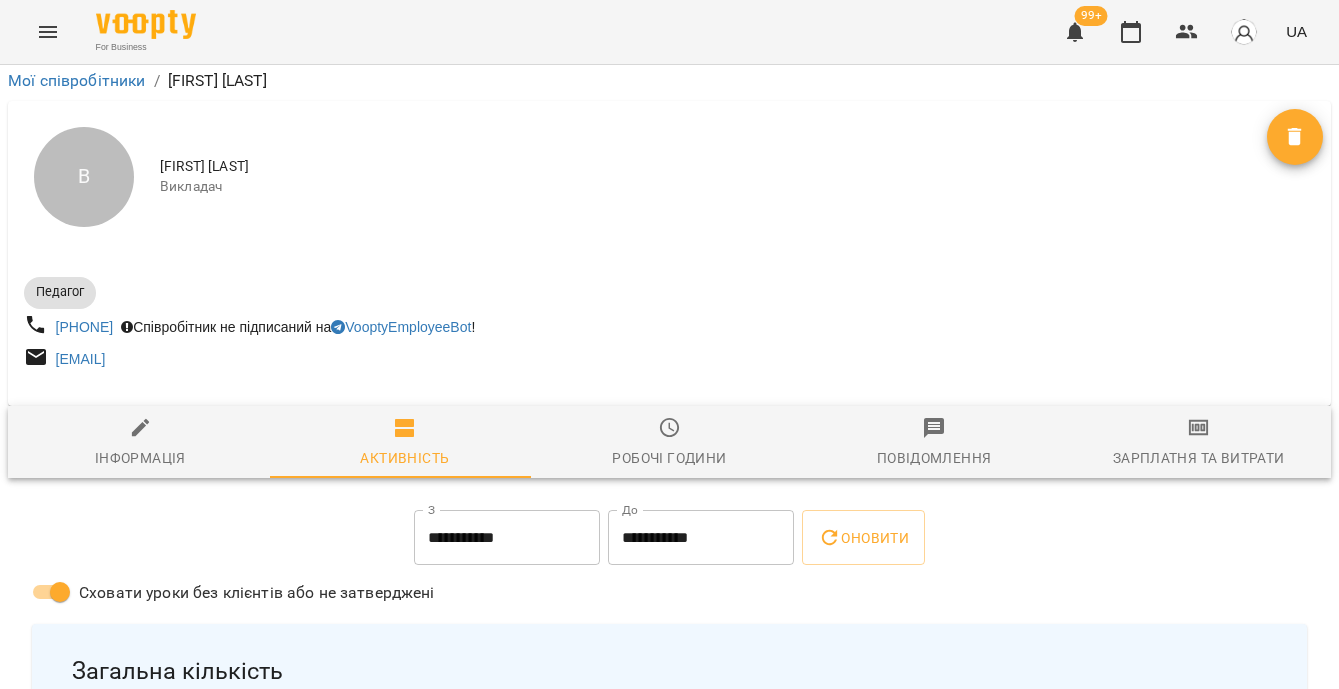 scroll, scrollTop: 0, scrollLeft: 0, axis: both 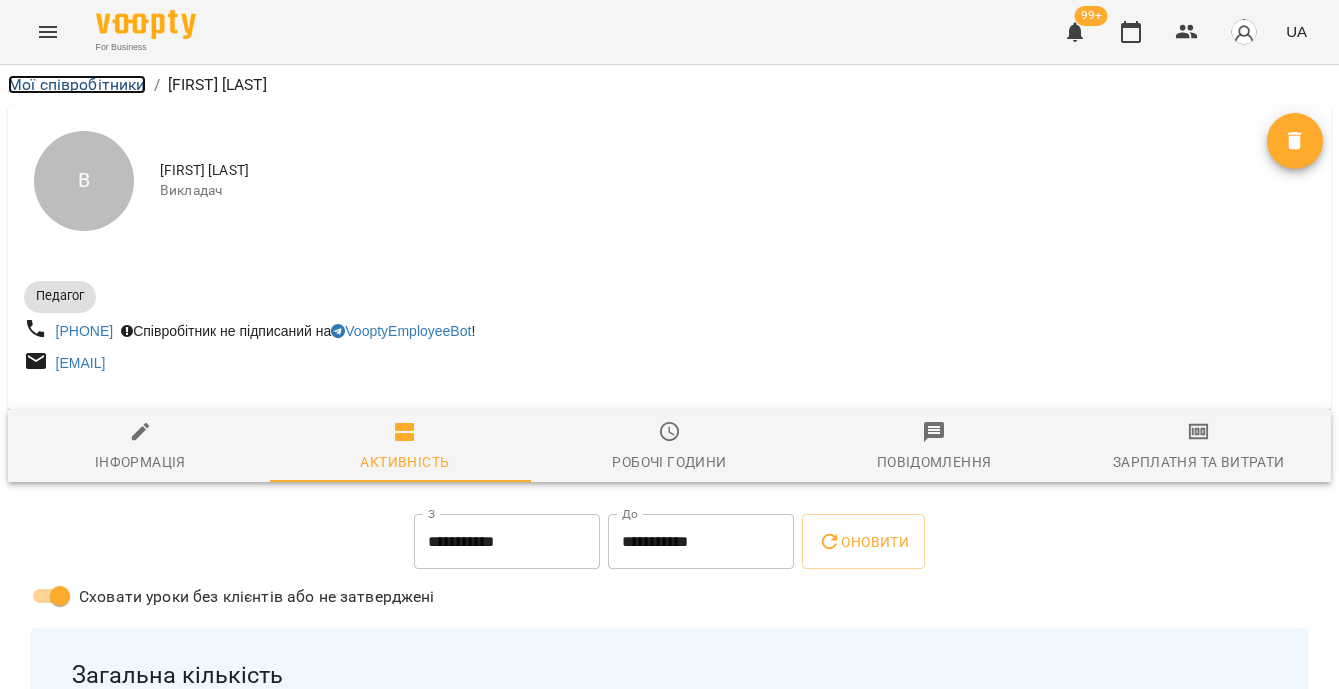 click on "Мої співробітники" at bounding box center [77, 84] 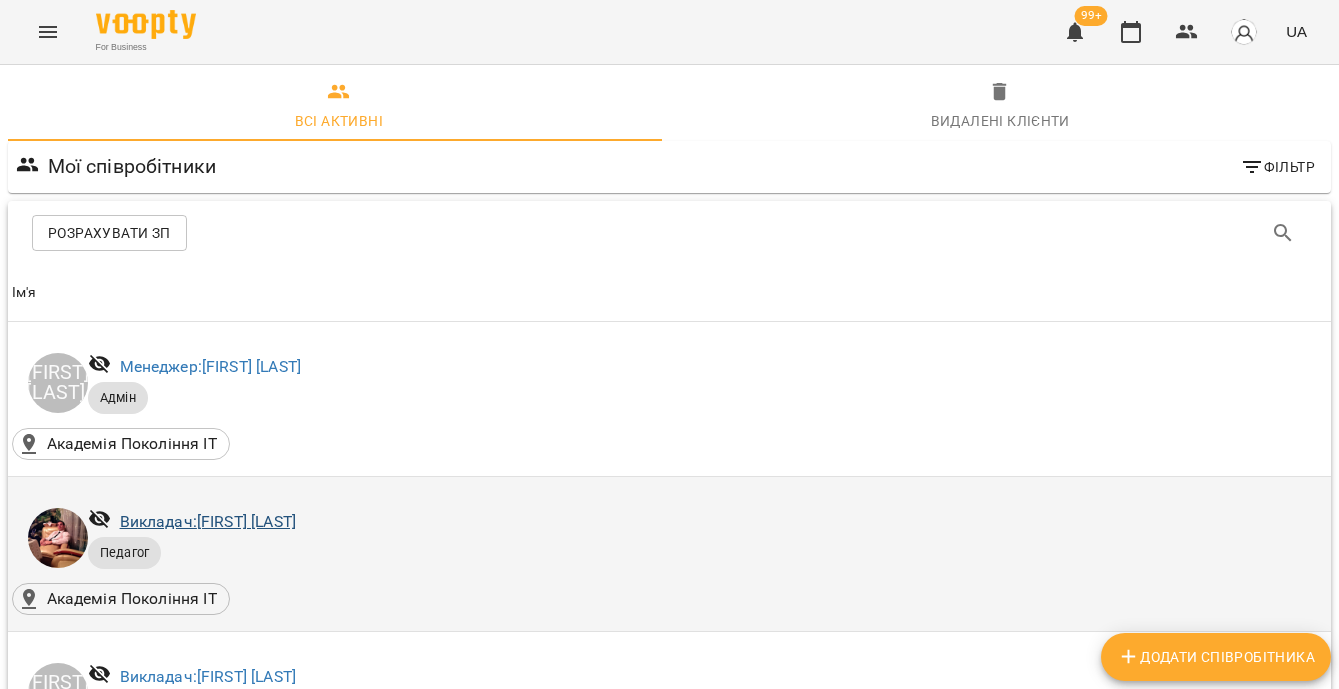 scroll, scrollTop: 1939, scrollLeft: 0, axis: vertical 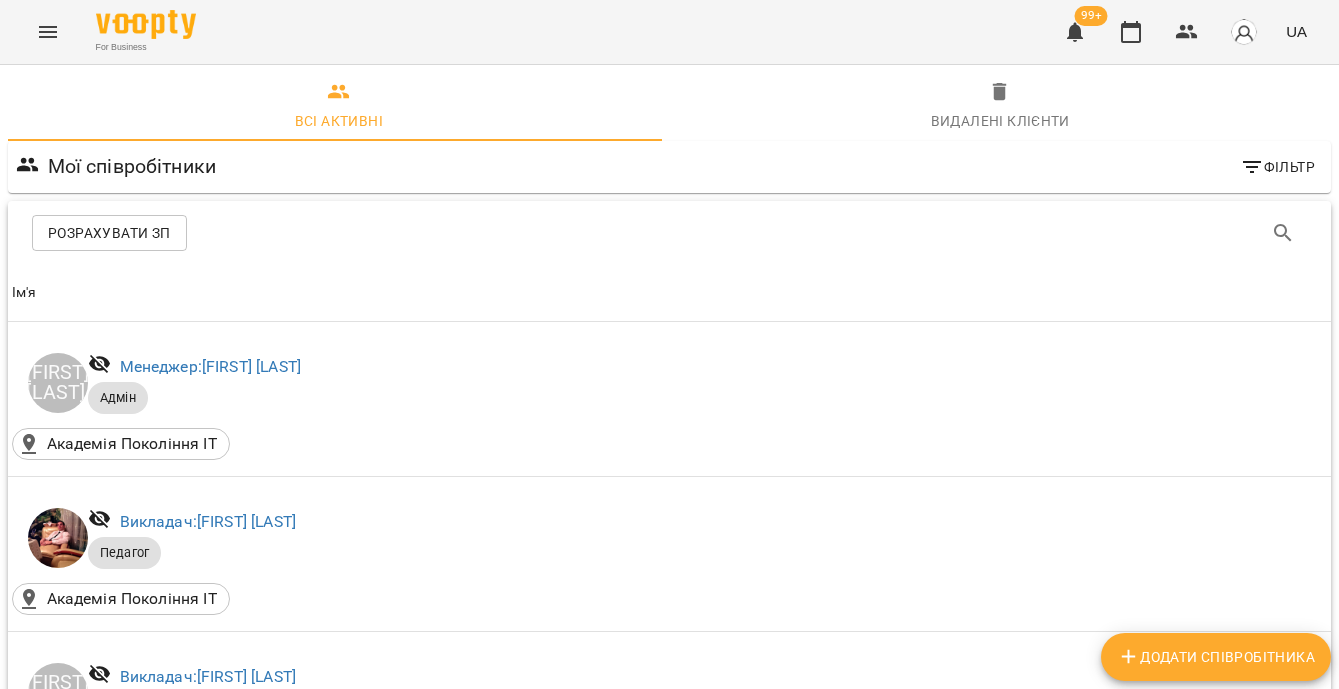 click on "Викладач:  [FIRST] [LAST]" at bounding box center [208, 2376] 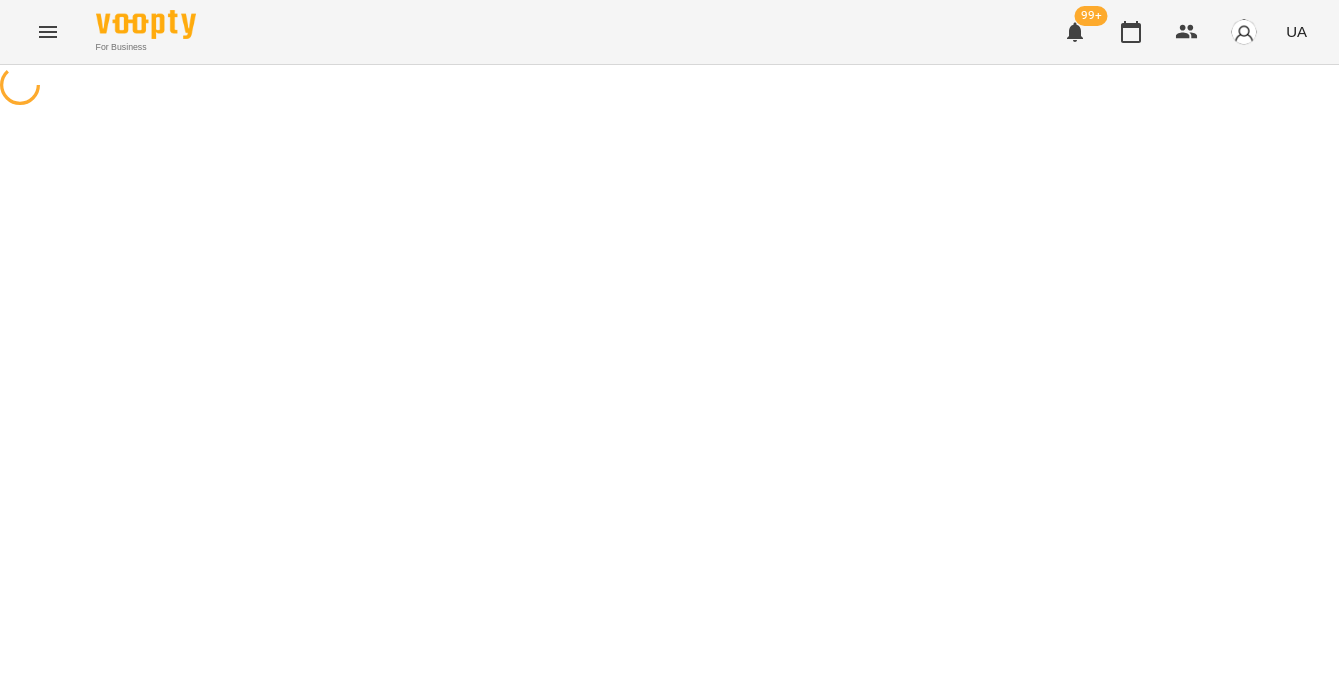 scroll, scrollTop: 0, scrollLeft: 0, axis: both 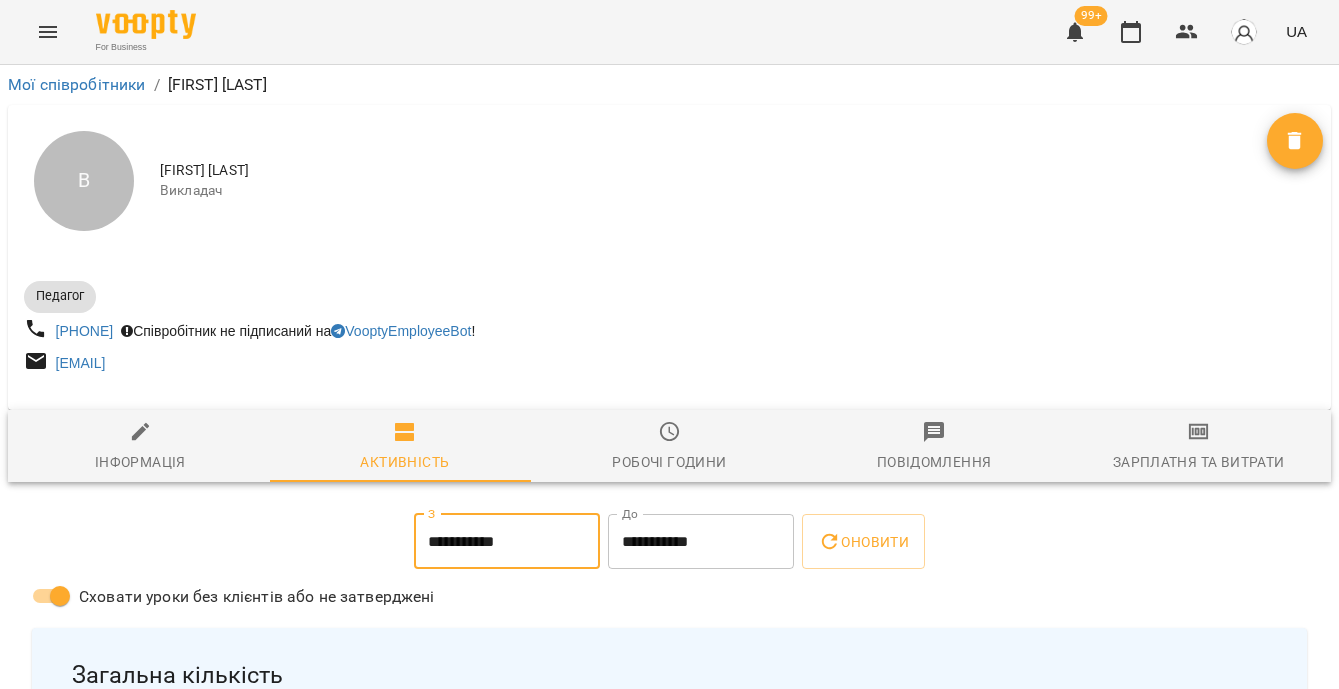 click on "**********" at bounding box center (507, 542) 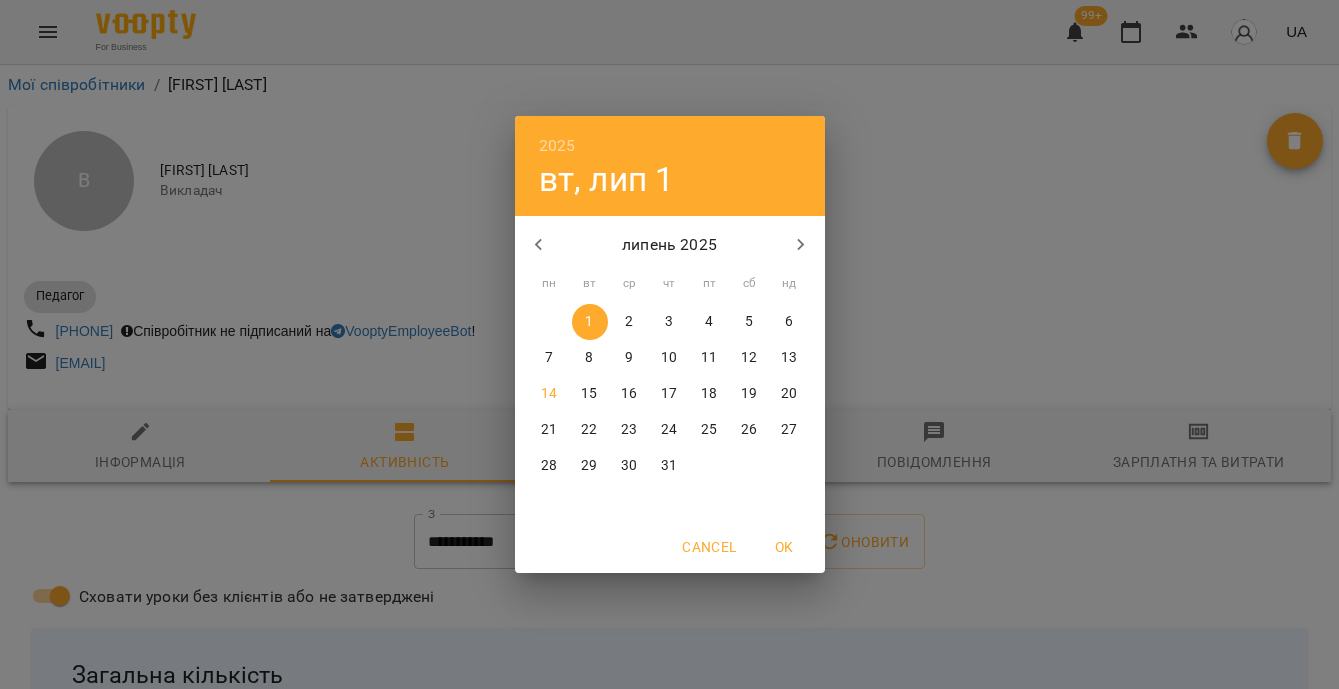 click on "7" at bounding box center (549, 358) 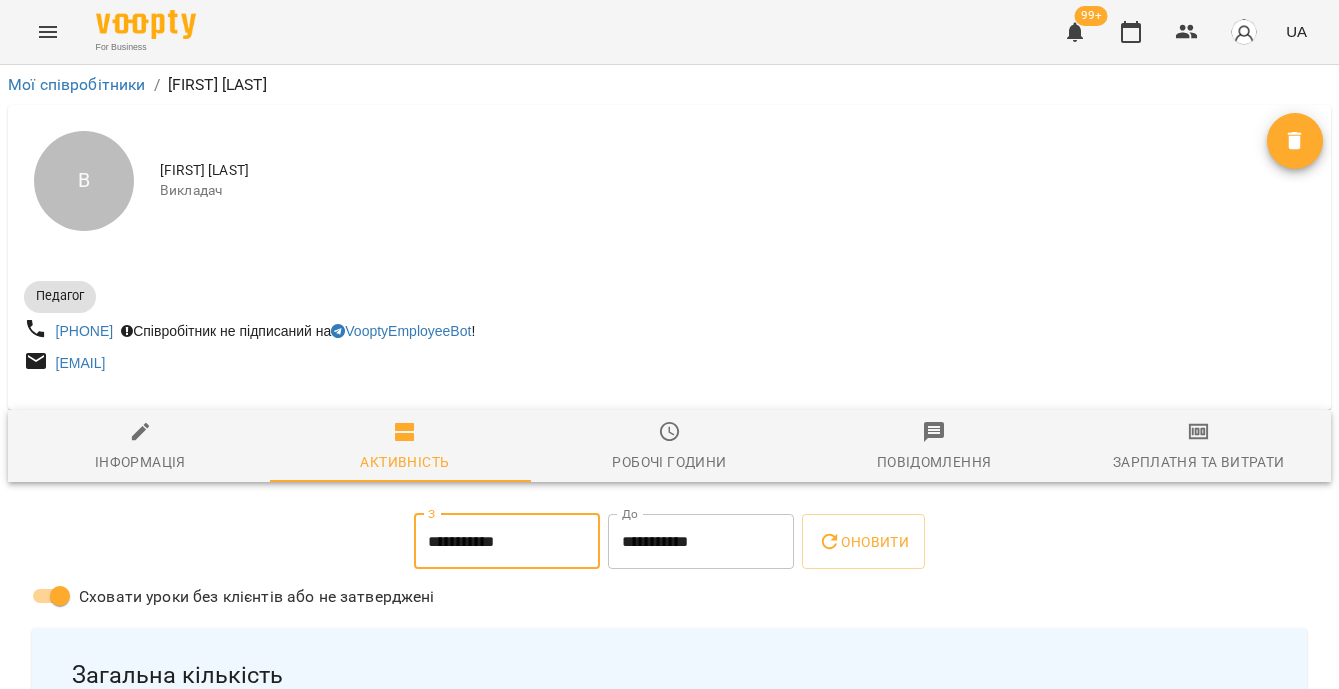 click on "**********" at bounding box center [701, 542] 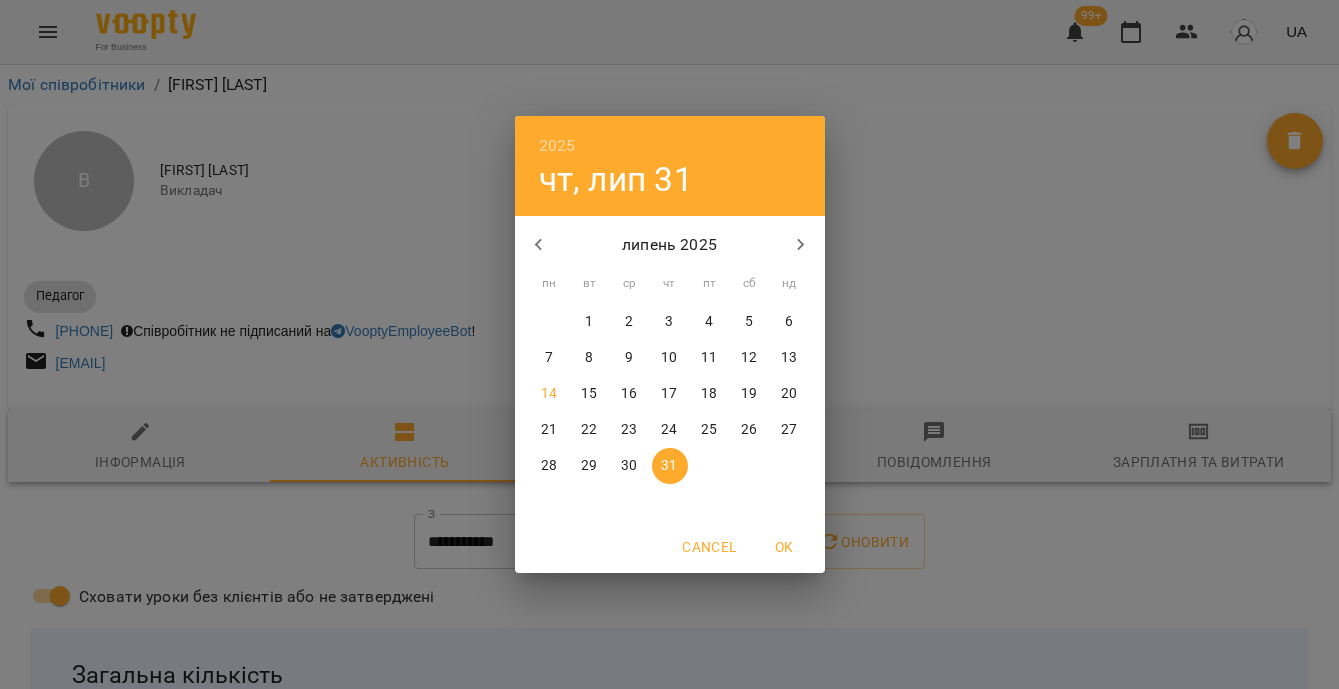 click on "13" at bounding box center (790, 358) 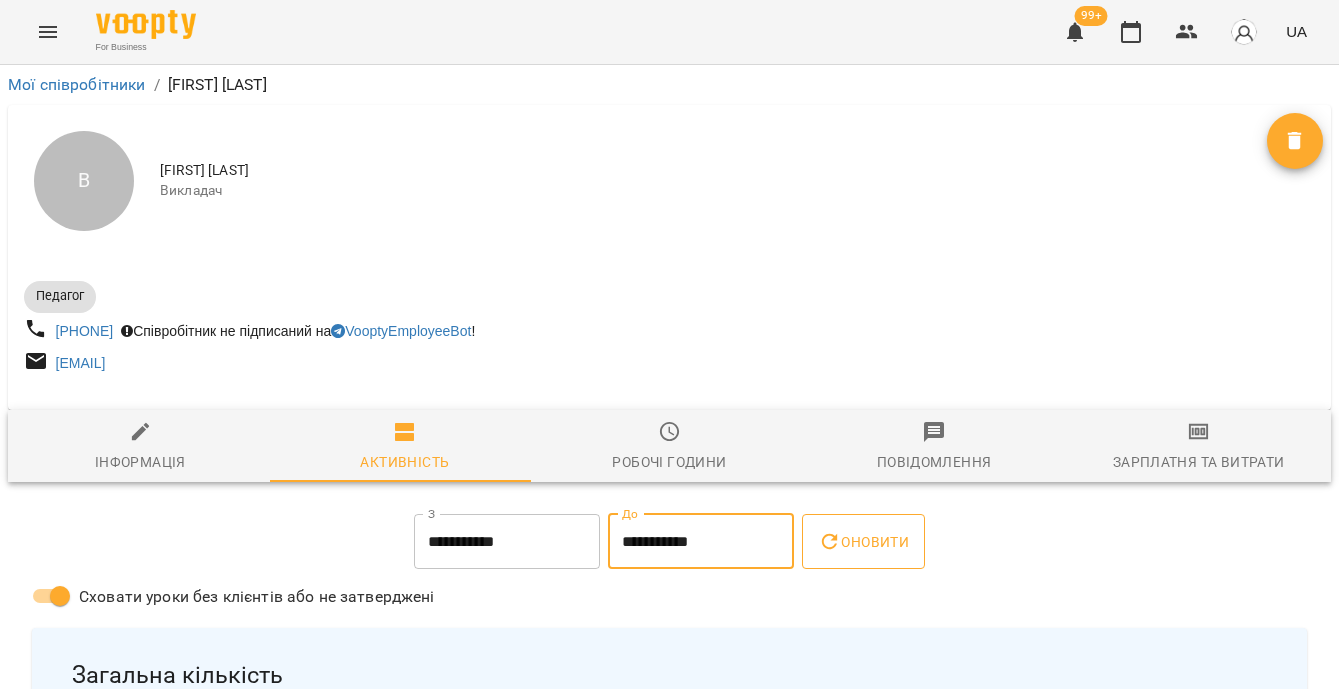 click on "Оновити" at bounding box center (863, 542) 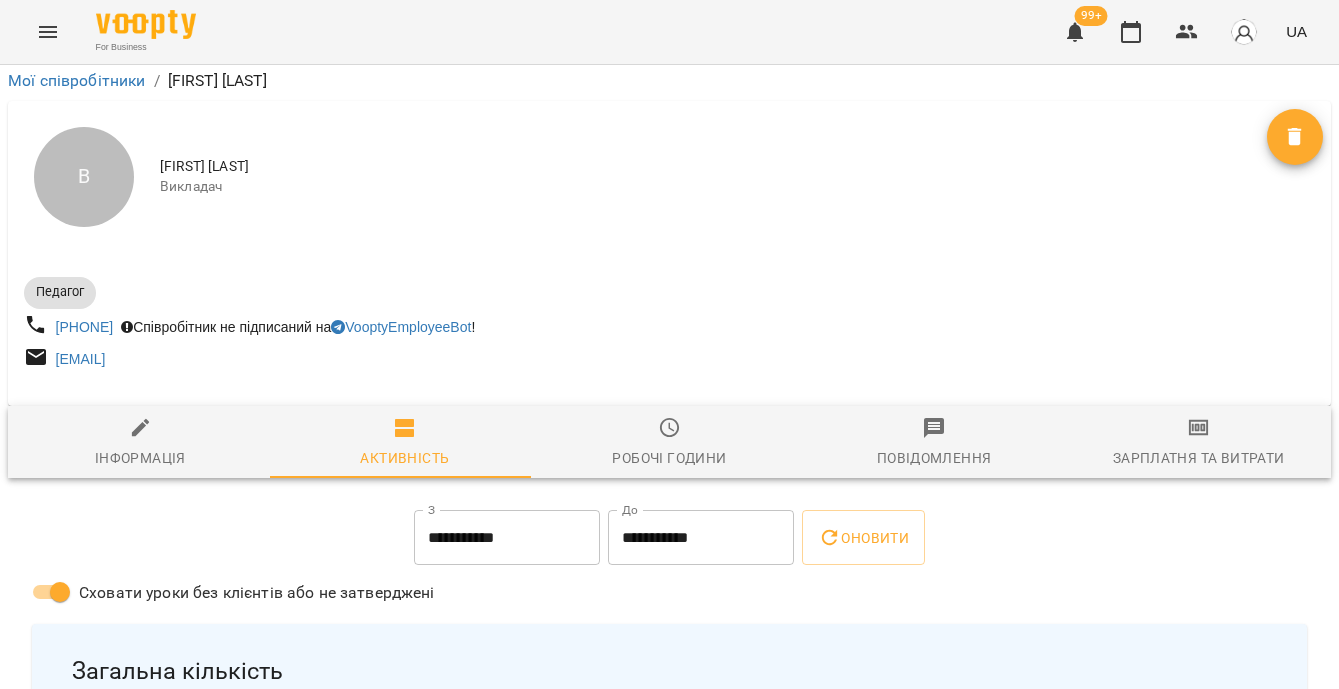 scroll, scrollTop: 0, scrollLeft: 0, axis: both 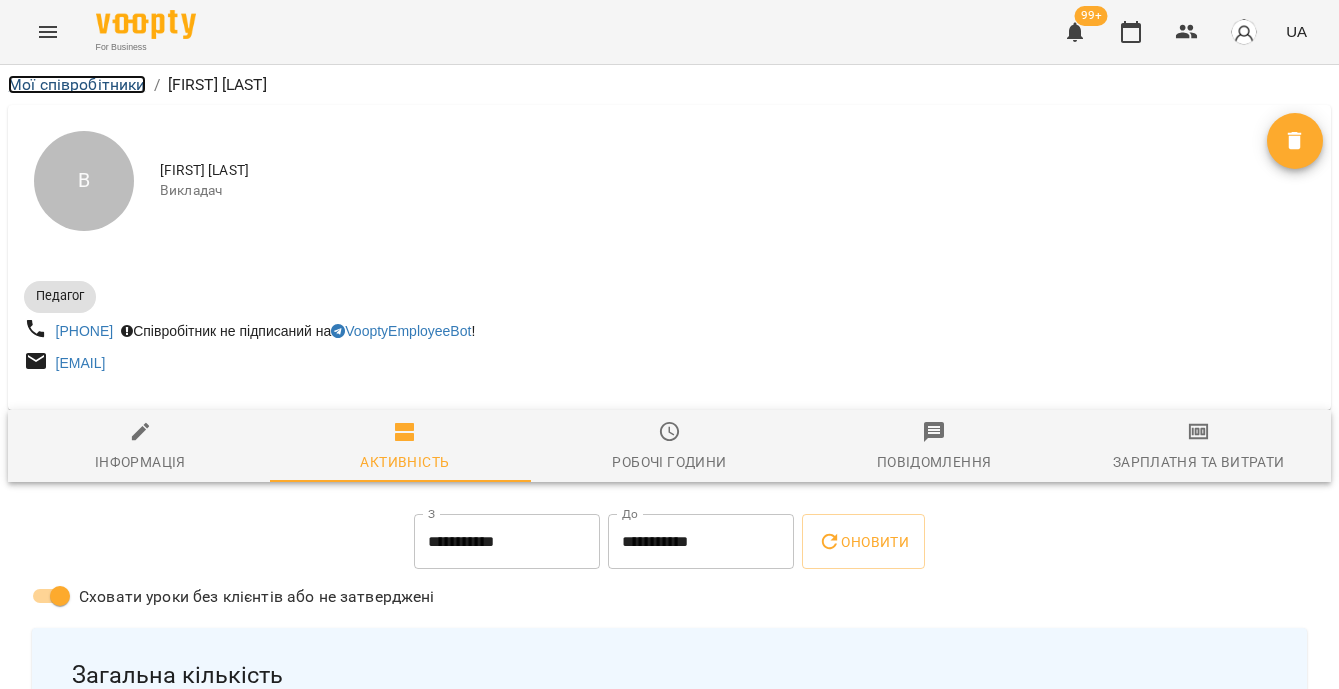click on "Мої співробітники" at bounding box center (77, 84) 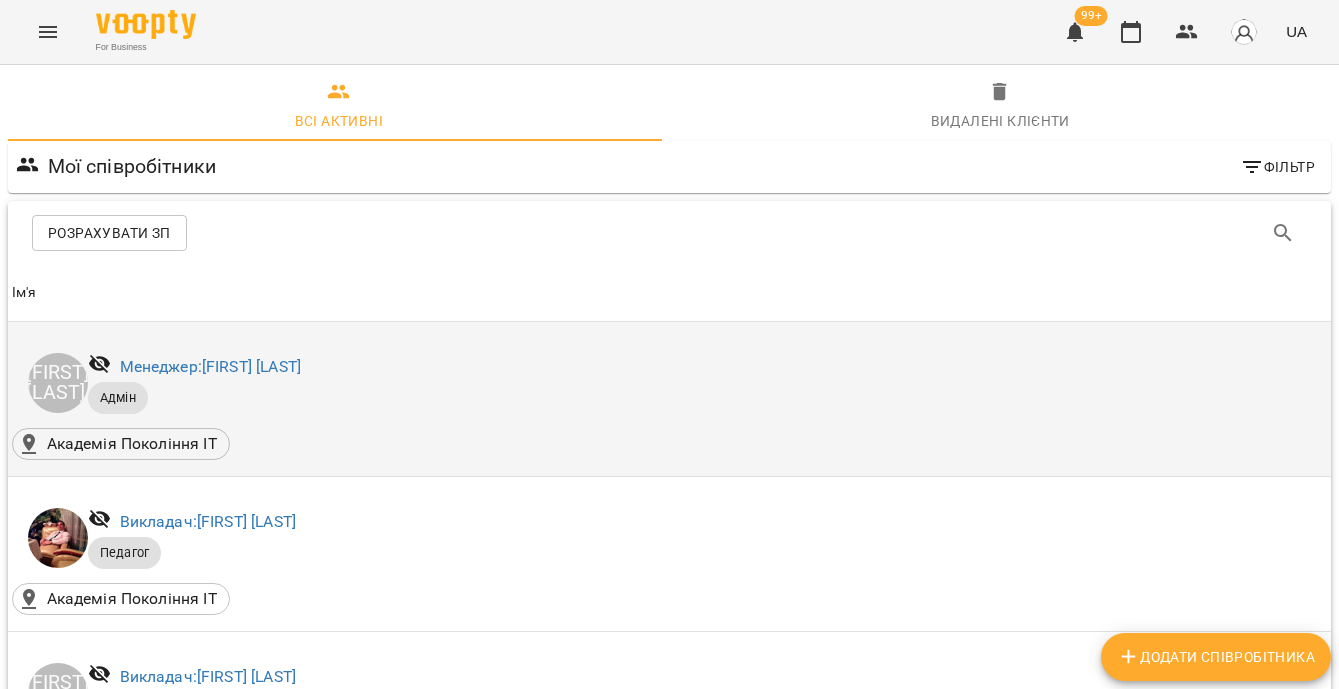 scroll, scrollTop: 2142, scrollLeft: 0, axis: vertical 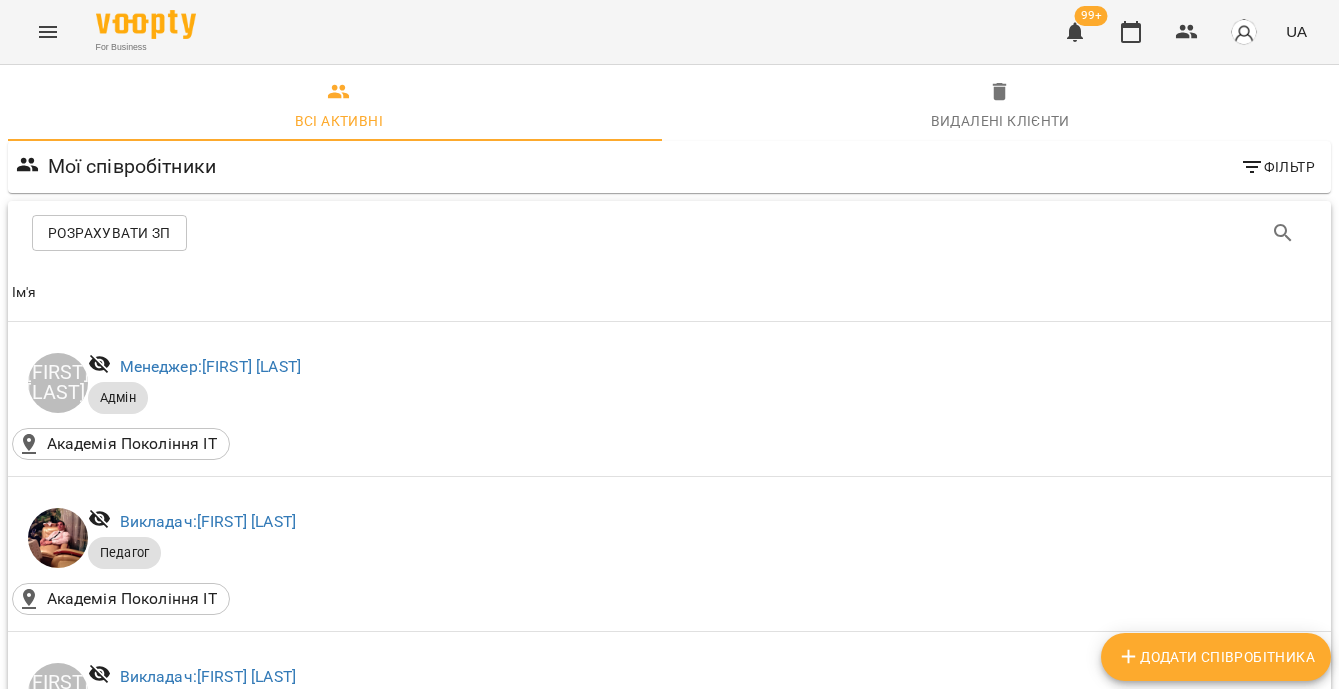 click on "Викладач:  [FIRST] [LAST]" at bounding box center (208, 2531) 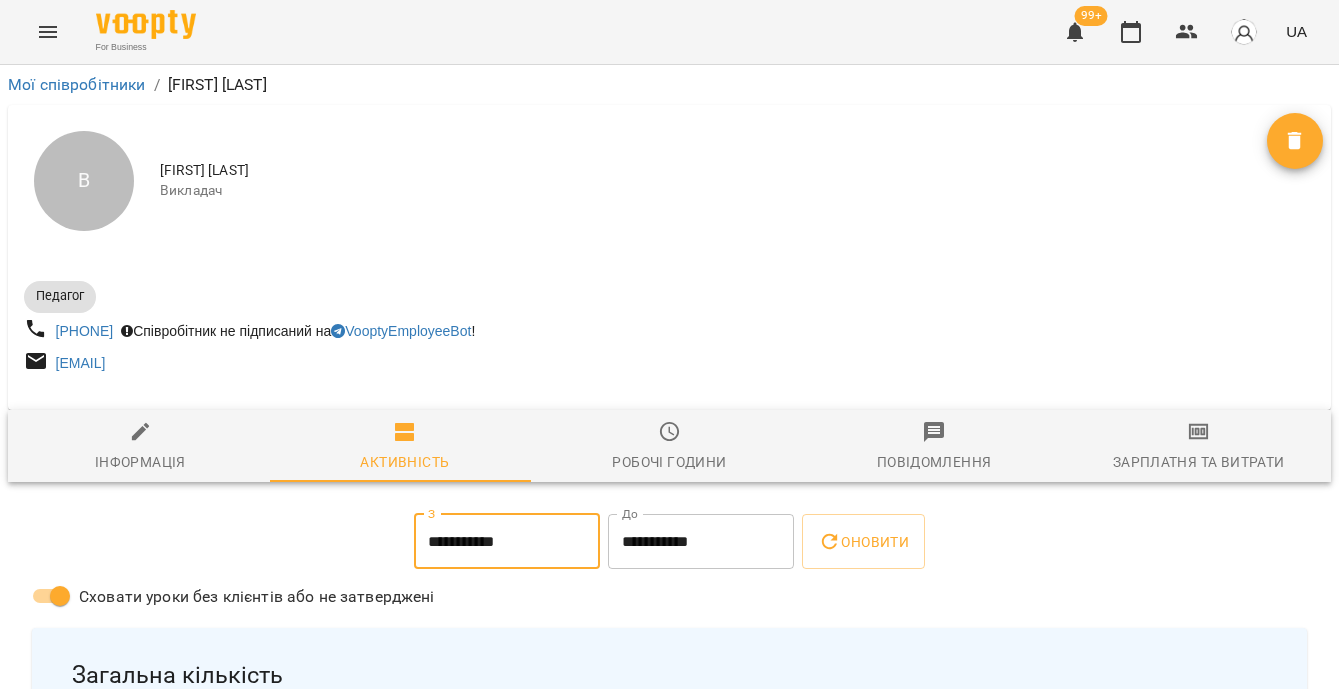 click on "**********" at bounding box center (507, 542) 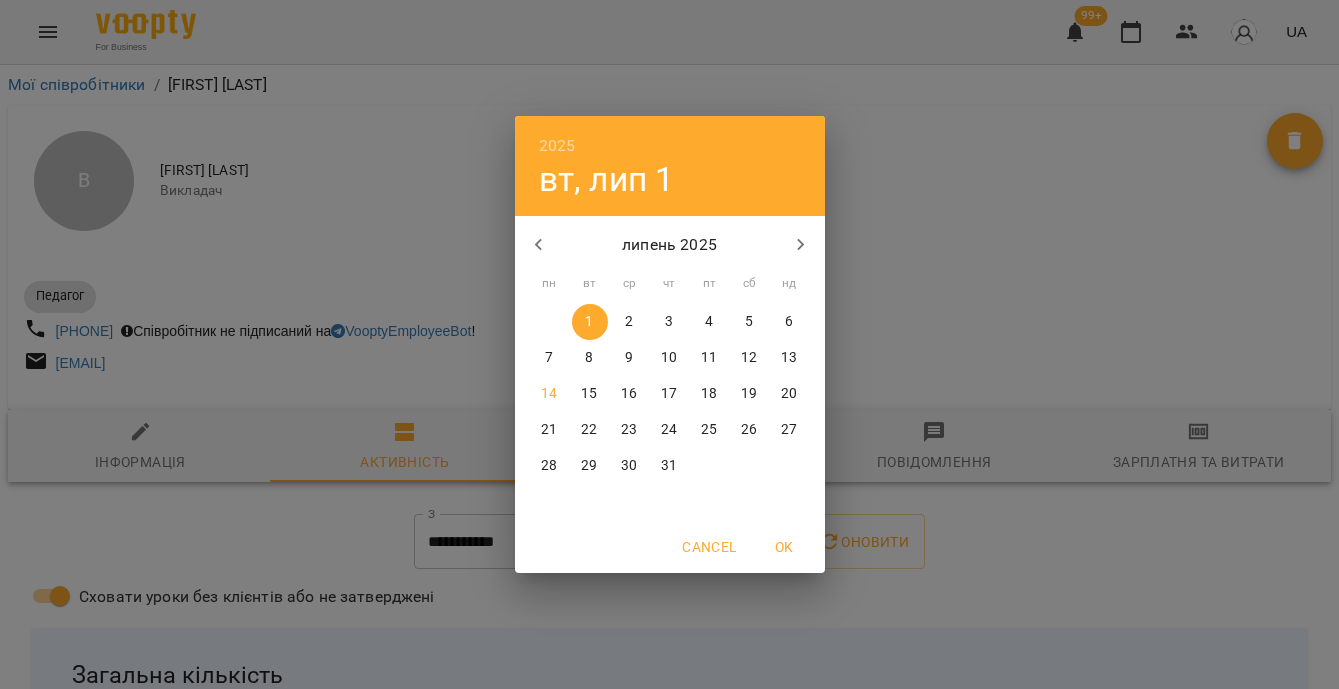 click on "7" at bounding box center [550, 358] 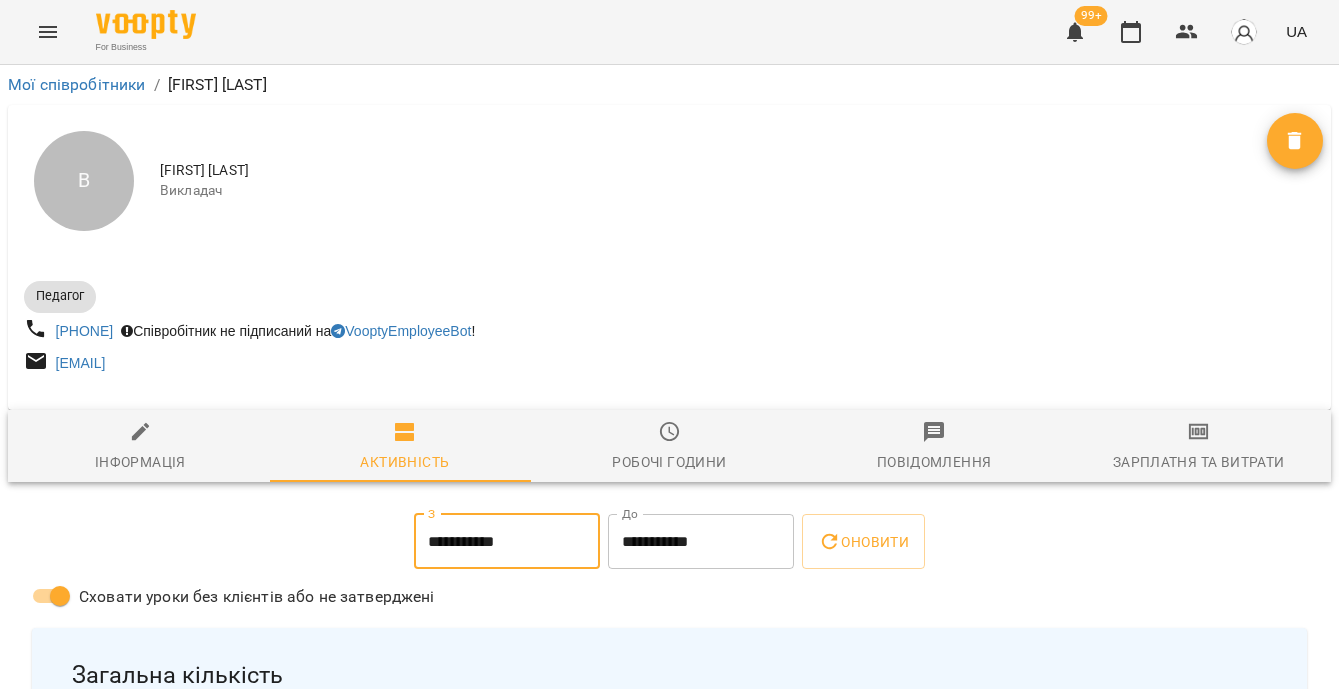 click on "**********" at bounding box center (701, 542) 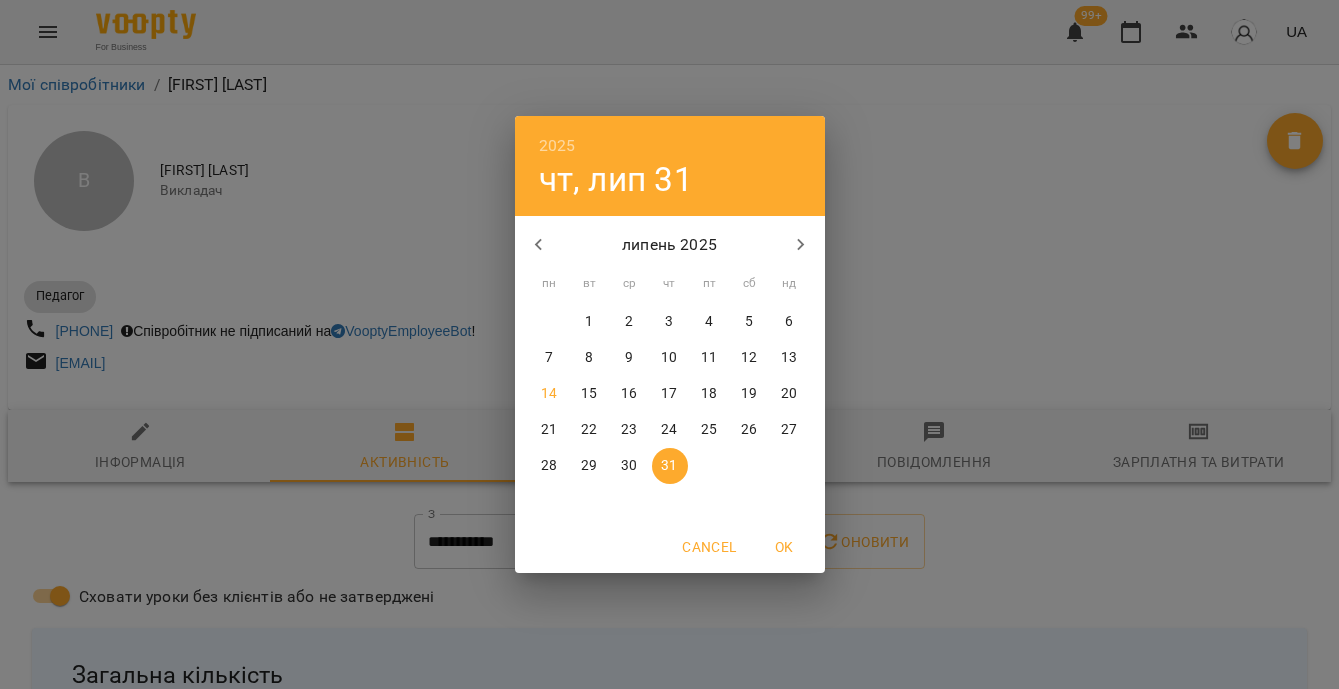 drag, startPoint x: 790, startPoint y: 354, endPoint x: 802, endPoint y: 373, distance: 22.472204 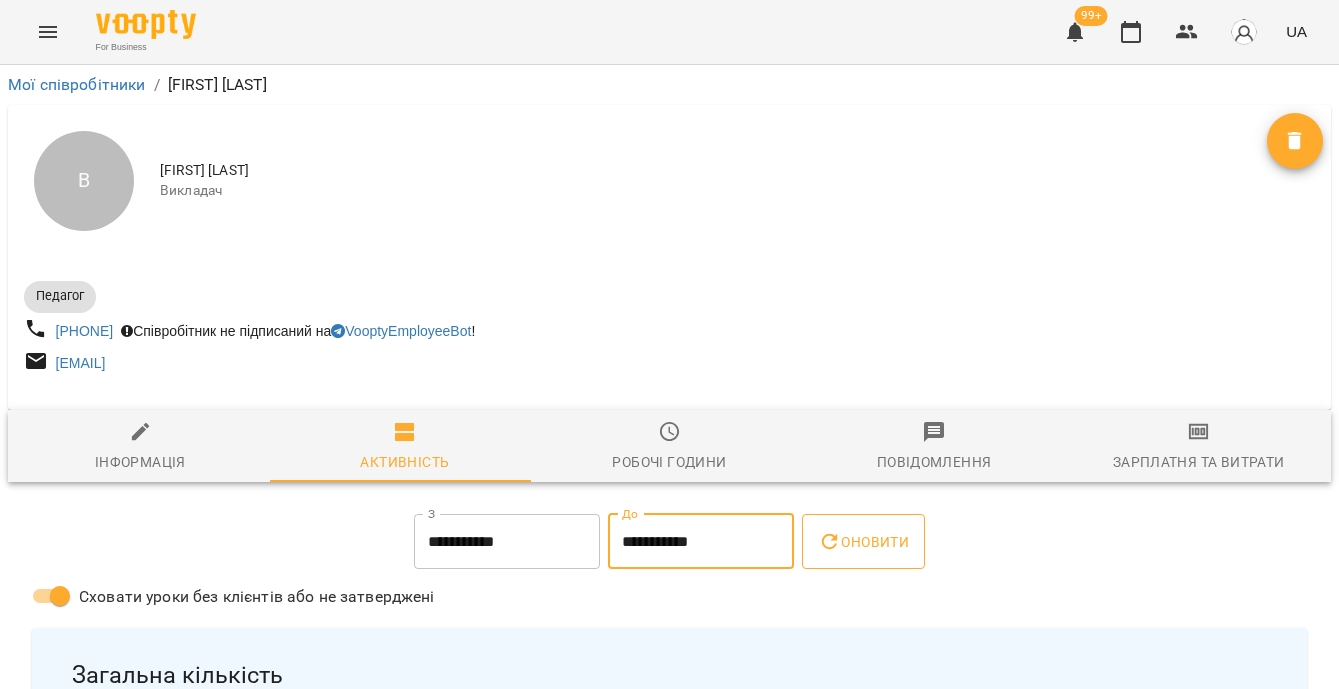 click on "Оновити" at bounding box center [863, 542] 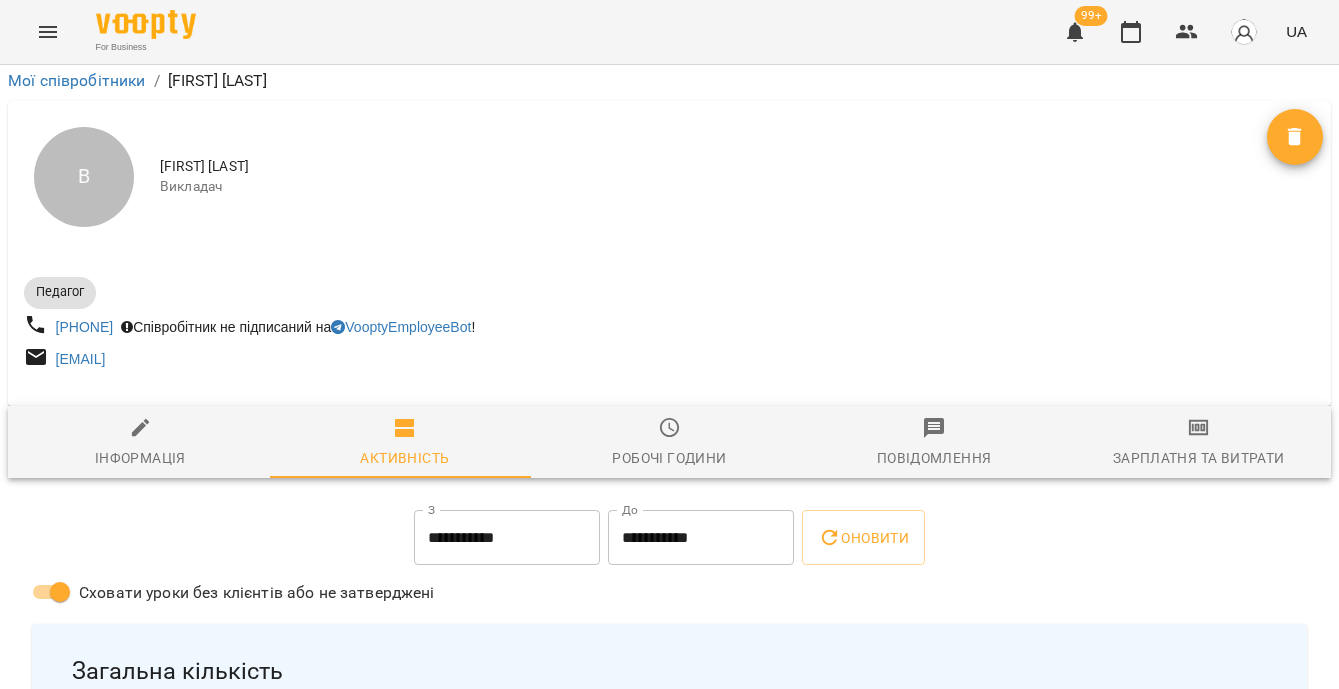 scroll, scrollTop: 0, scrollLeft: 0, axis: both 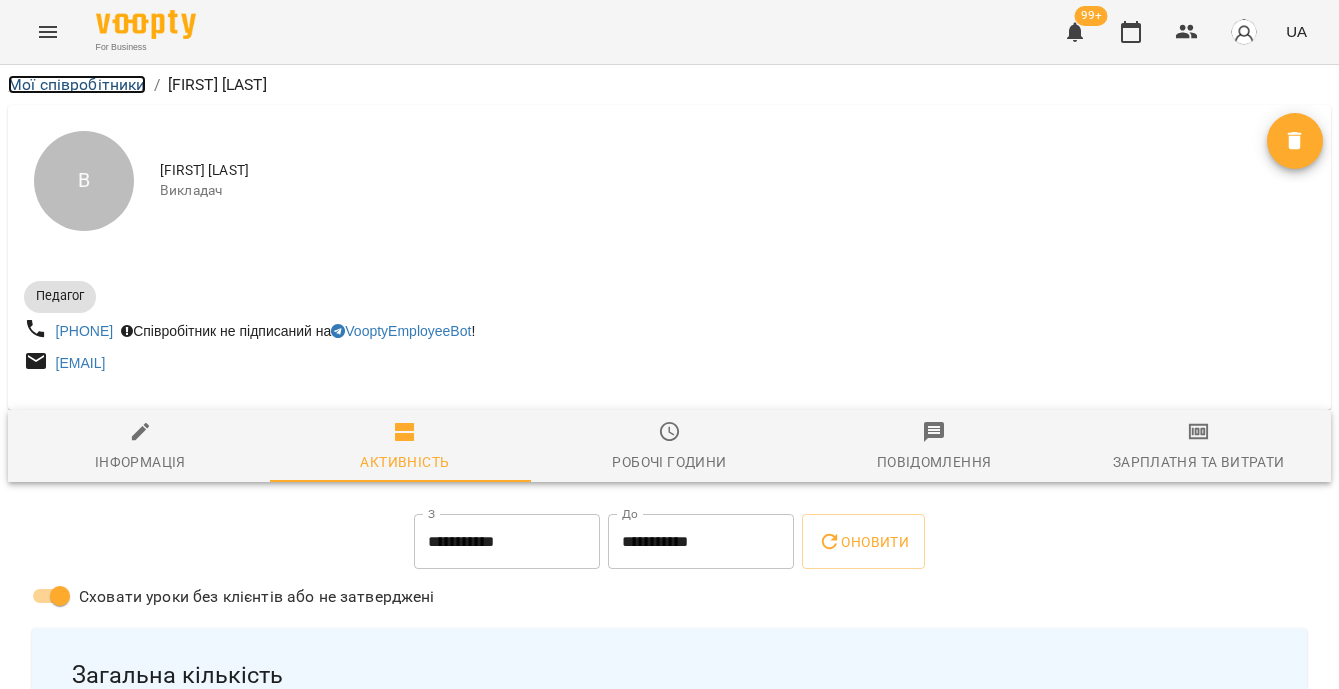 click on "Мої співробітники" at bounding box center (77, 84) 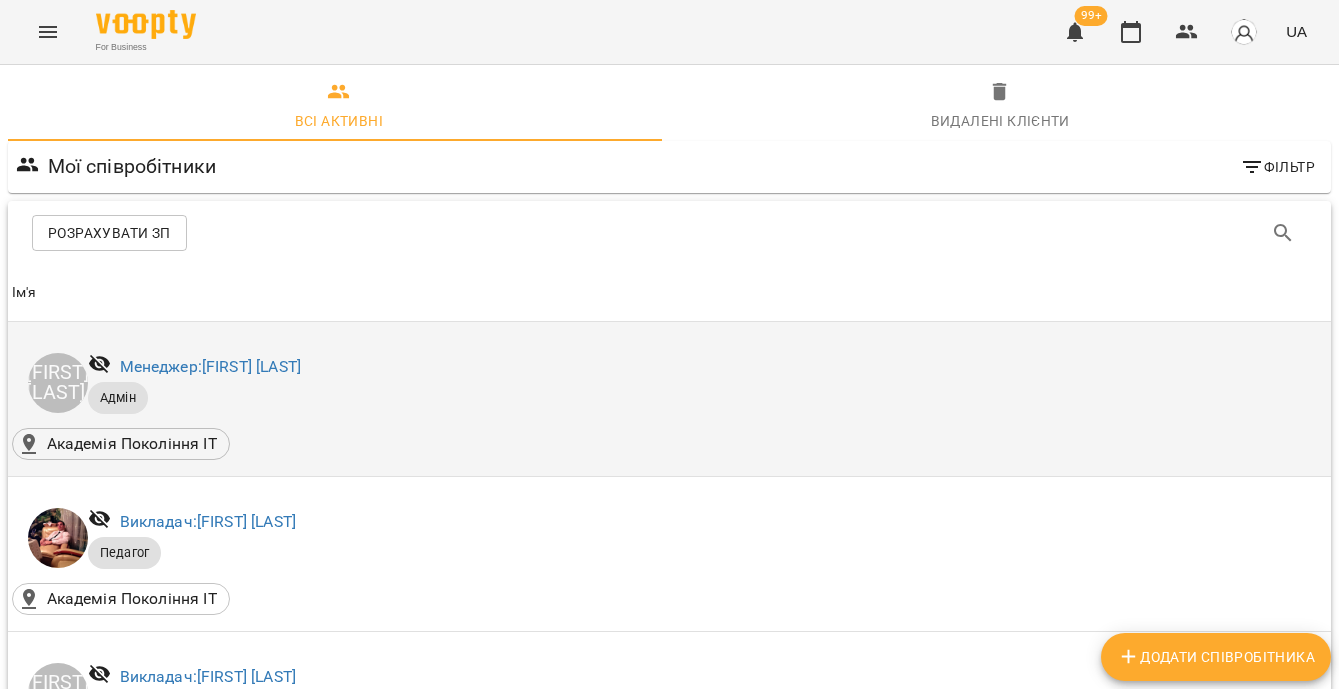 scroll, scrollTop: 2255, scrollLeft: 0, axis: vertical 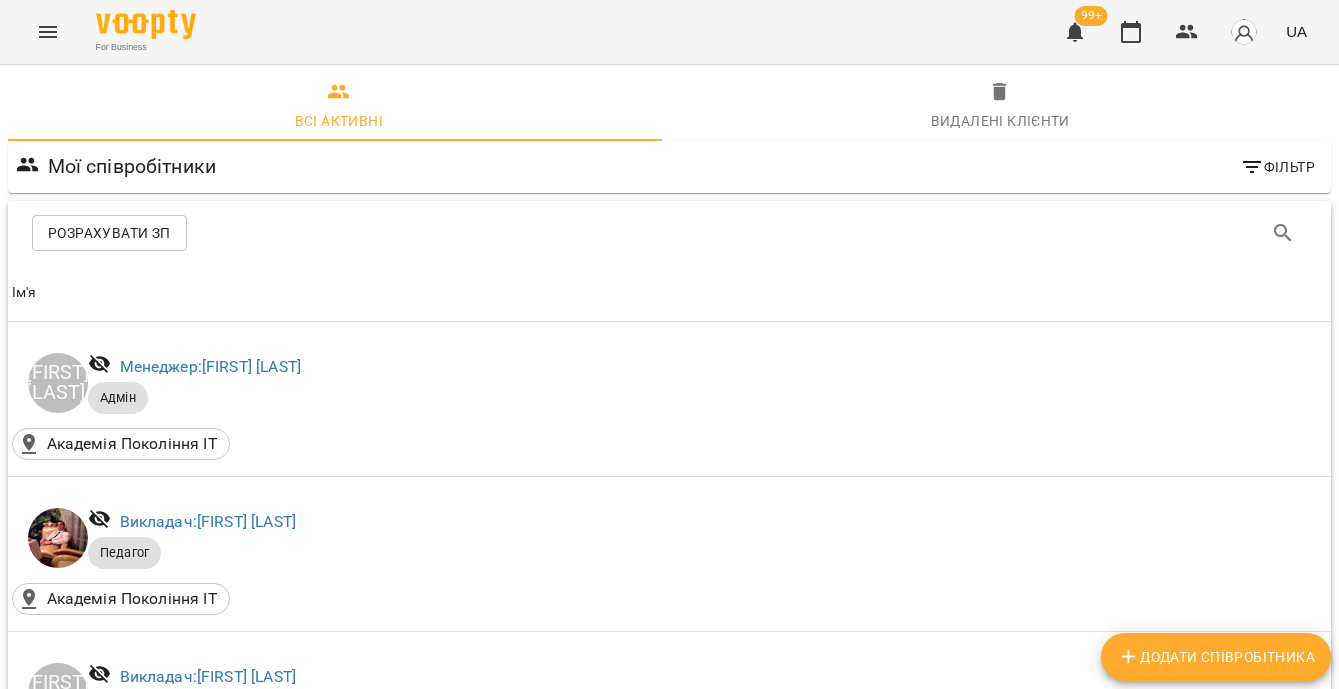 click on "Викладач:  [FIRST] [LAST]" at bounding box center (208, 2686) 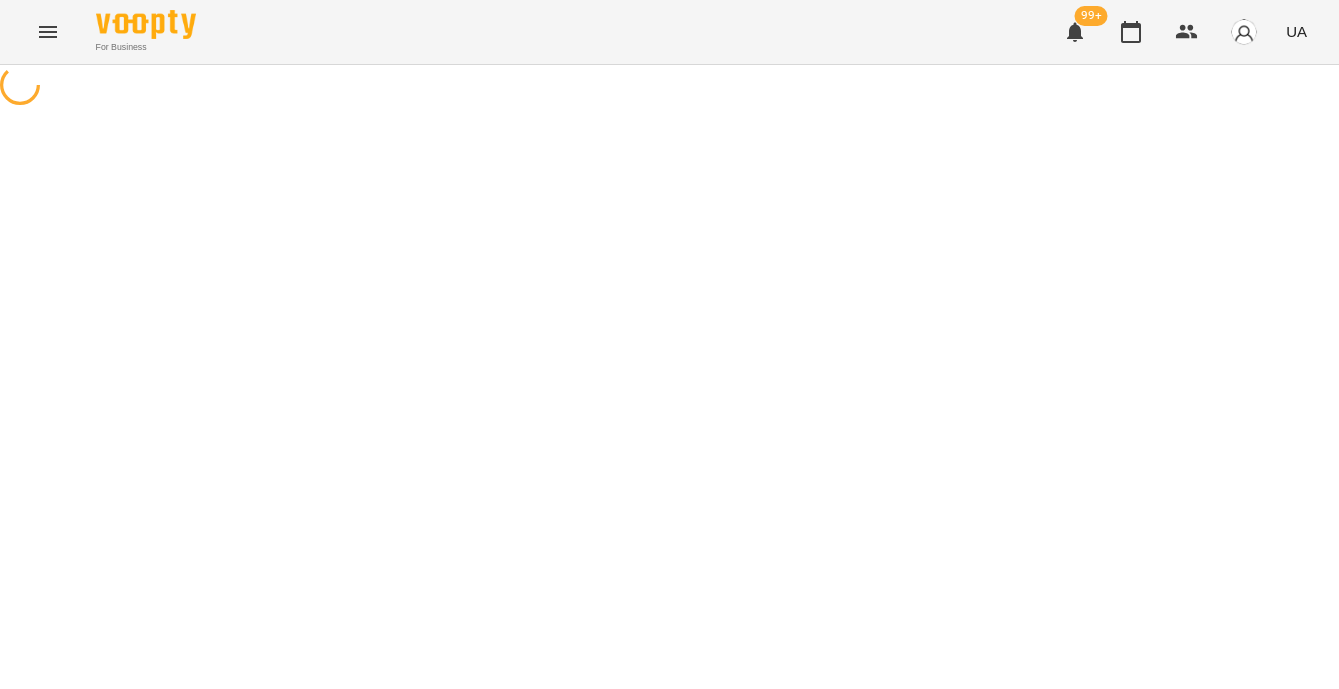scroll, scrollTop: 0, scrollLeft: 0, axis: both 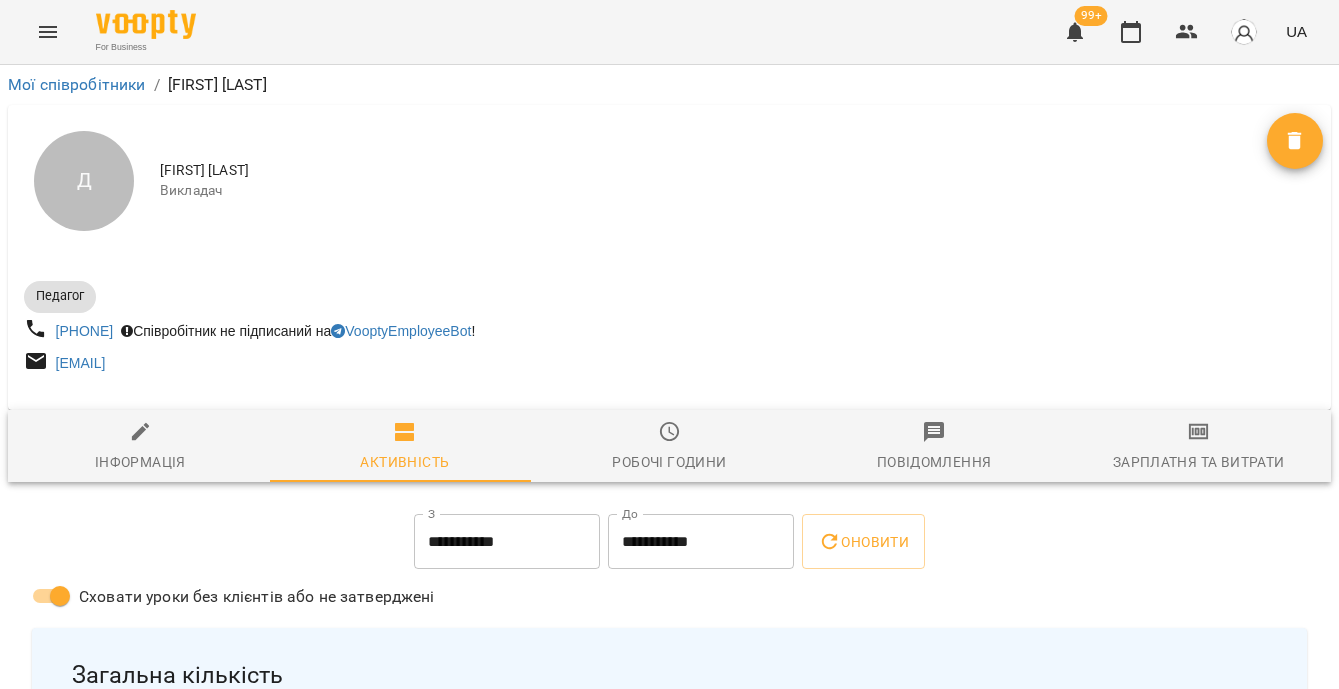 click on "**********" at bounding box center [507, 542] 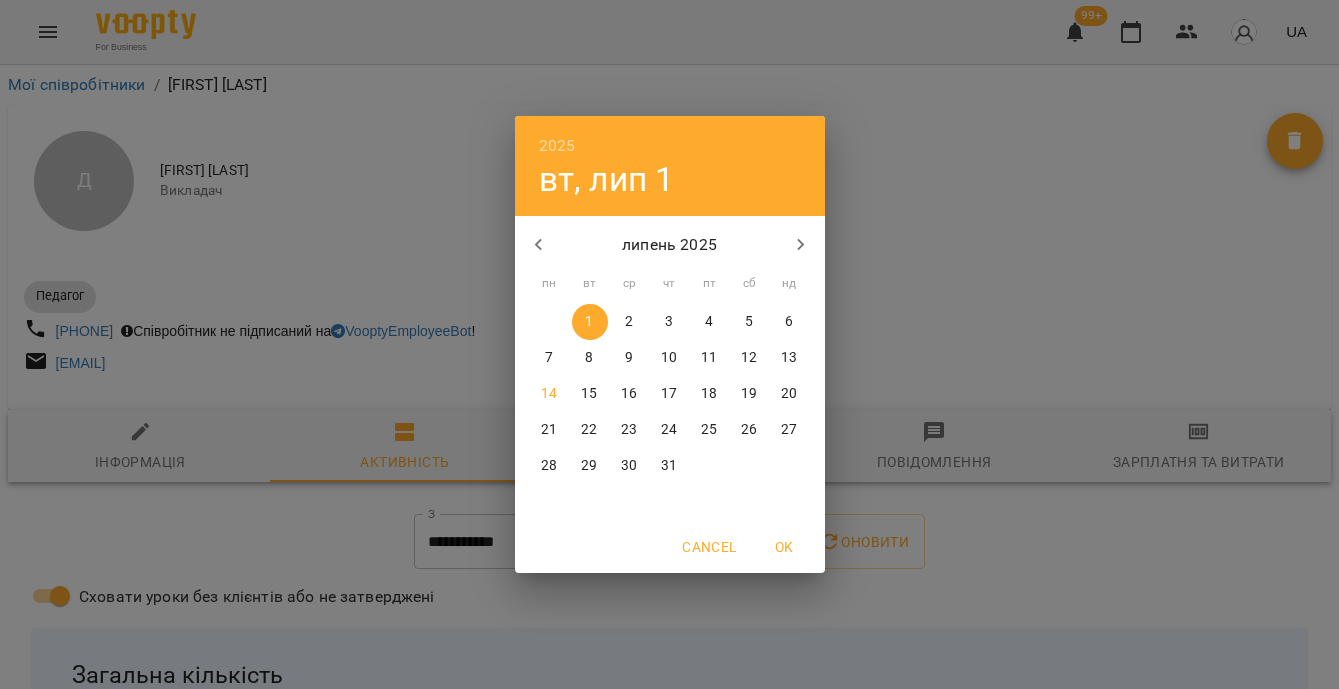 click on "7" at bounding box center (549, 358) 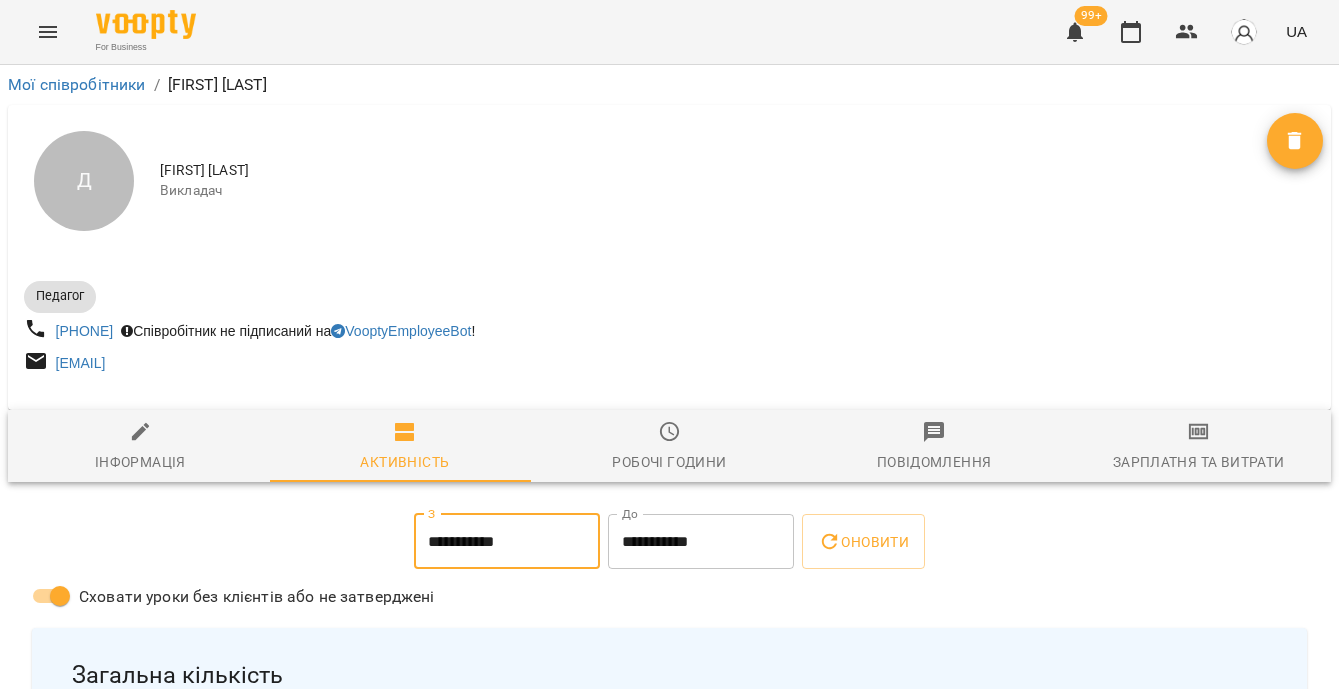 click on "**********" at bounding box center (701, 542) 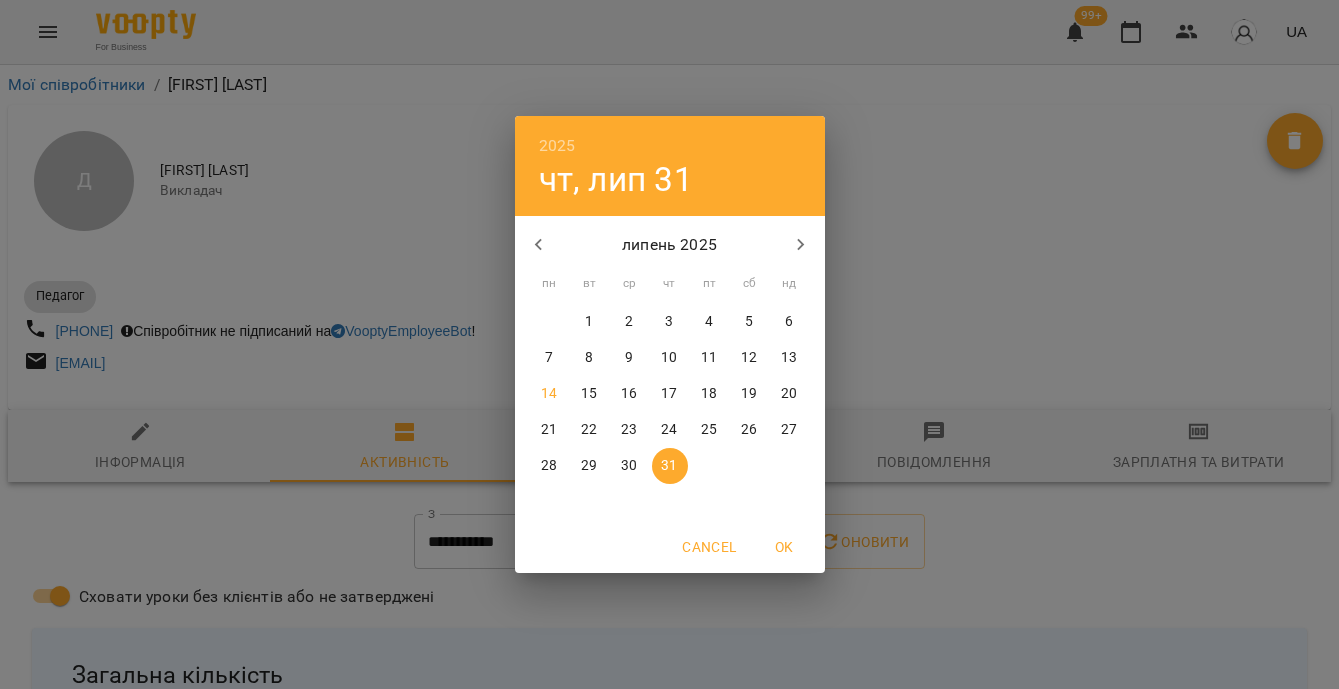 click on "13" at bounding box center [789, 358] 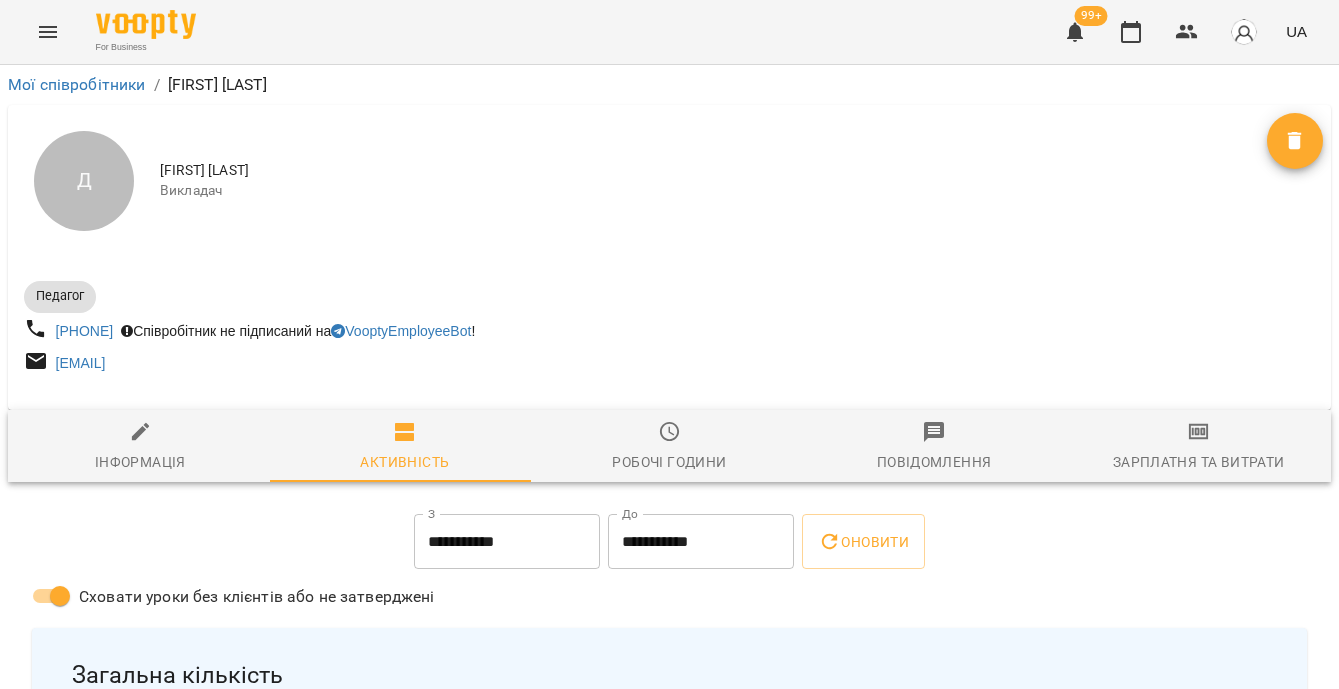 click on "Оновити" at bounding box center [863, 542] 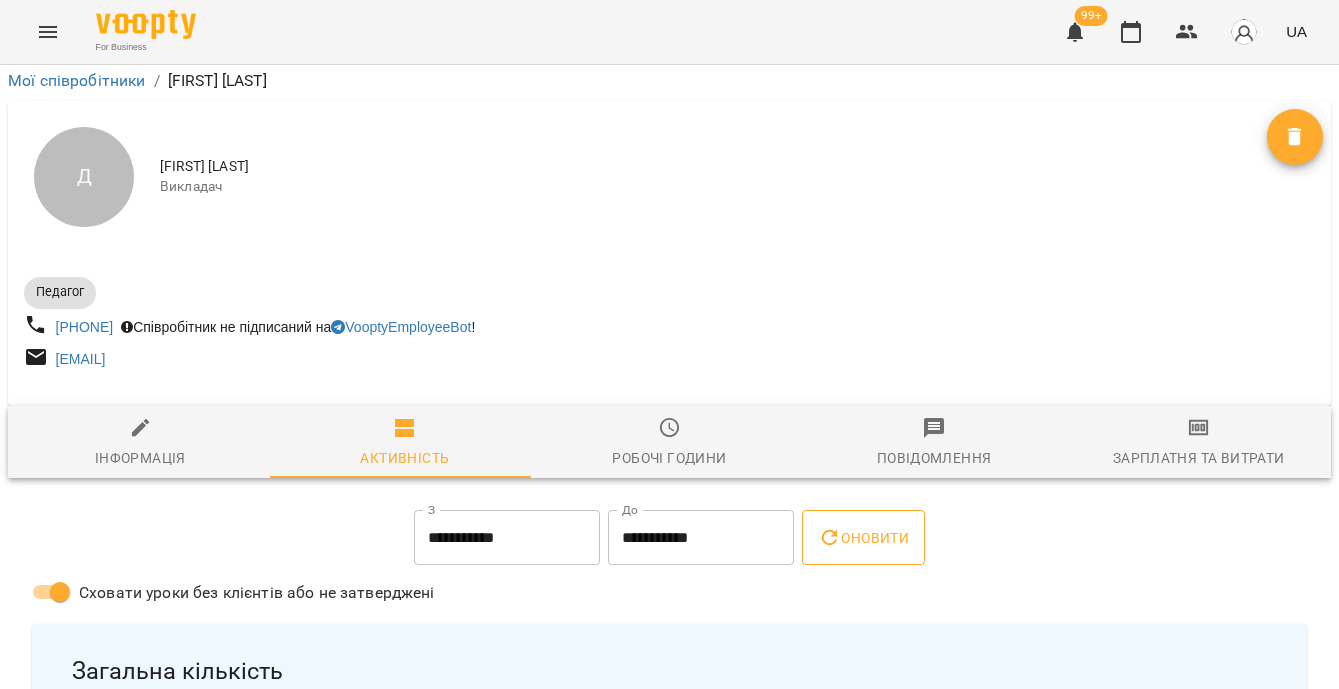 scroll, scrollTop: 0, scrollLeft: 0, axis: both 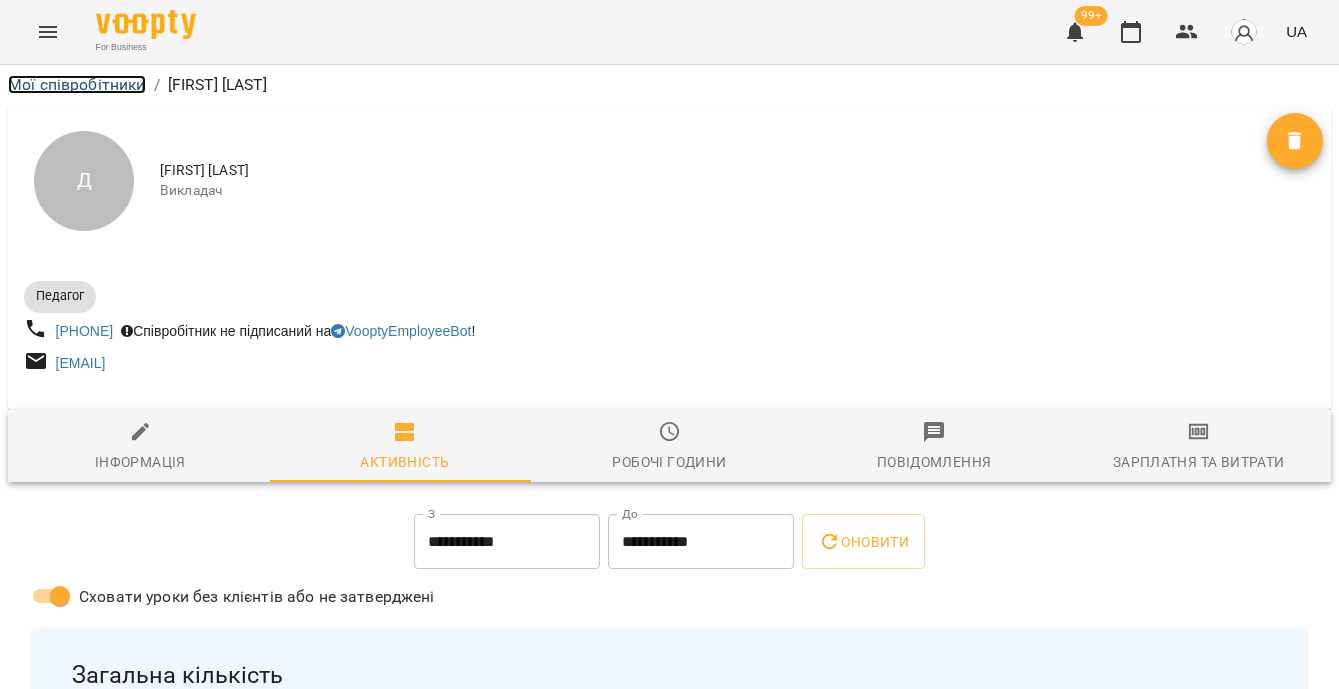 click on "Мої співробітники" at bounding box center (77, 84) 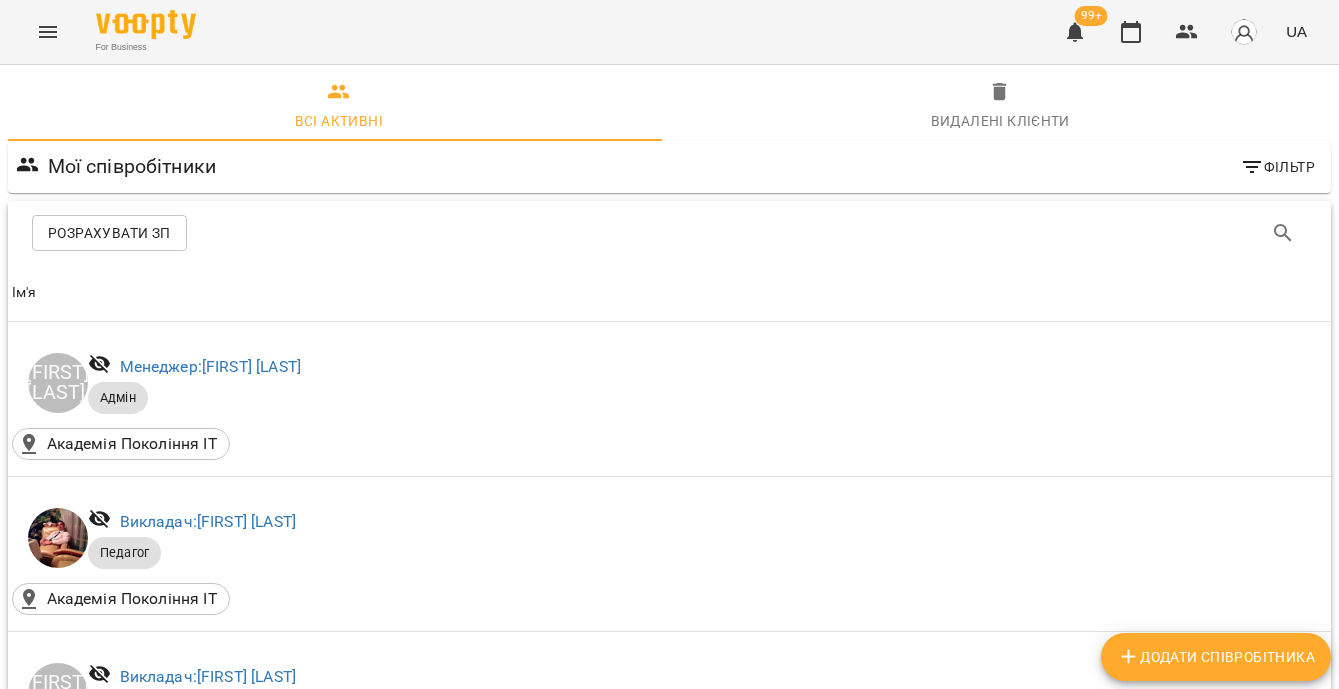 scroll, scrollTop: 2246, scrollLeft: 0, axis: vertical 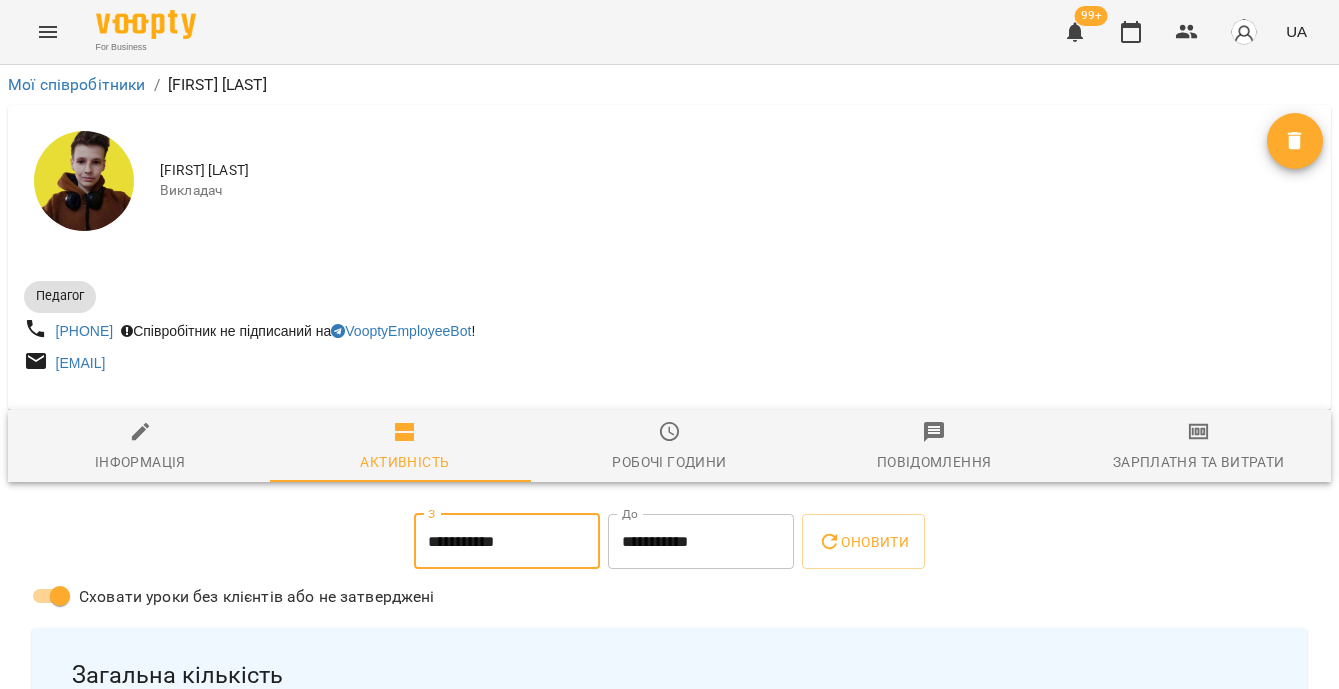 click on "**********" at bounding box center (507, 542) 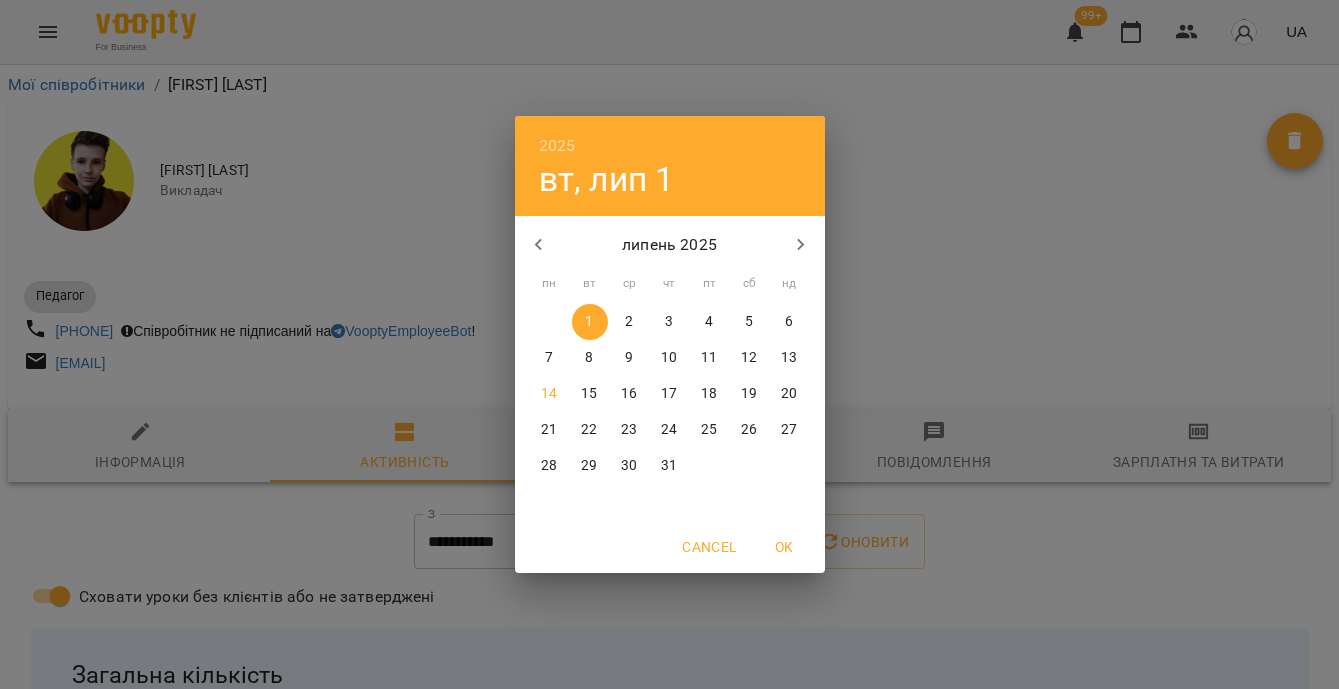 click on "7" at bounding box center (550, 358) 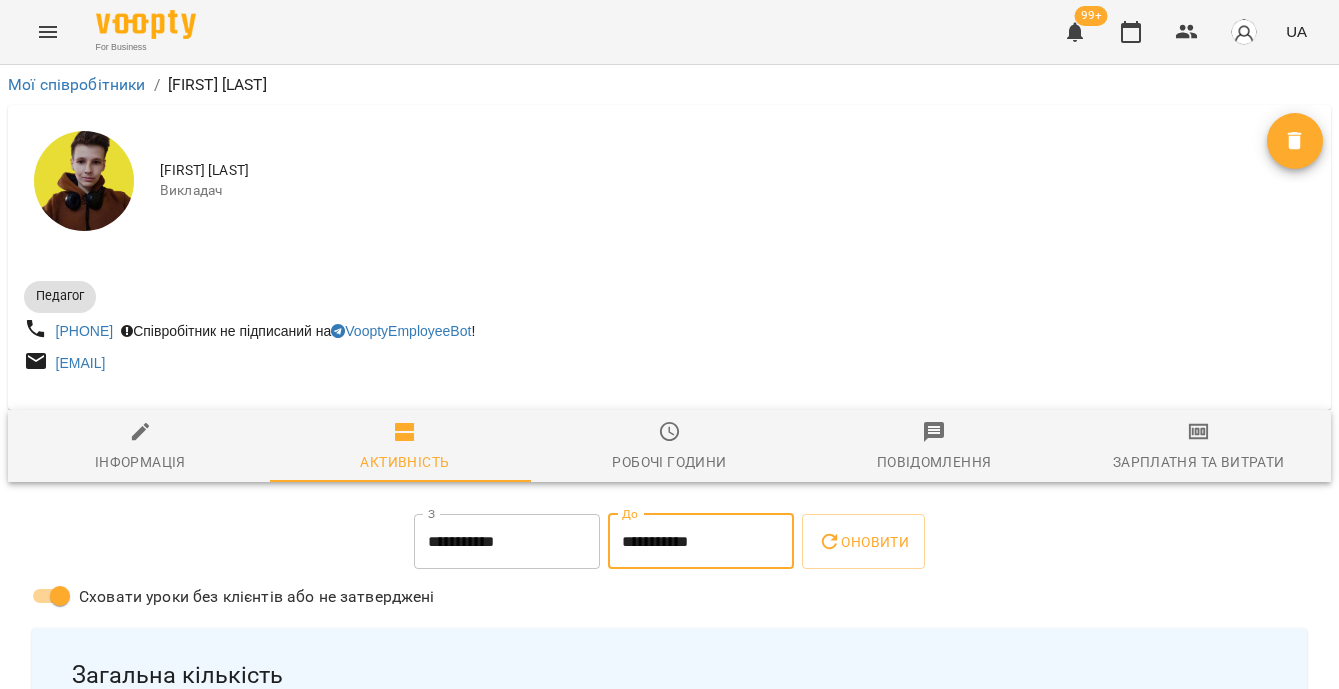 click on "**********" at bounding box center [701, 542] 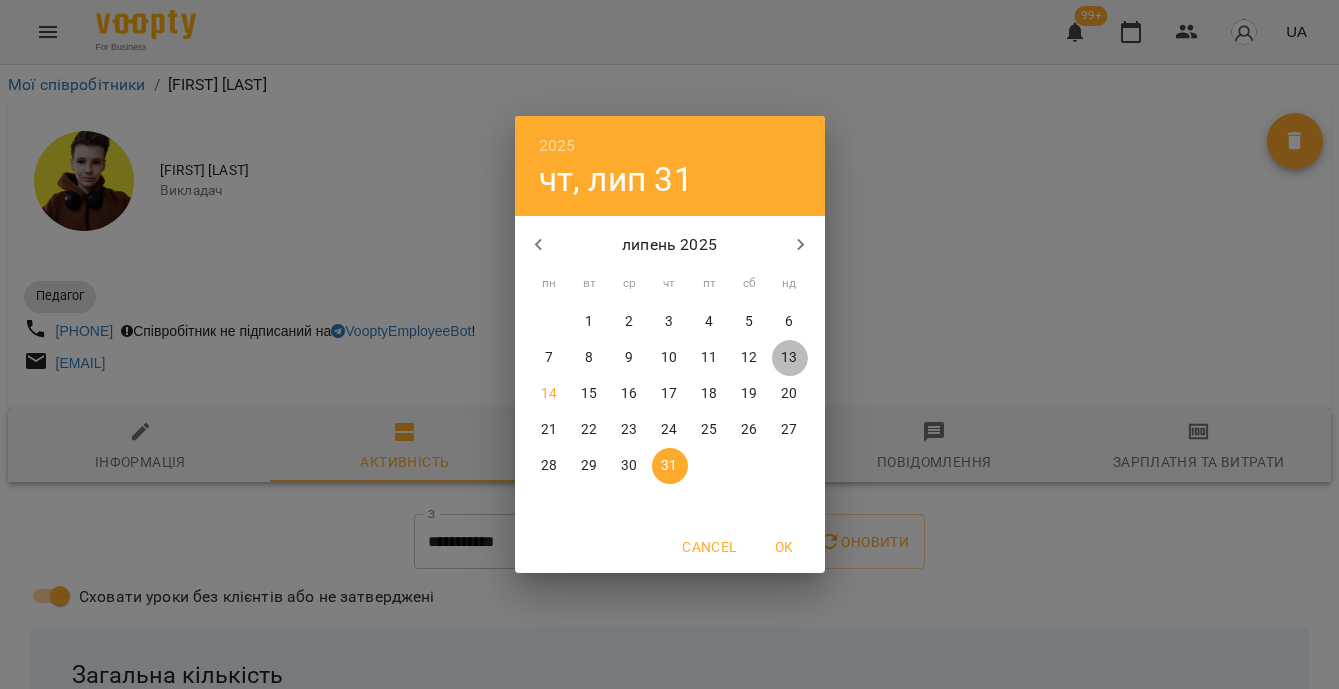 click on "13" at bounding box center [789, 358] 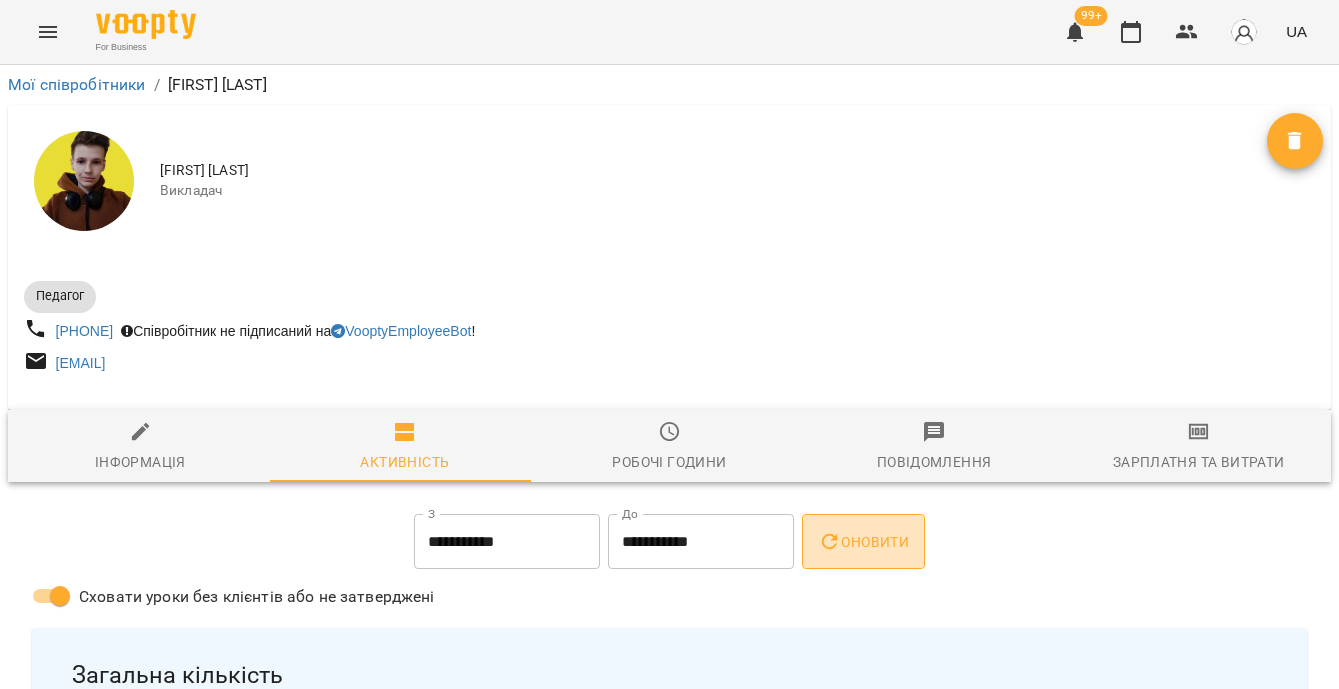 click on "Оновити" at bounding box center (863, 542) 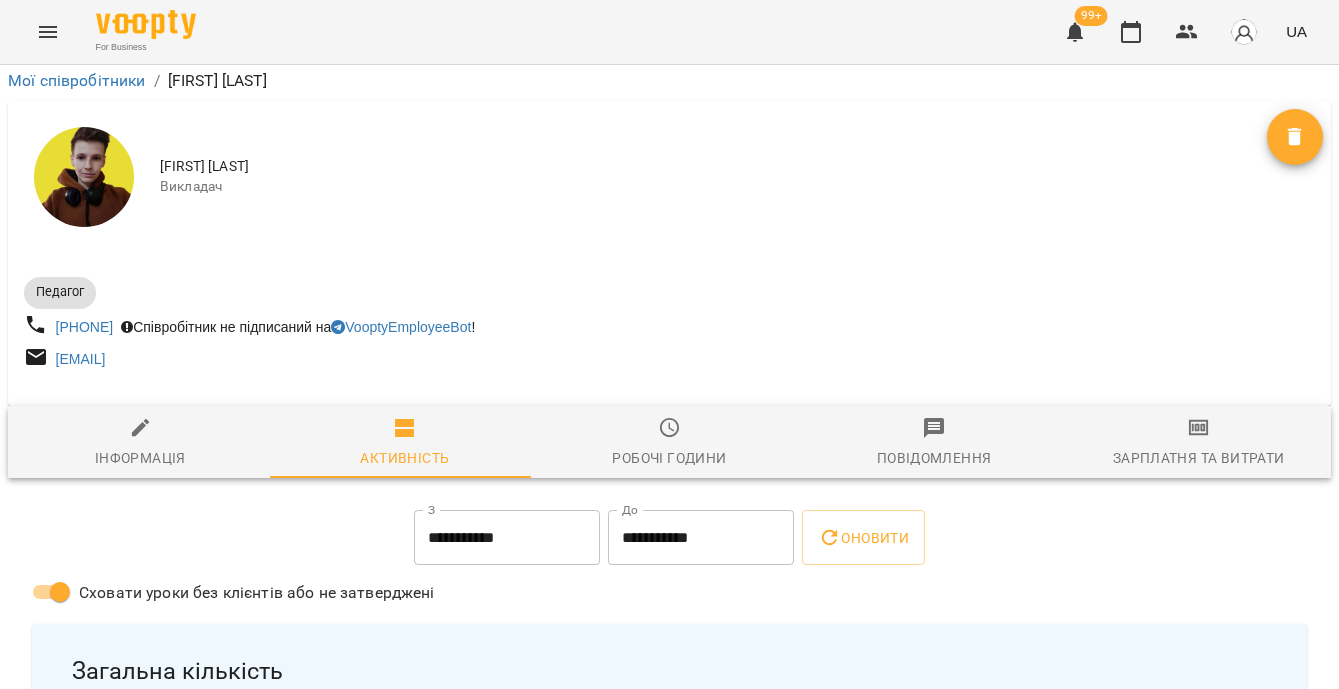 scroll, scrollTop: 0, scrollLeft: 0, axis: both 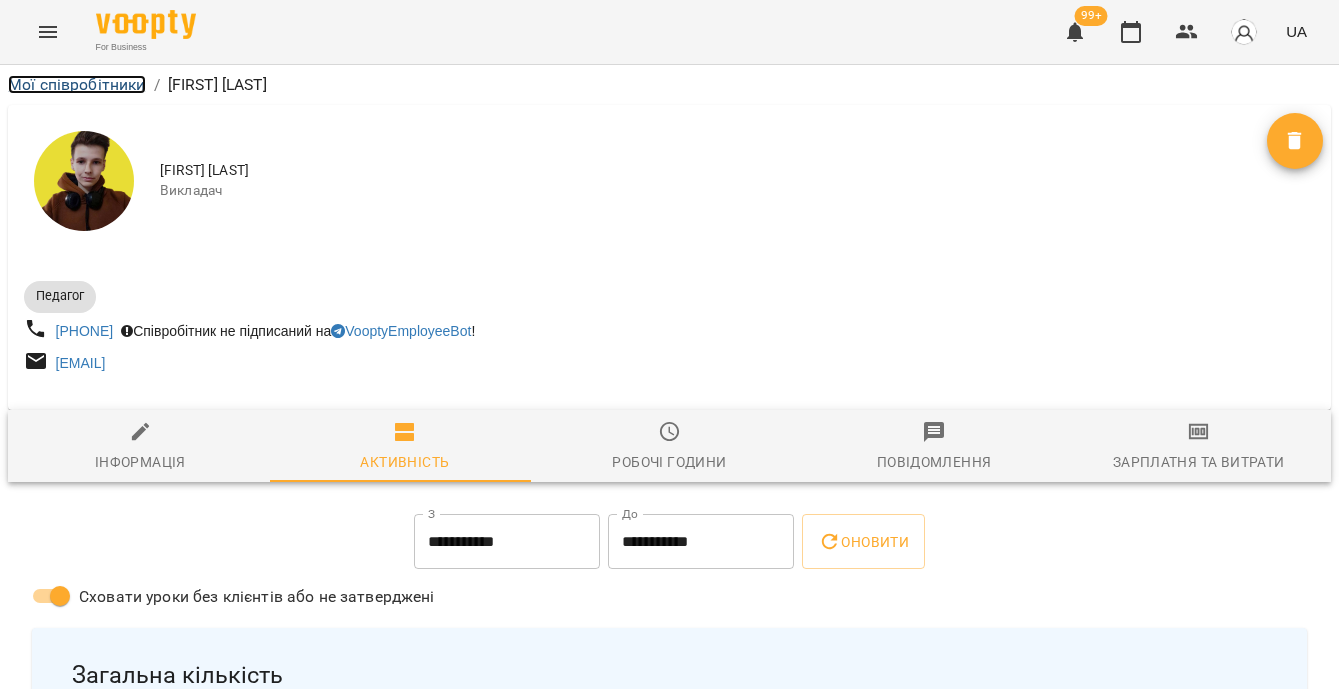 click on "Мої співробітники" at bounding box center [77, 84] 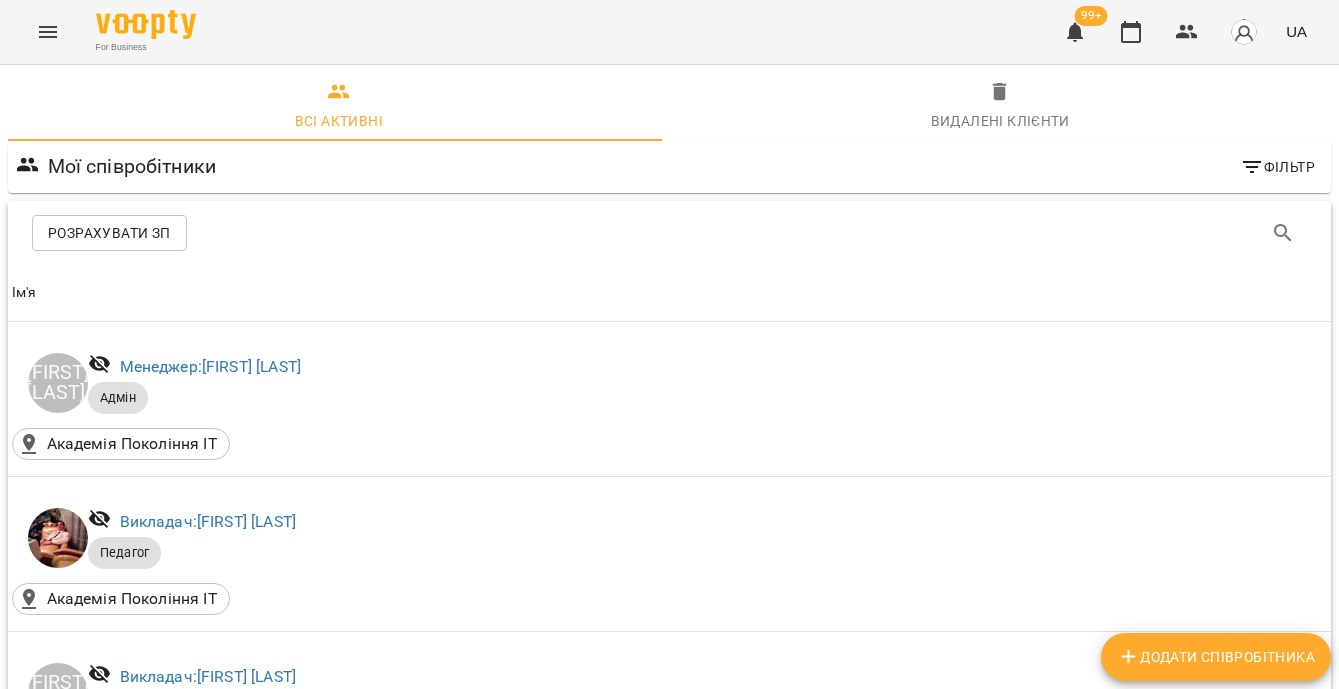 scroll, scrollTop: 2928, scrollLeft: 0, axis: vertical 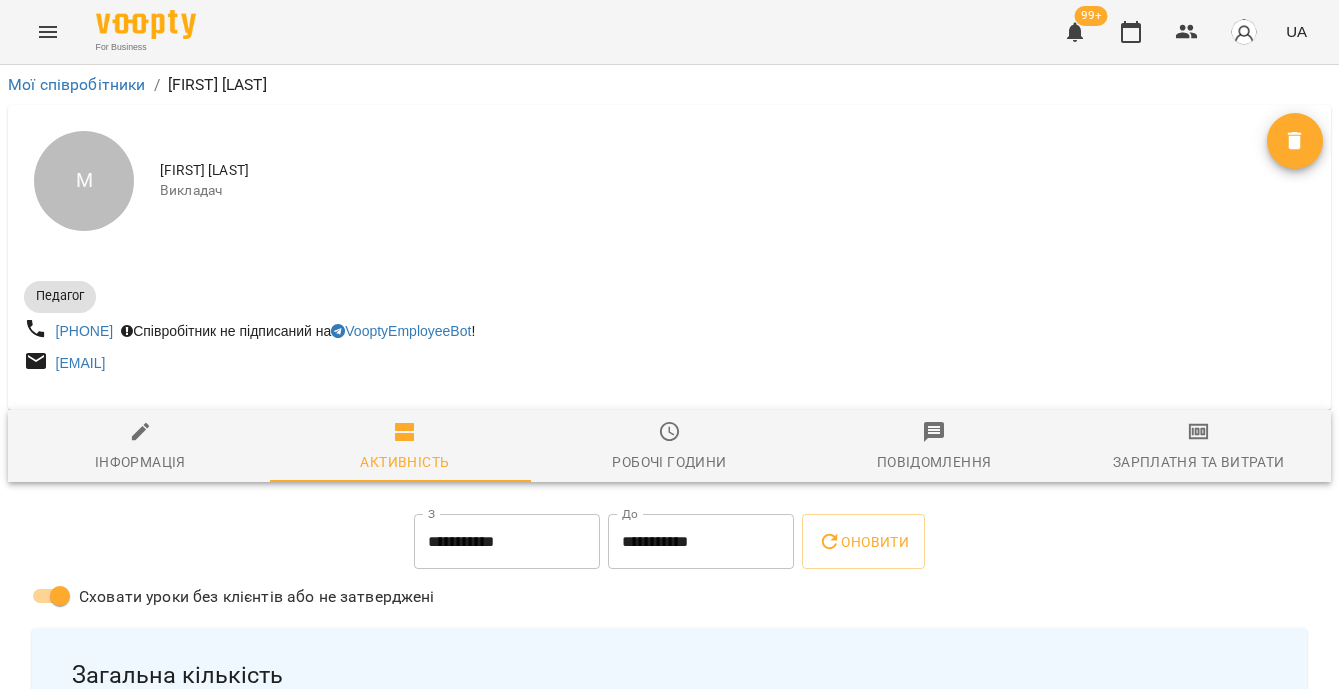 click on "**********" at bounding box center (507, 542) 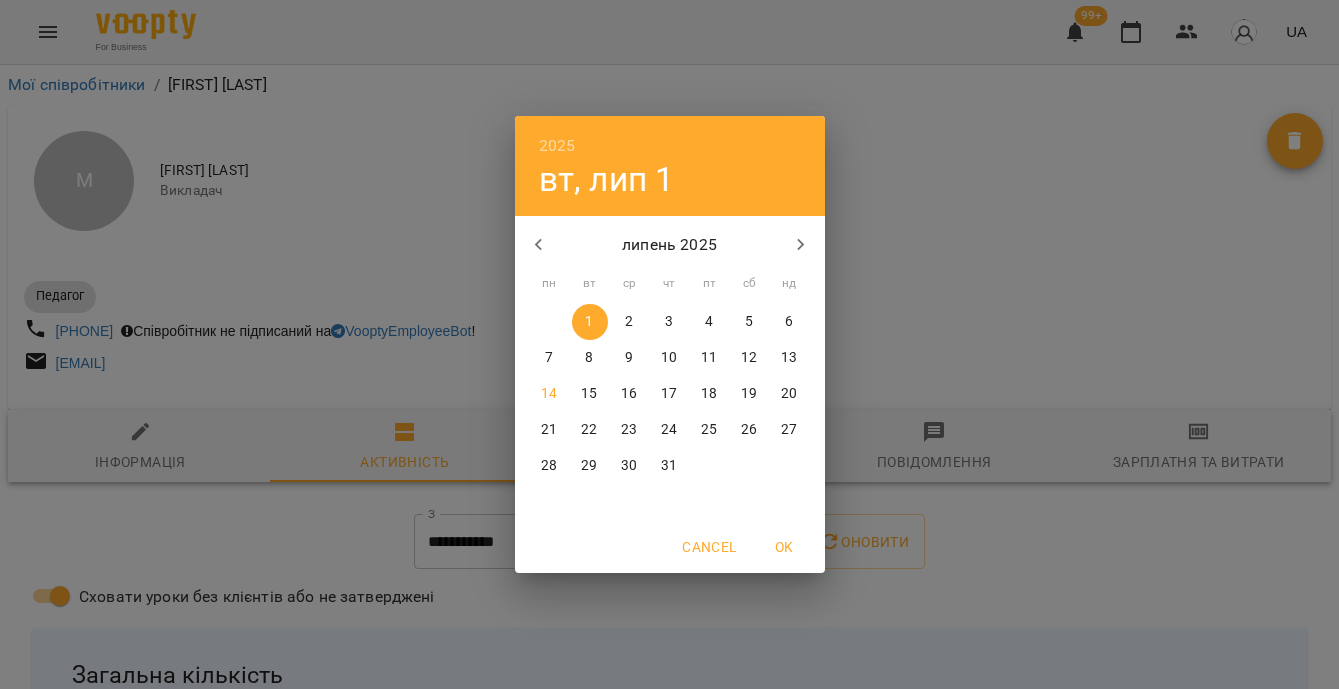 click on "7" at bounding box center [549, 358] 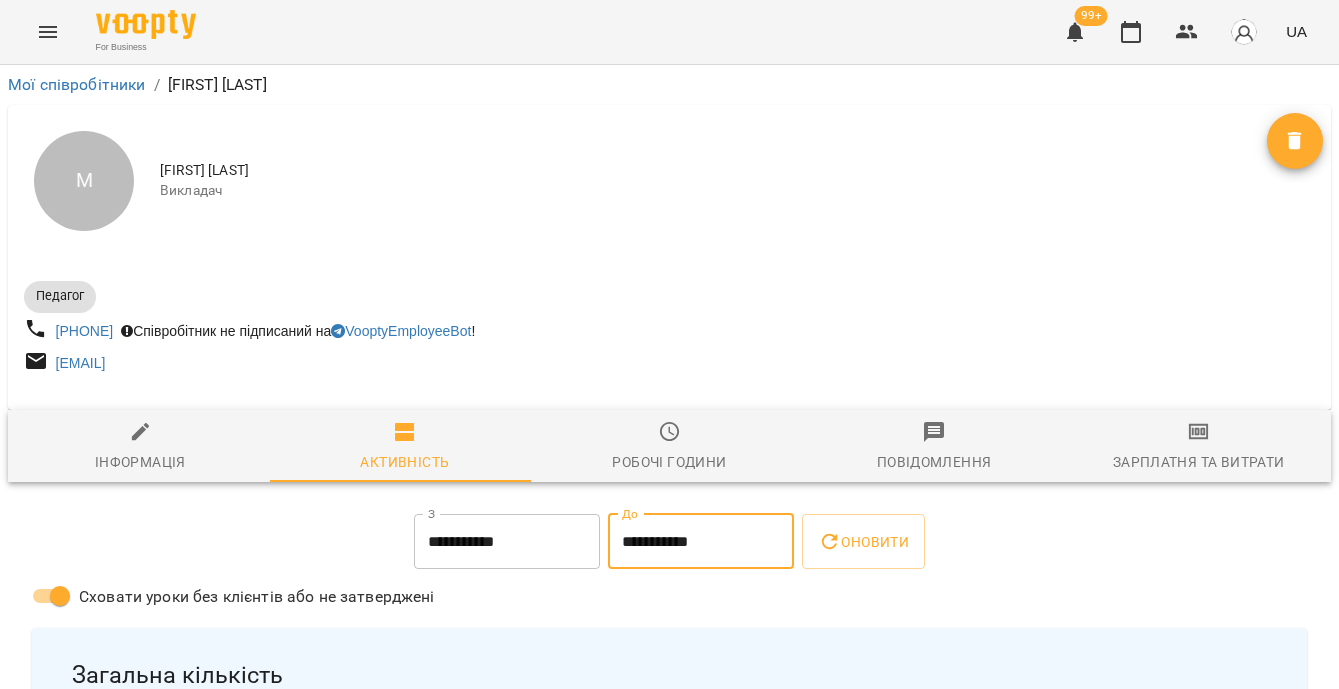 click on "**********" at bounding box center (701, 542) 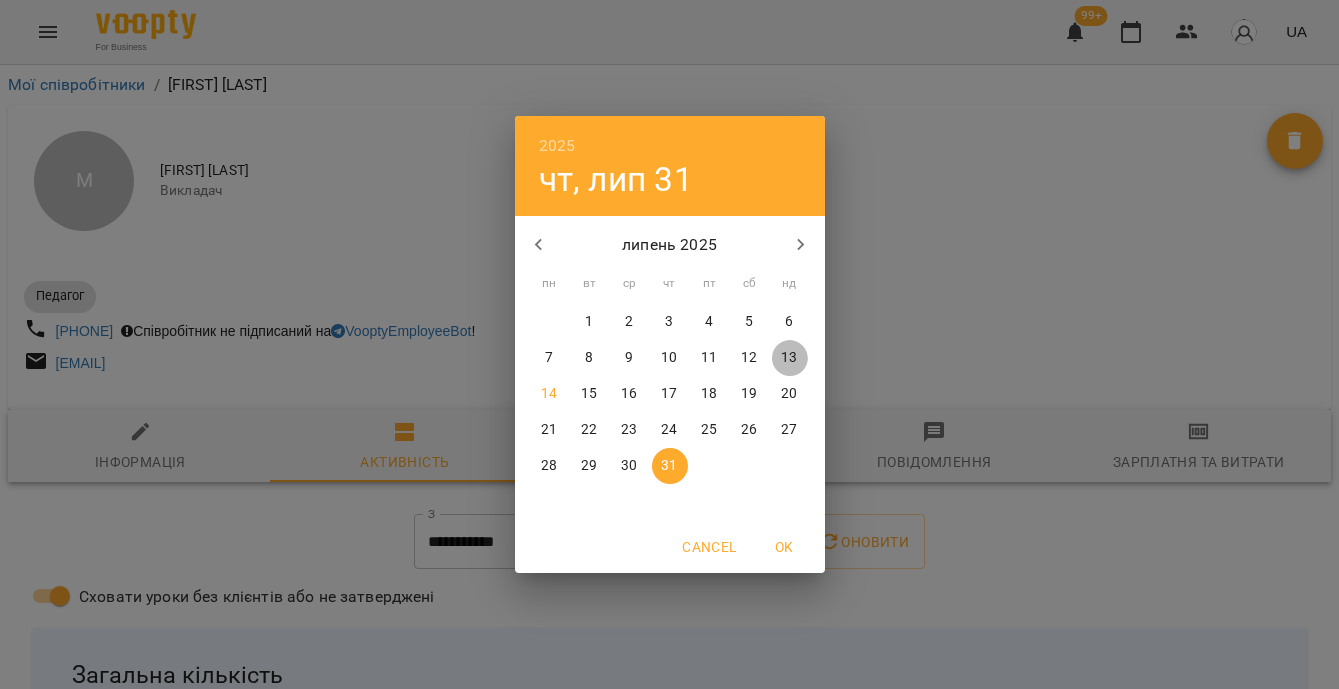 click on "13" at bounding box center (790, 358) 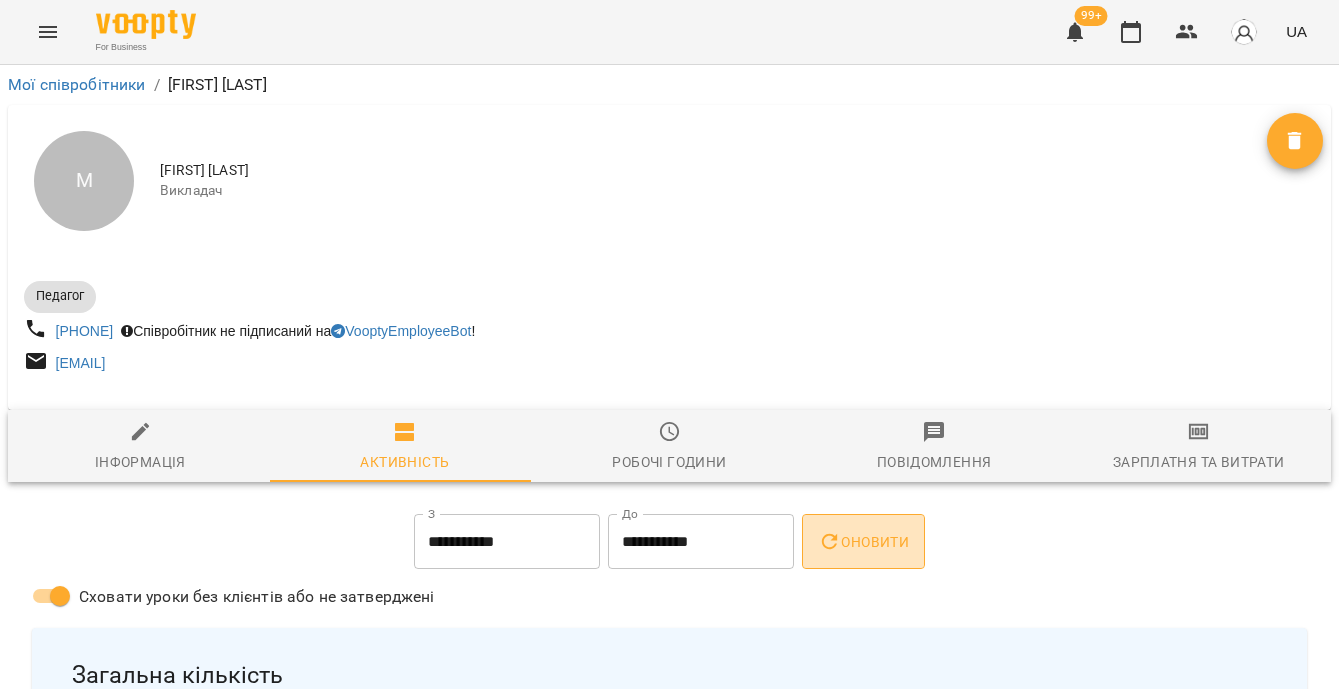 click 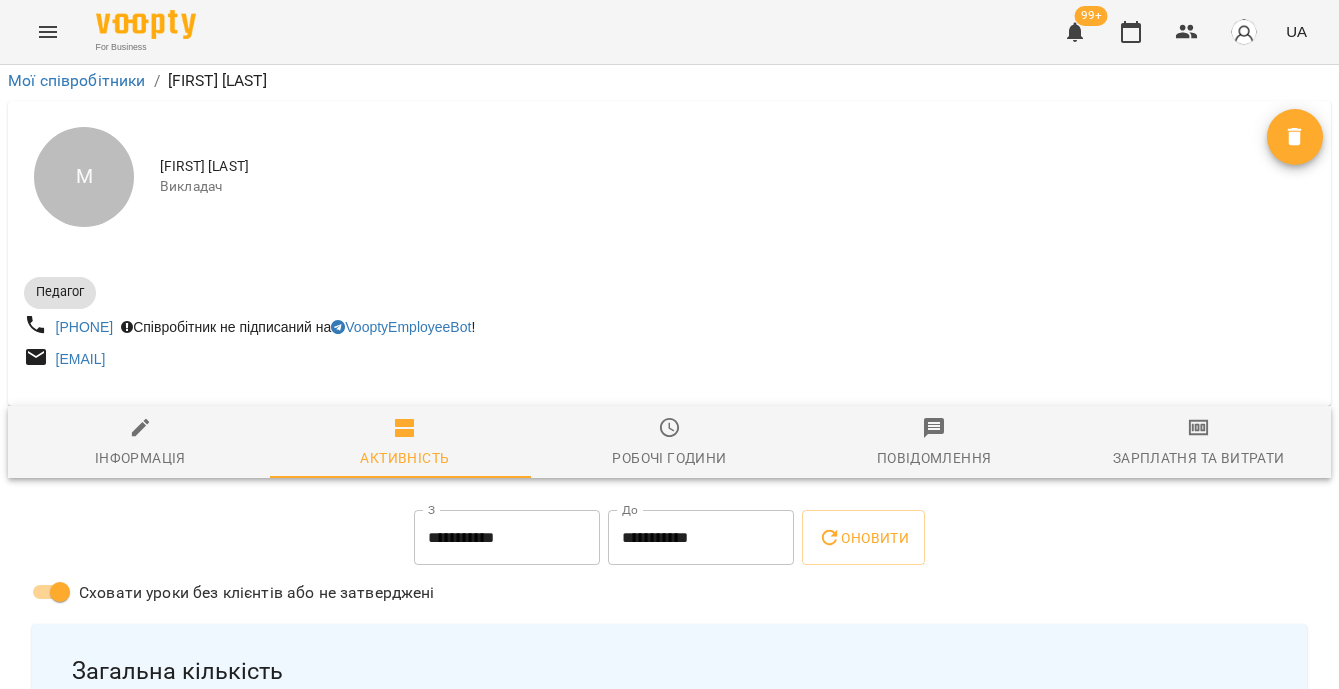 scroll, scrollTop: 0, scrollLeft: 0, axis: both 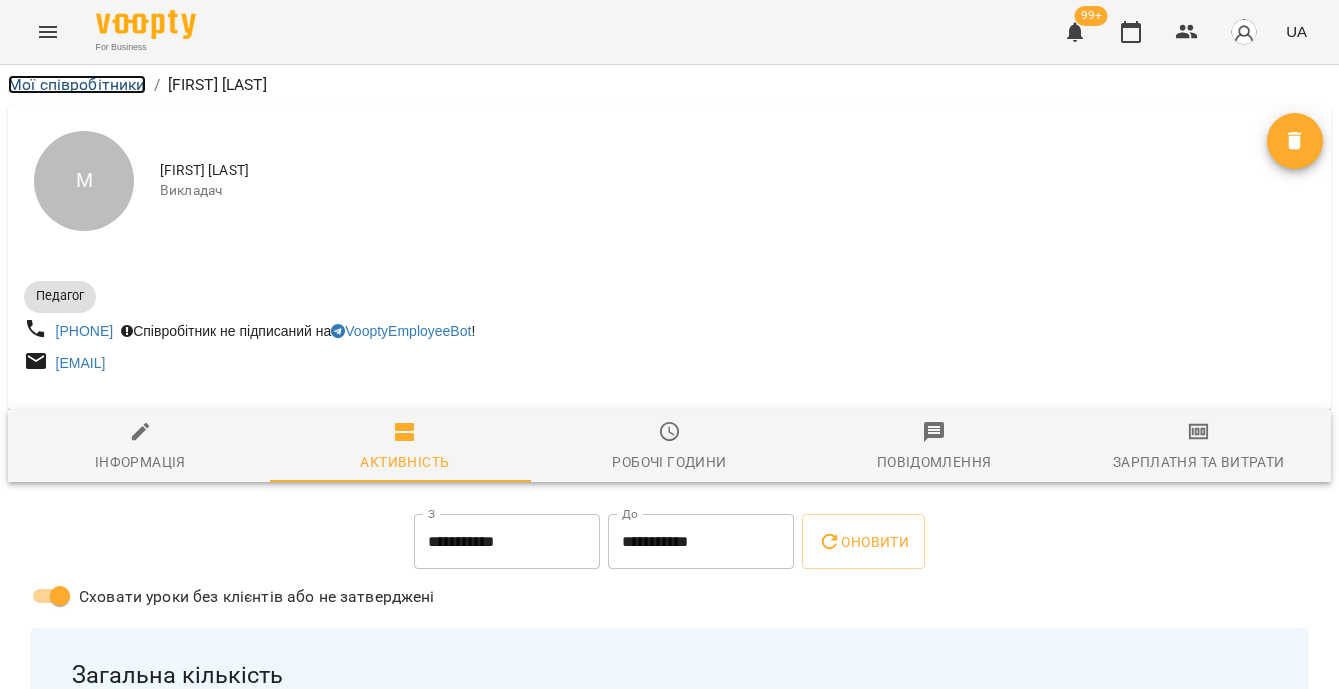 click on "Мої співробітники" at bounding box center [77, 84] 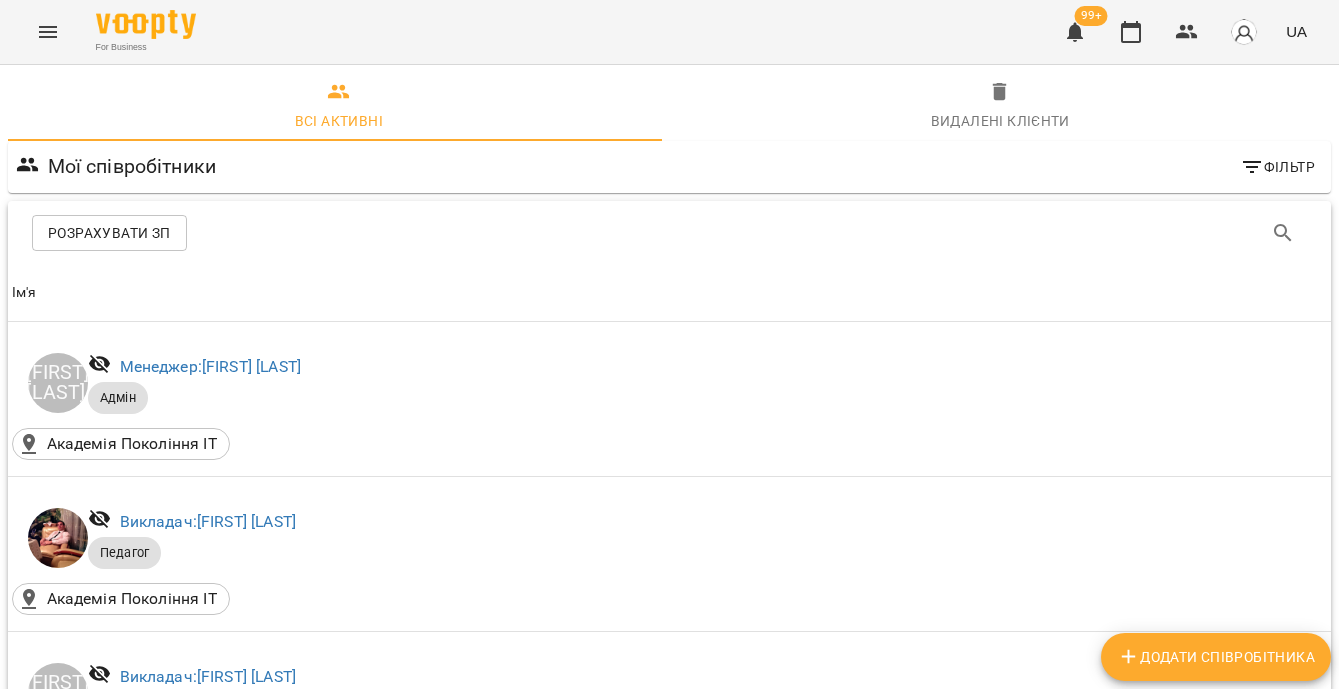 scroll, scrollTop: 3097, scrollLeft: 0, axis: vertical 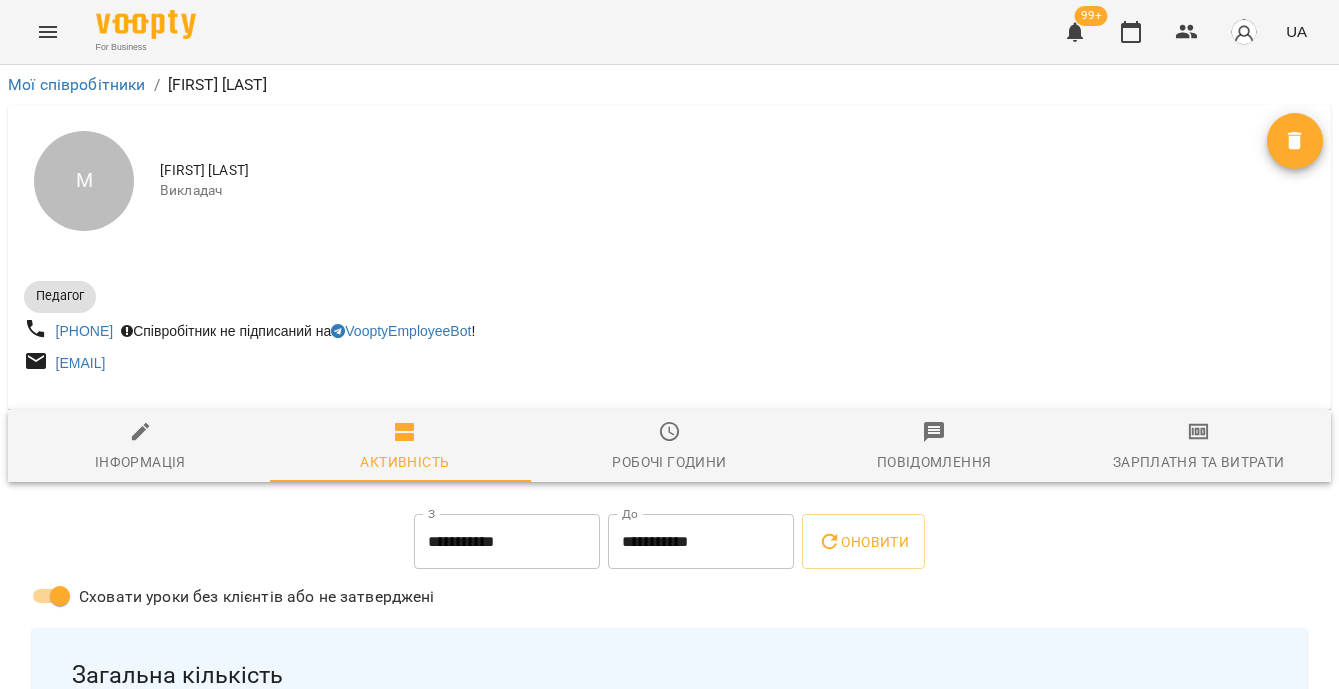 click on "**********" at bounding box center (507, 542) 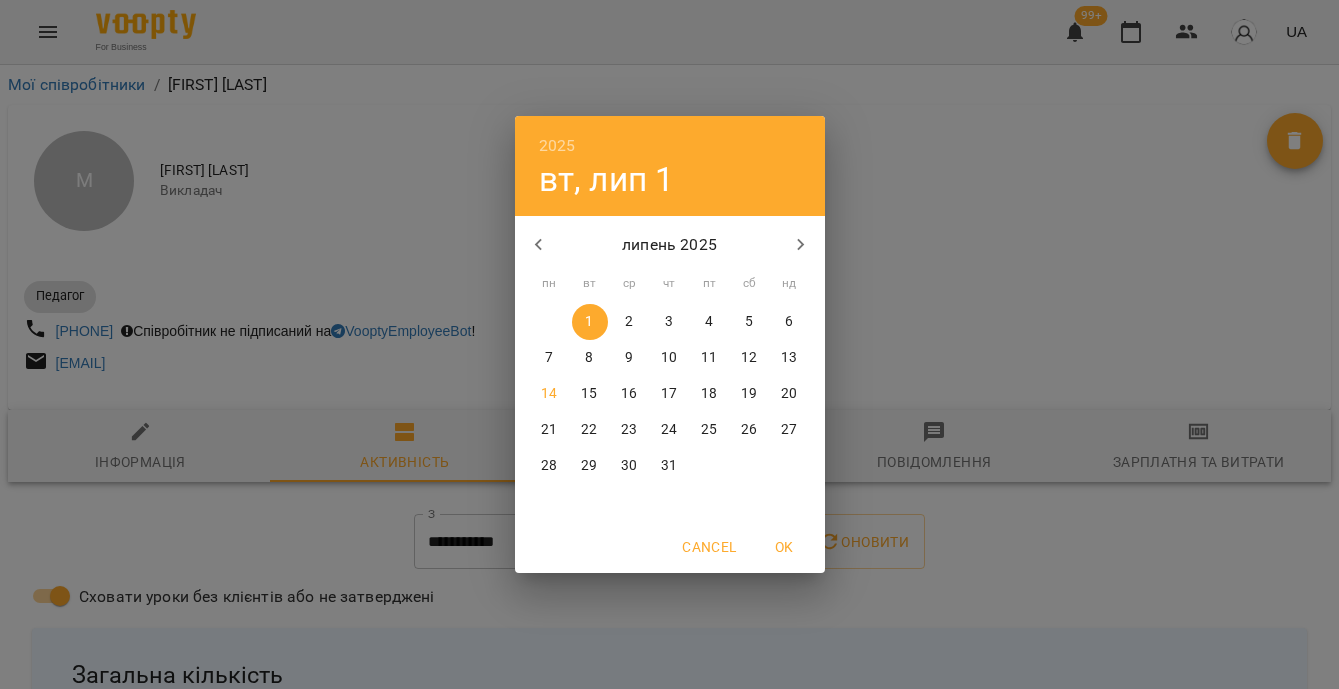 click on "7" at bounding box center (549, 358) 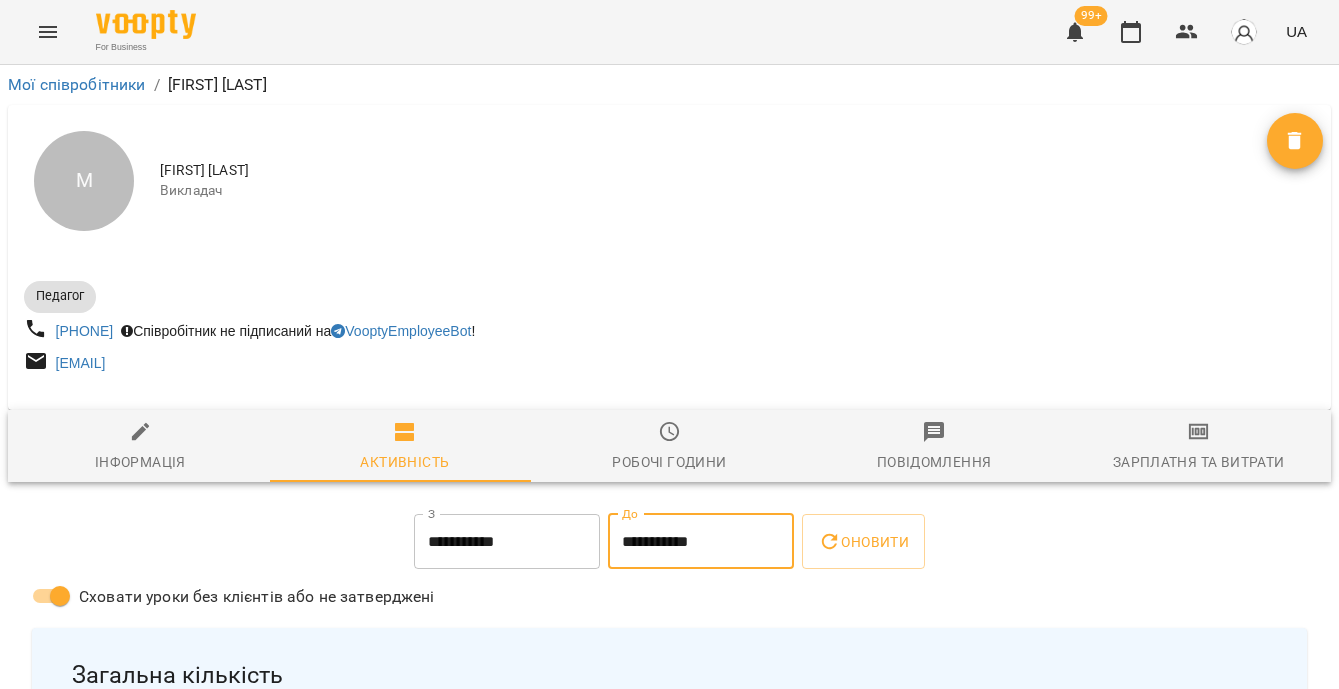click on "**********" at bounding box center [701, 542] 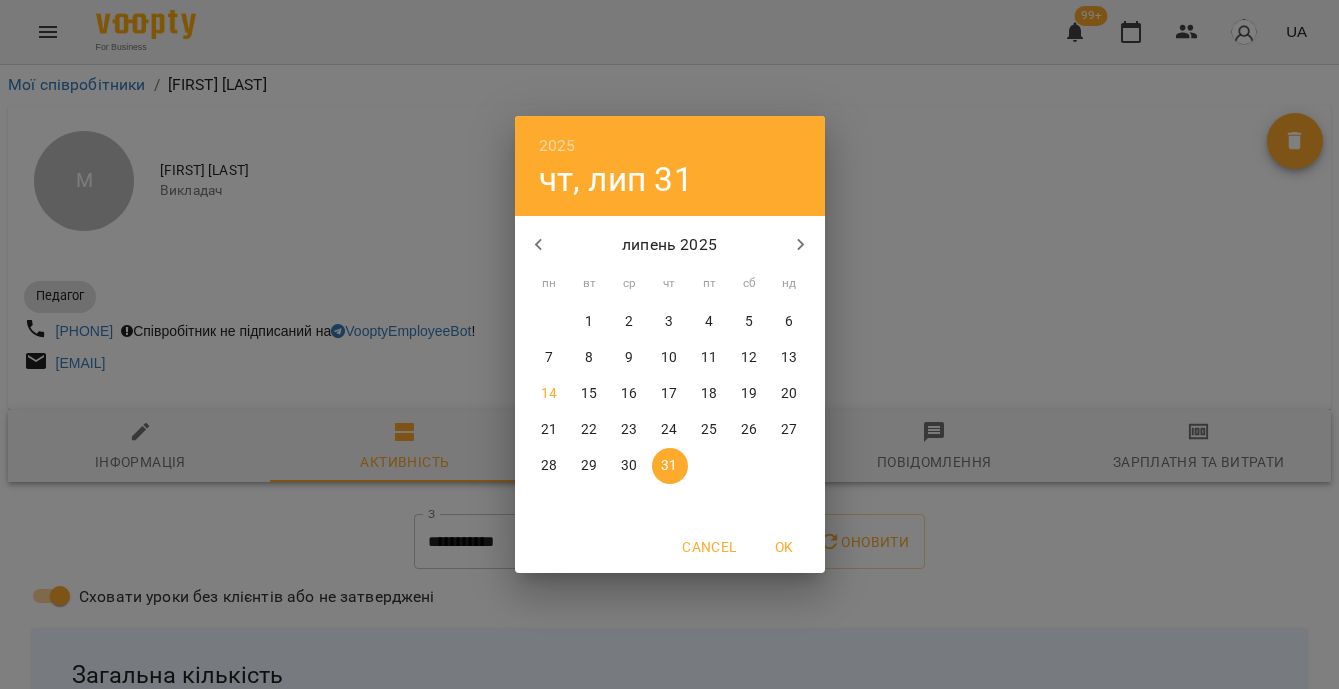 click on "13" at bounding box center [789, 358] 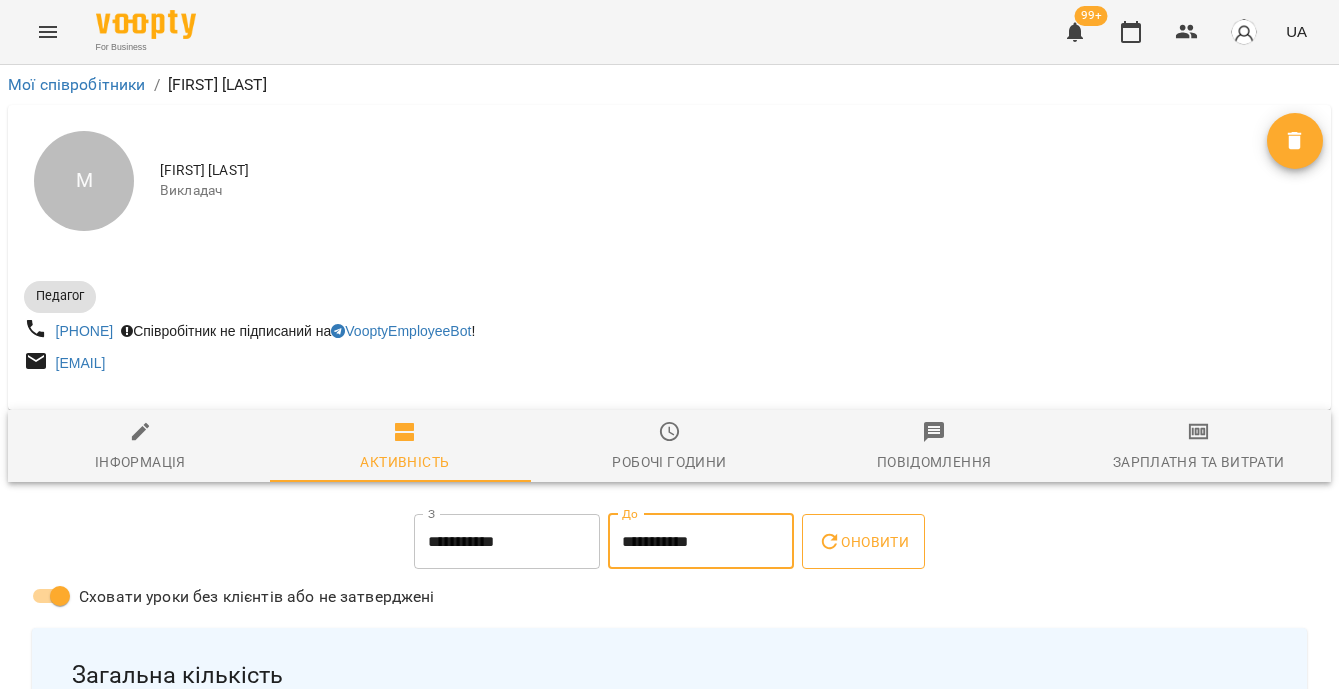 click on "Оновити" at bounding box center (863, 542) 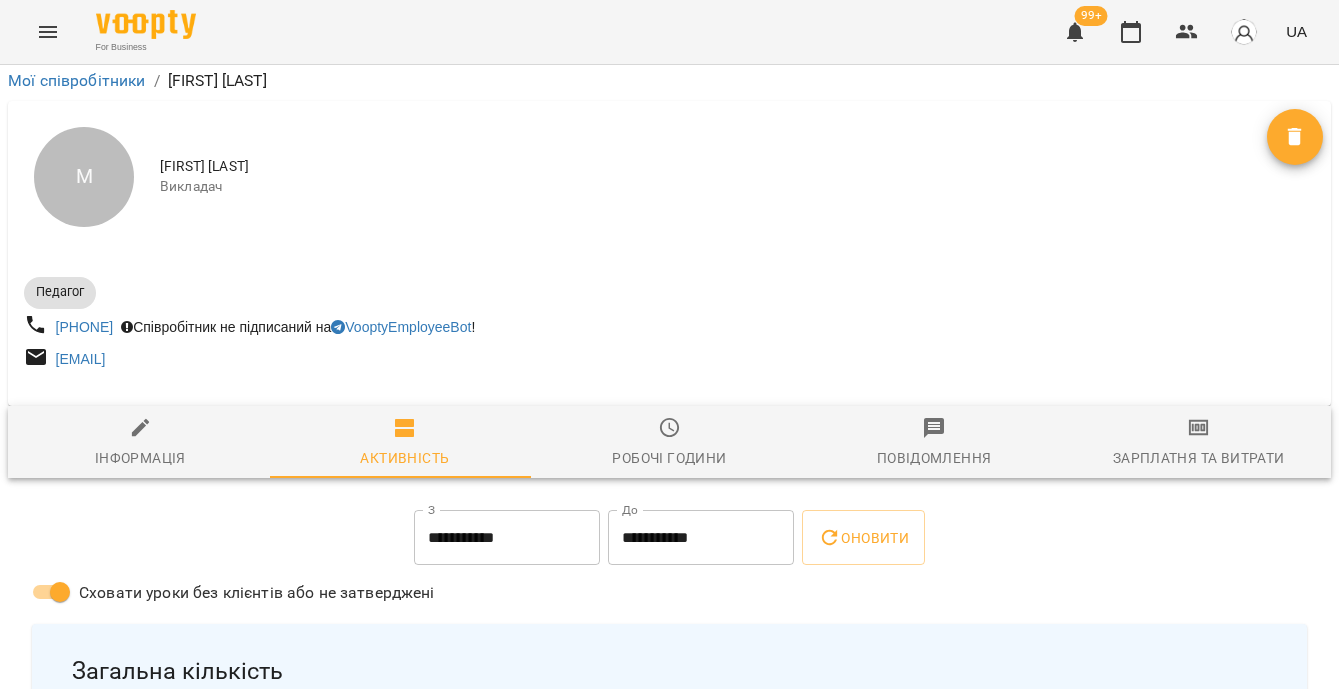 scroll, scrollTop: 0, scrollLeft: 0, axis: both 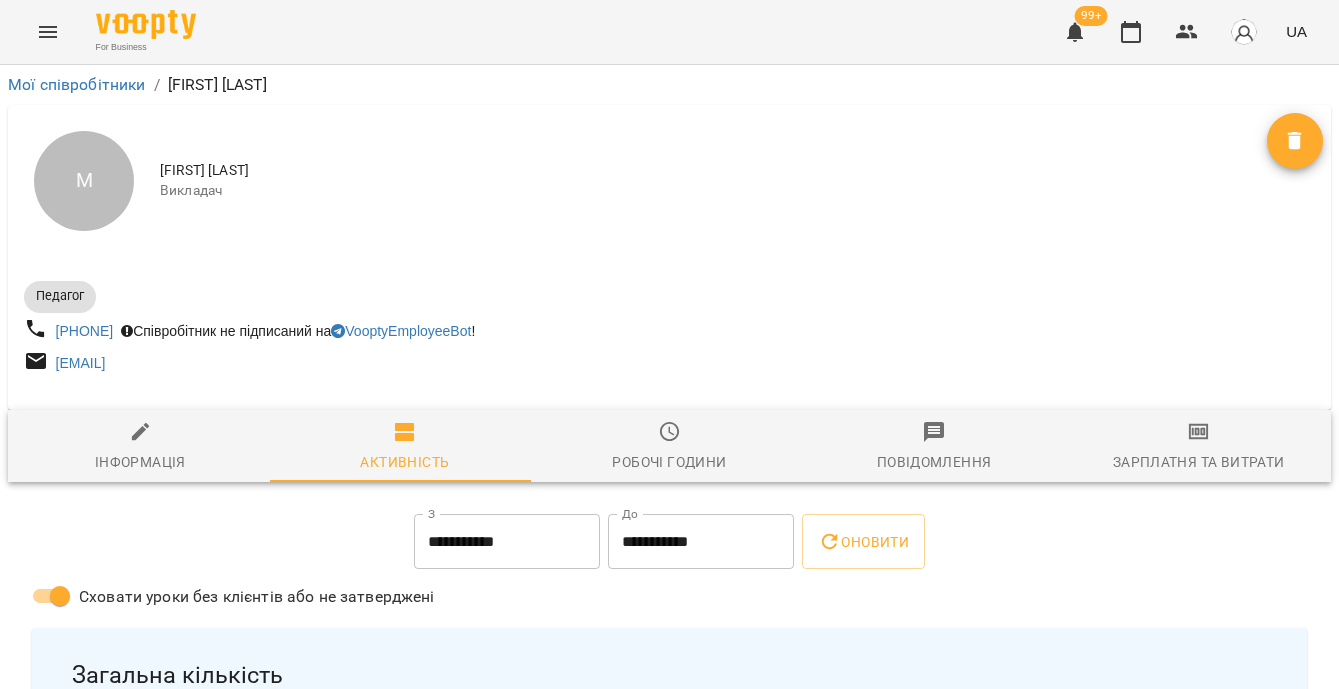 click on "Мої співробітники" at bounding box center (77, 85) 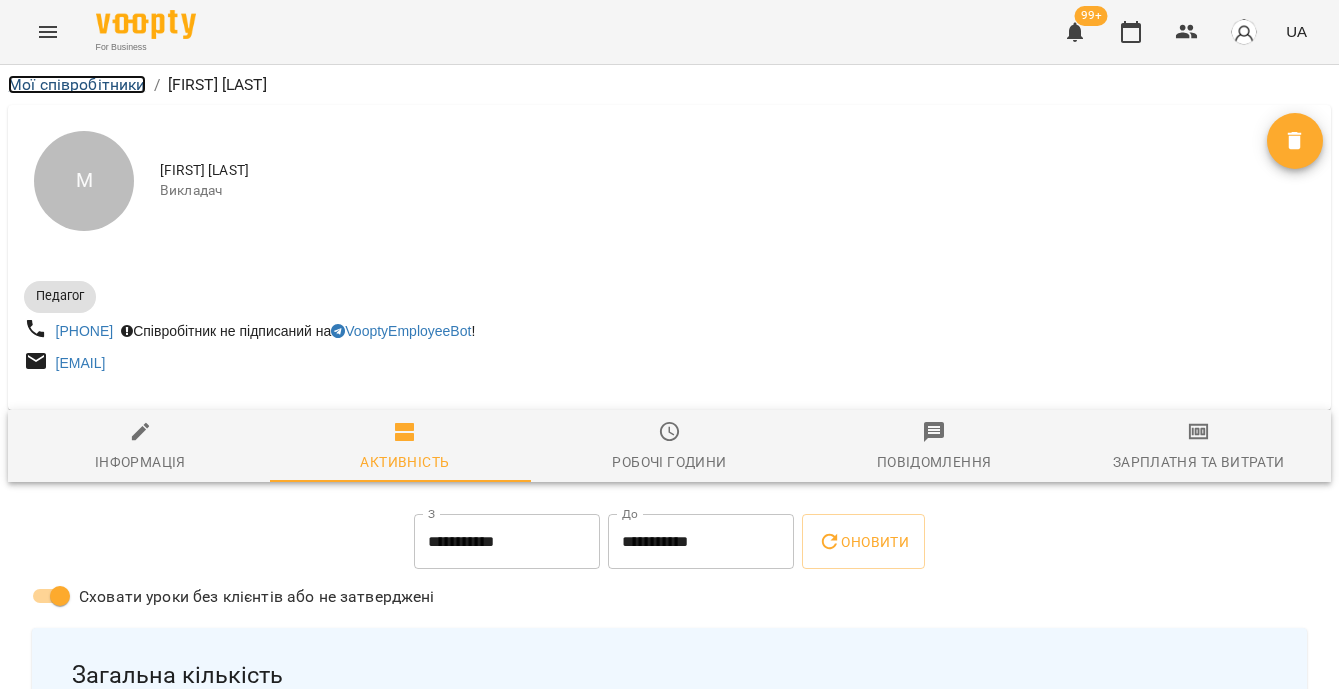 click on "Мої співробітники" at bounding box center [77, 84] 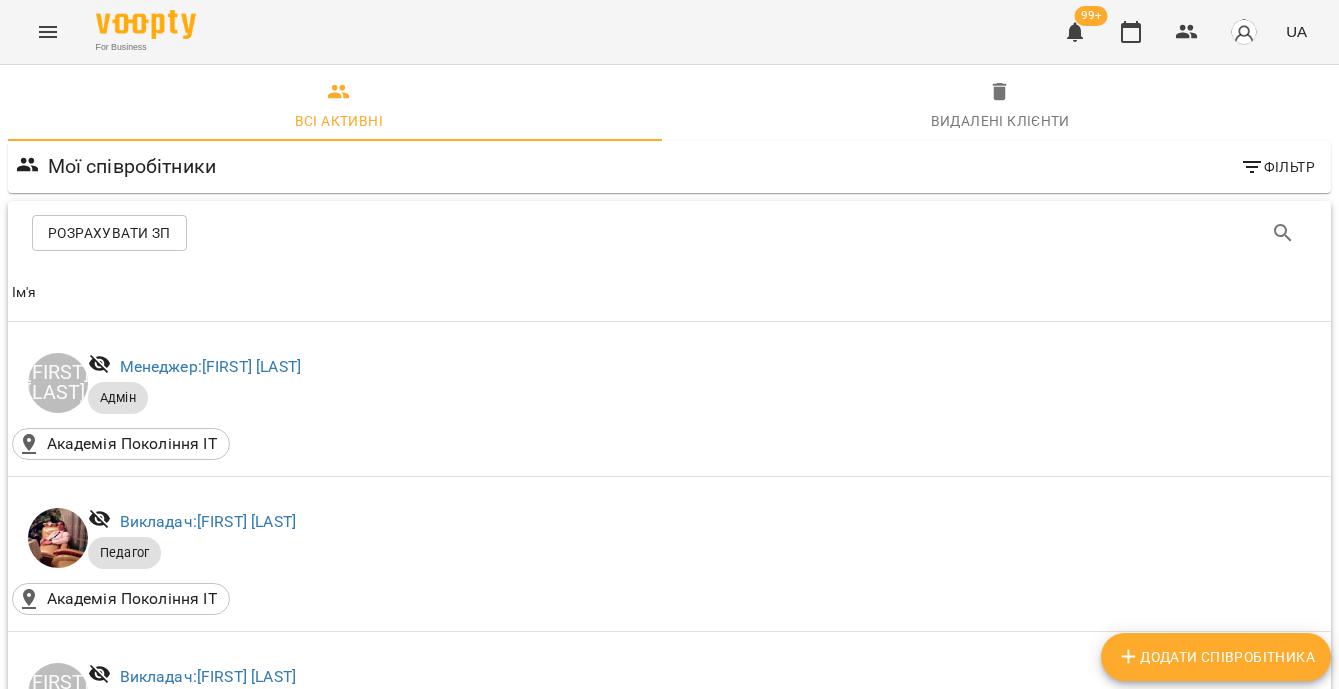 scroll, scrollTop: 3398, scrollLeft: 0, axis: vertical 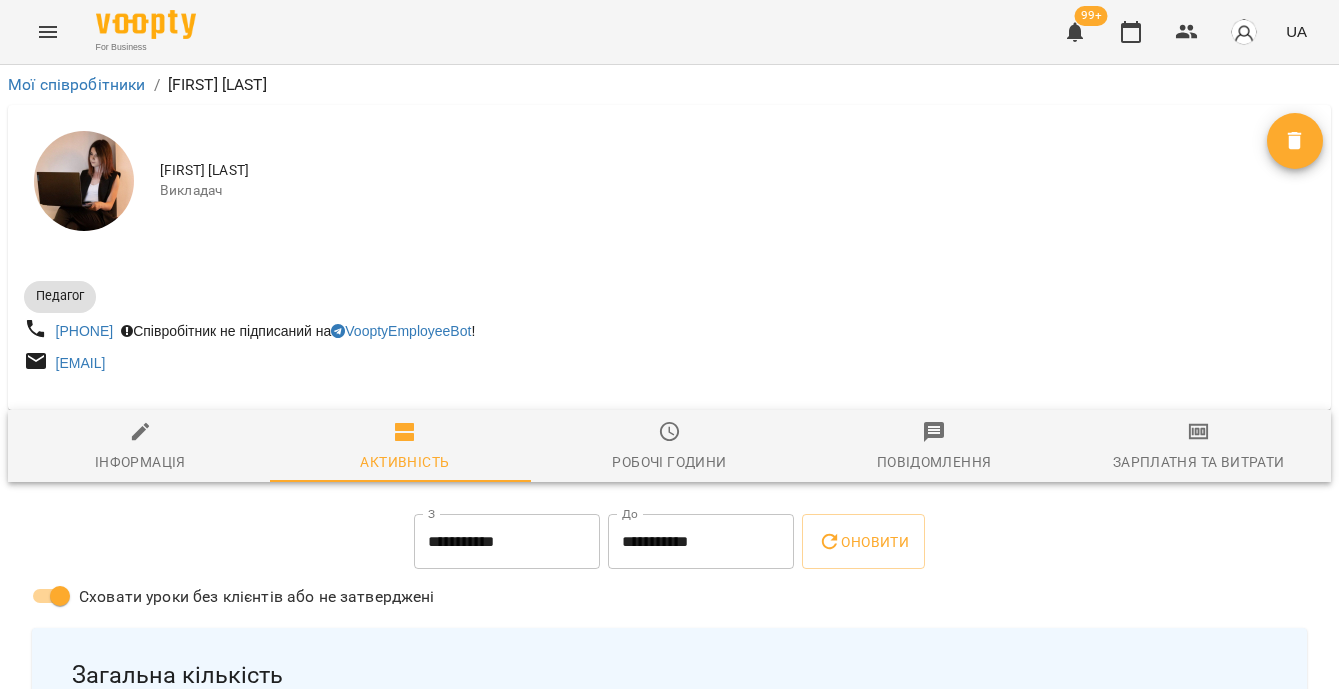 click on "**********" at bounding box center [507, 542] 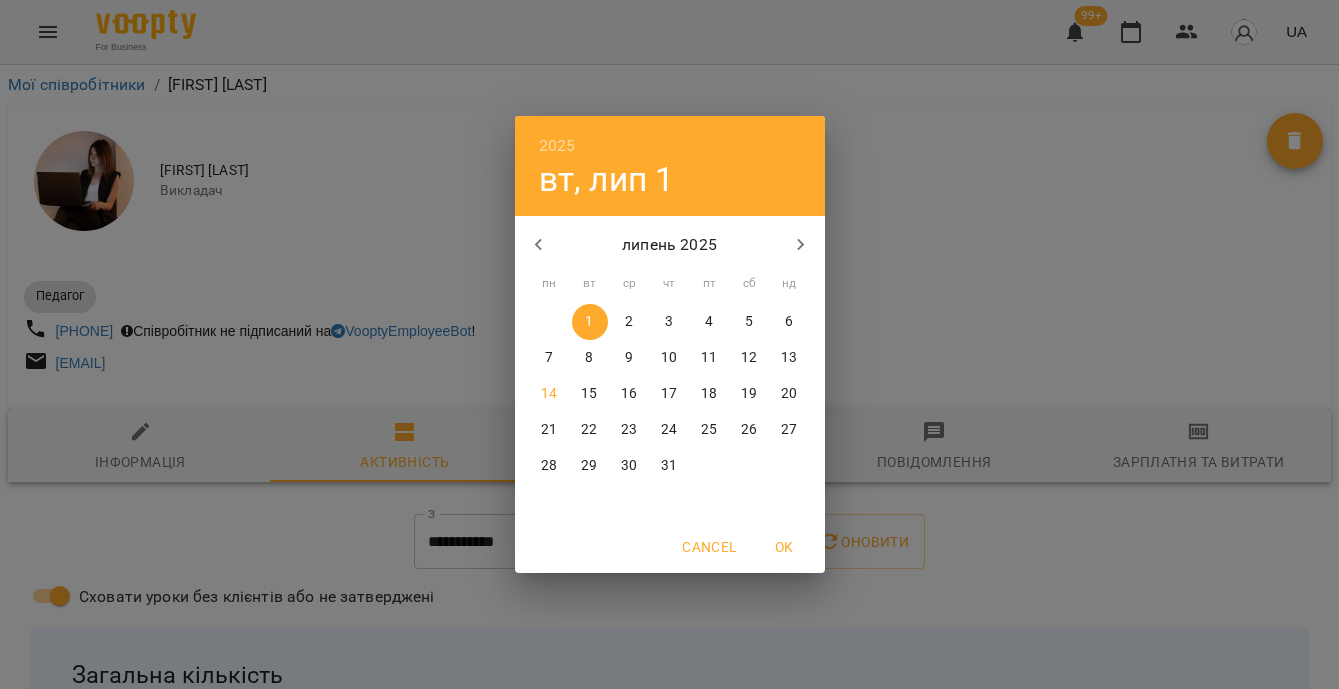 click on "7" at bounding box center (550, 358) 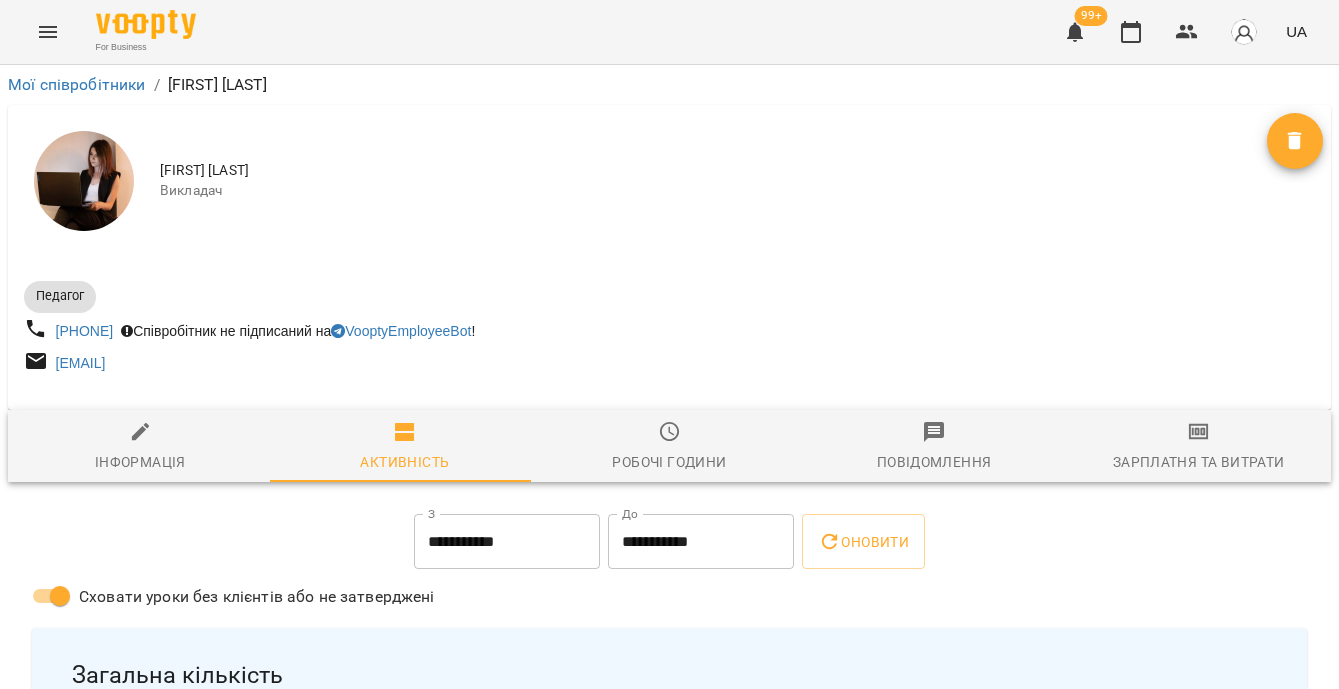 click on "Cancel OK" at bounding box center [670, 547] 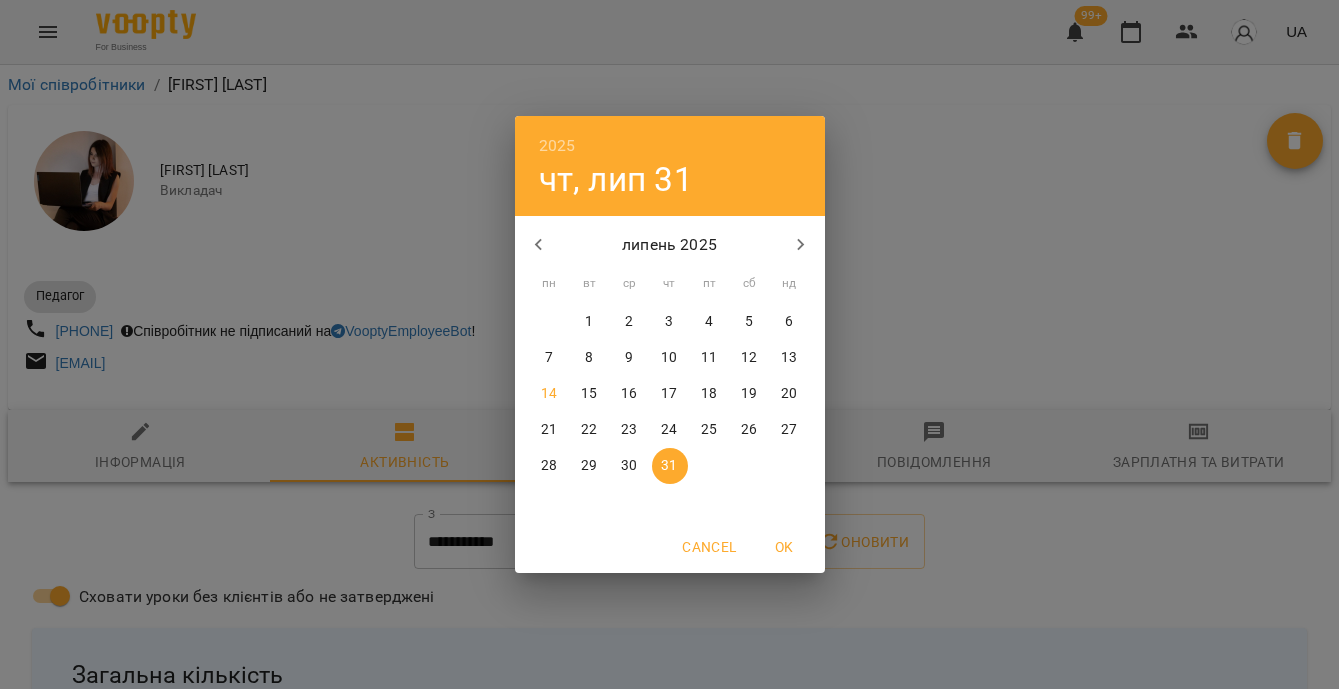 click on "13" at bounding box center [790, 358] 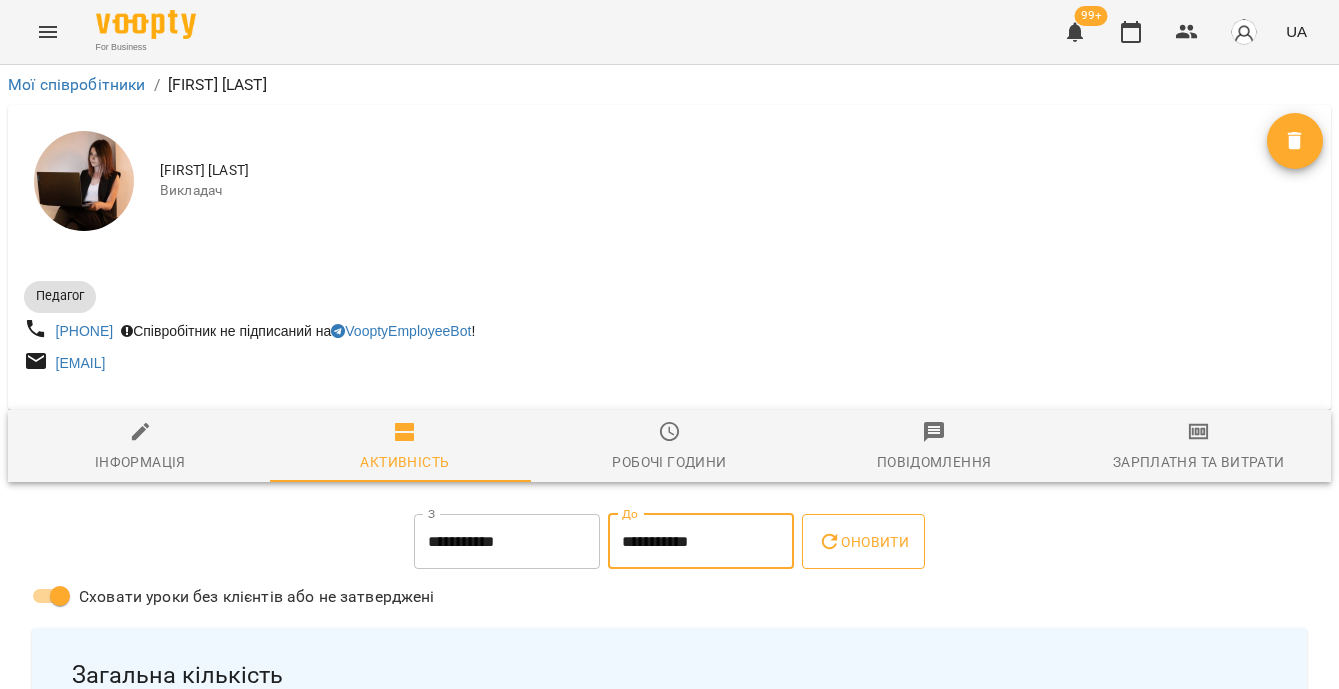 click on "Оновити" at bounding box center [863, 542] 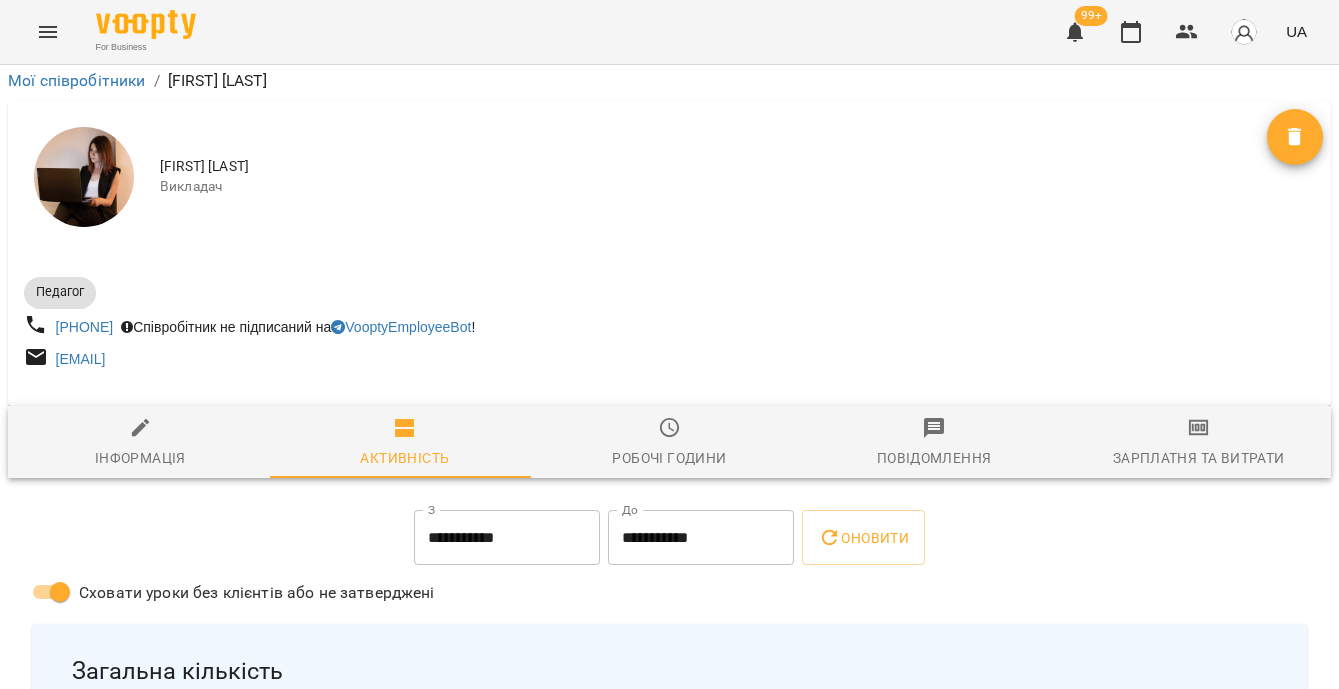 scroll, scrollTop: 0, scrollLeft: 0, axis: both 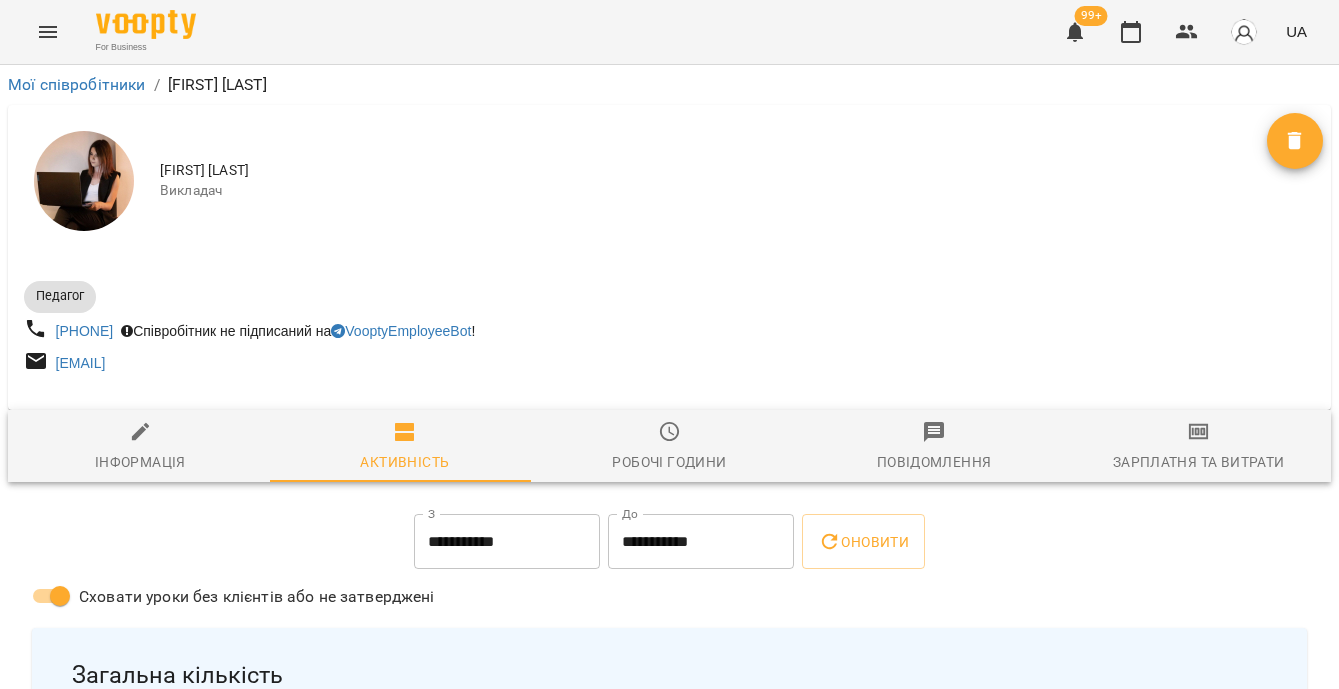 click on "Мої співробітники" at bounding box center (77, 85) 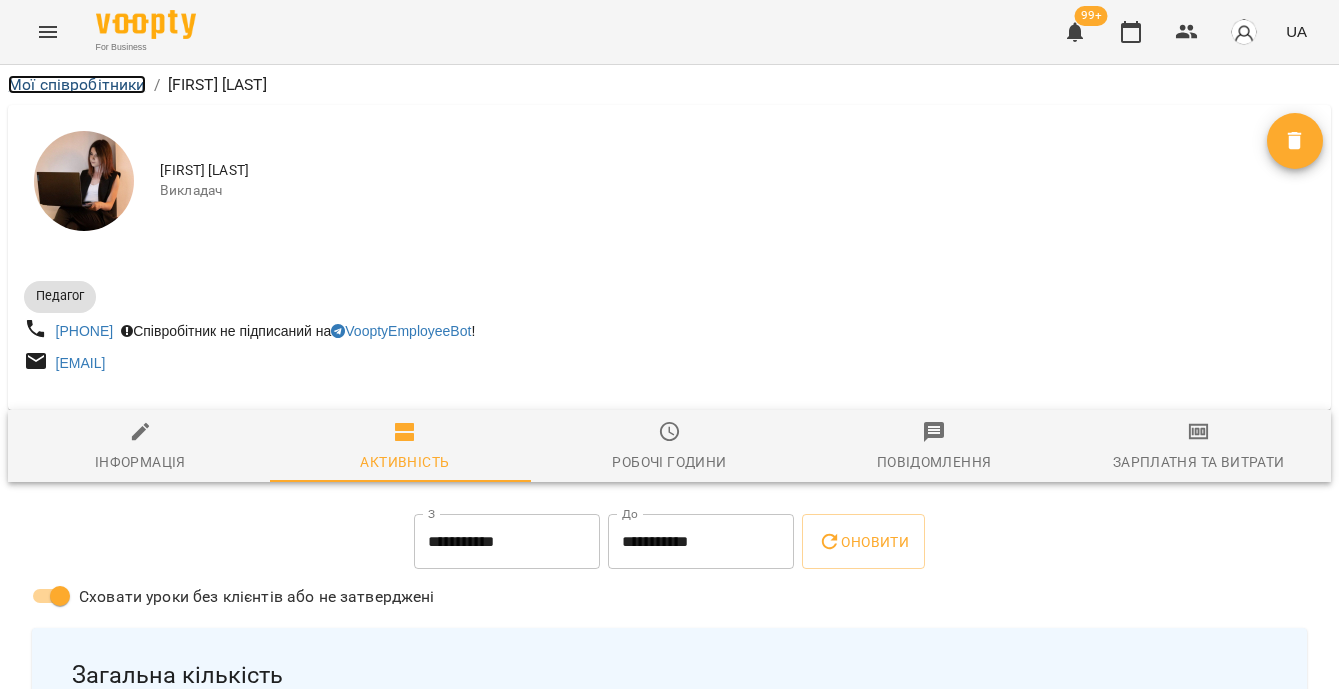 click on "Мої співробітники" at bounding box center [77, 84] 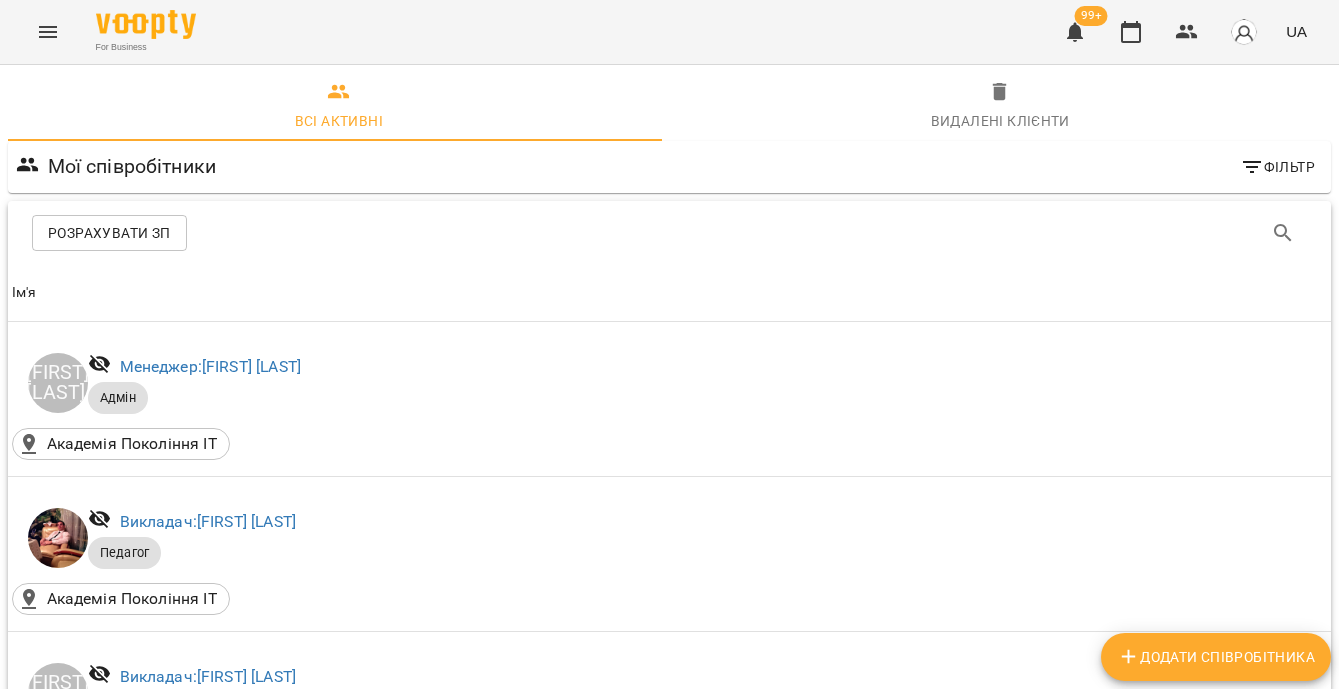 scroll, scrollTop: 3952, scrollLeft: 0, axis: vertical 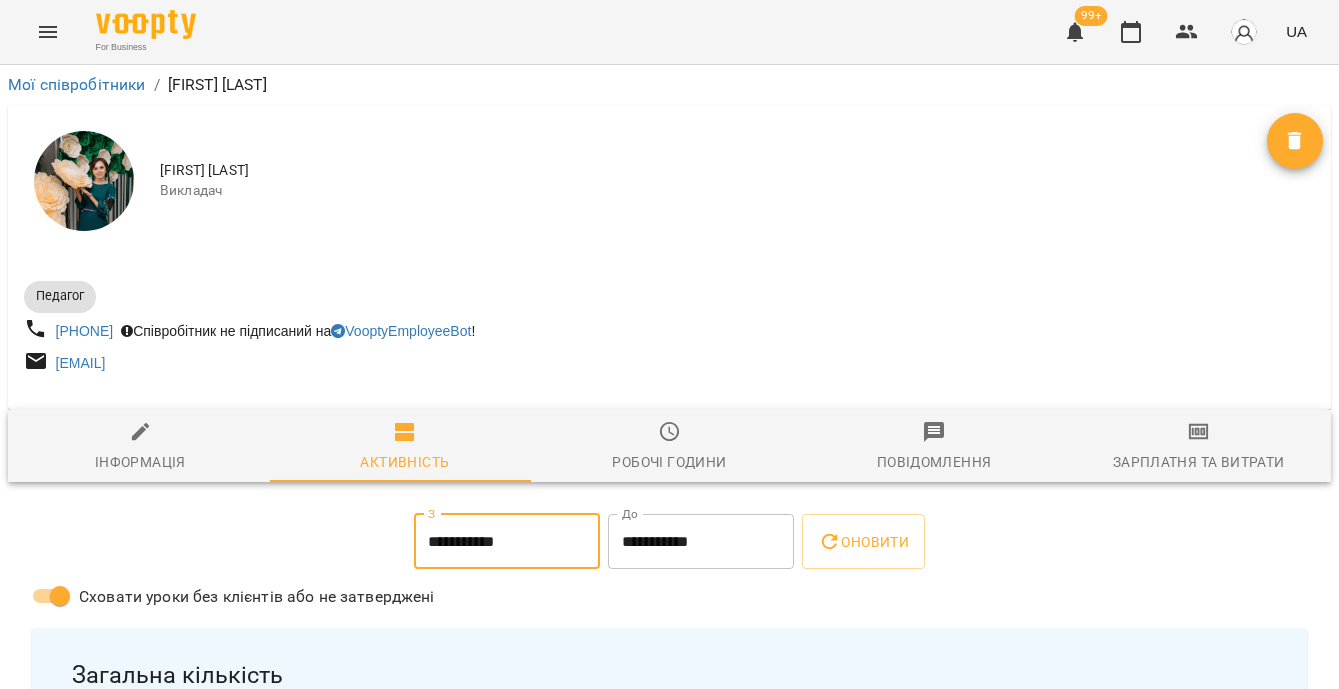 click on "**********" at bounding box center [507, 542] 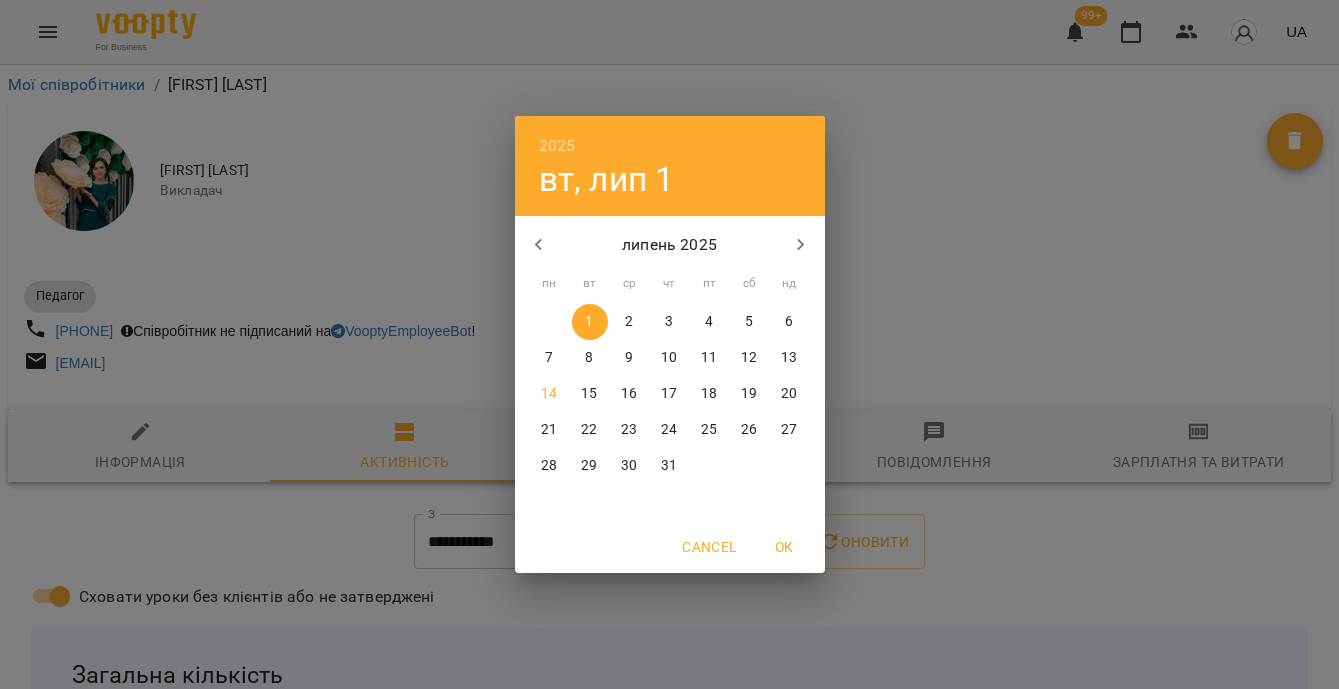 click on "7" at bounding box center [550, 358] 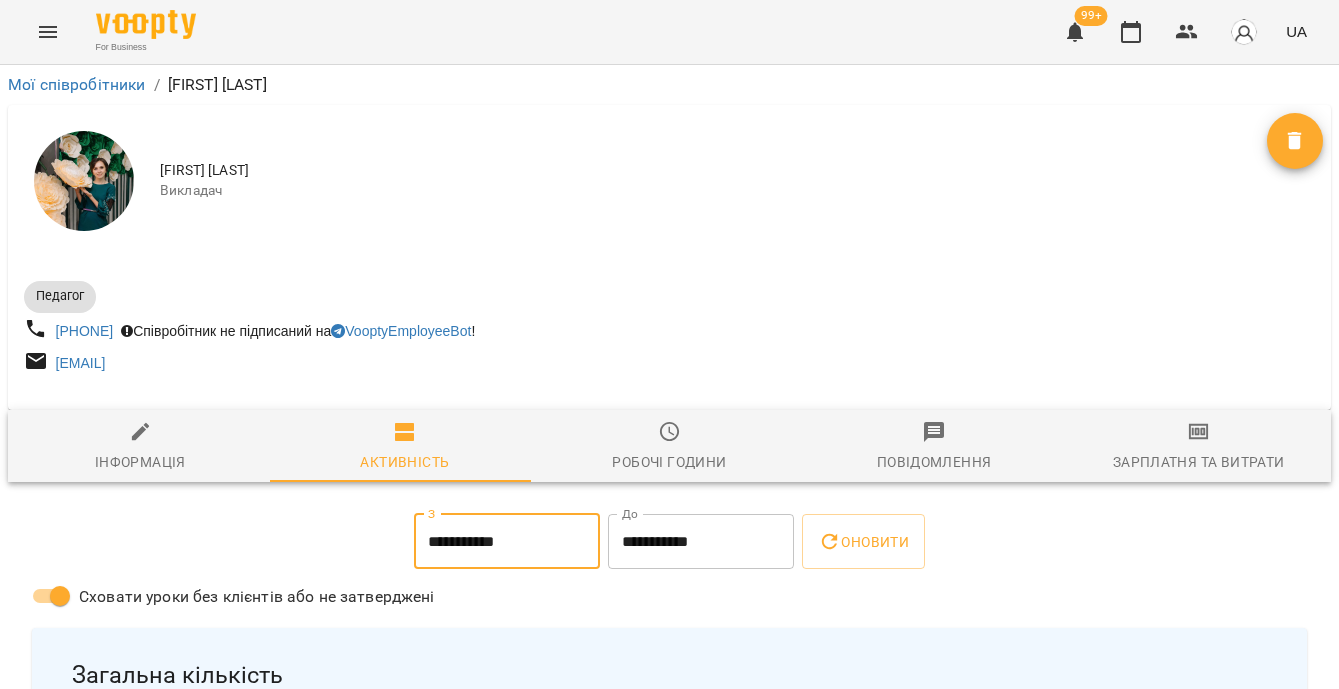 click on "**********" at bounding box center [701, 542] 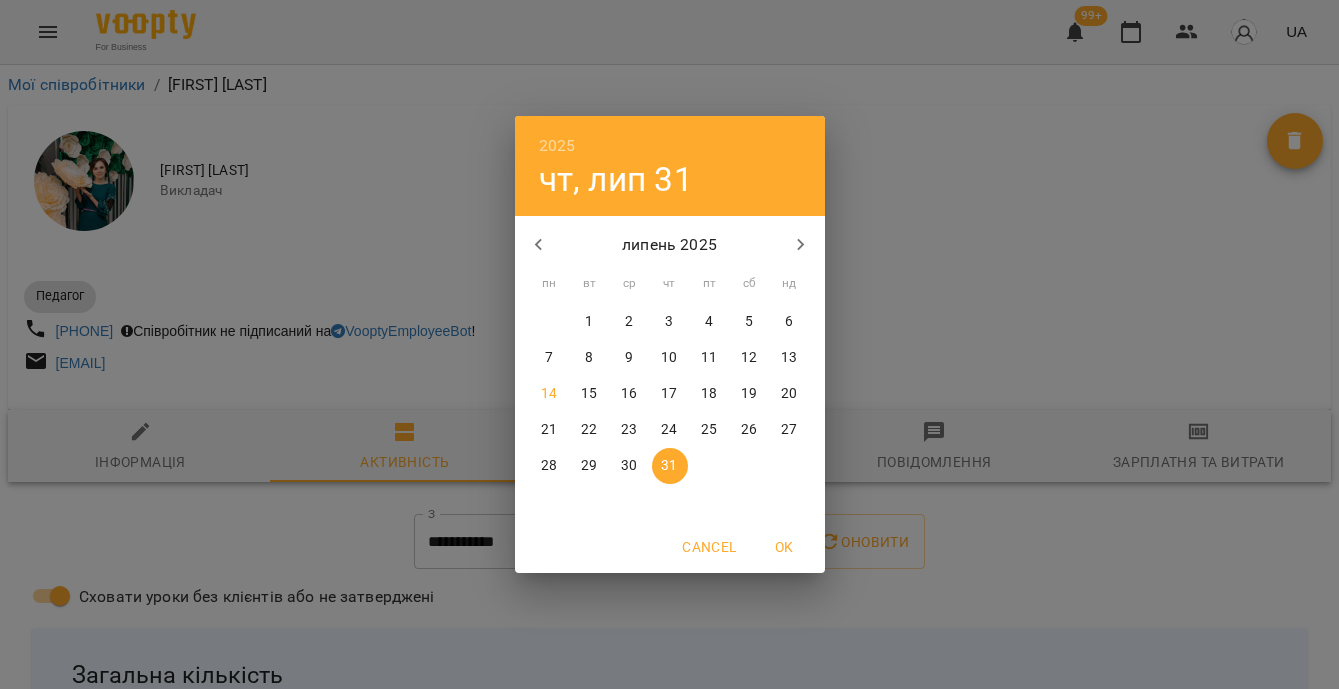 click on "13" at bounding box center (789, 358) 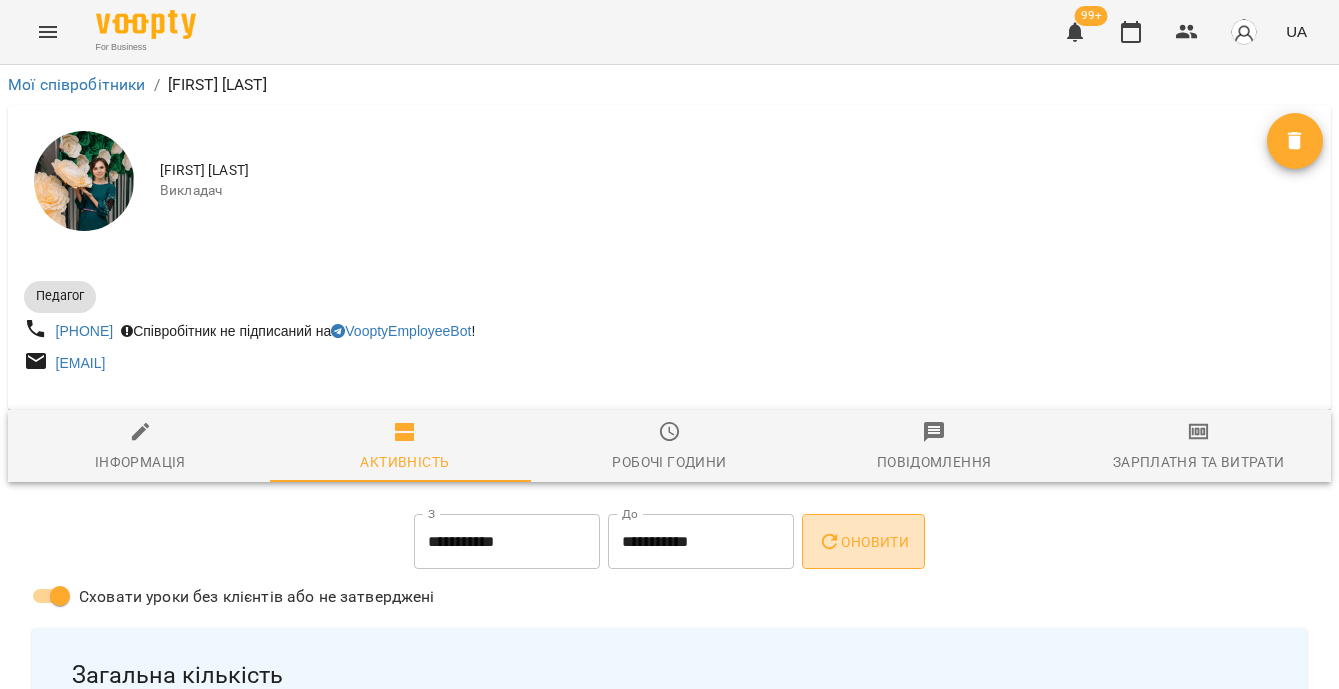 click on "Оновити" at bounding box center (863, 542) 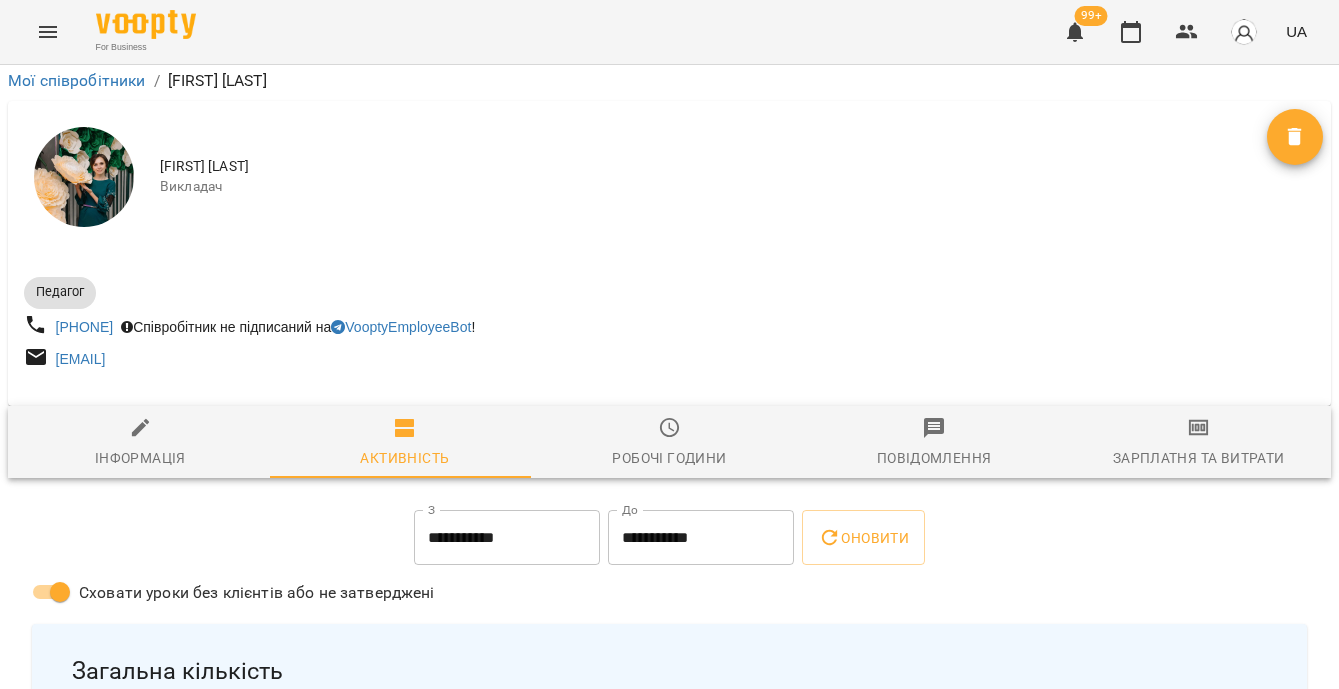scroll, scrollTop: 0, scrollLeft: 0, axis: both 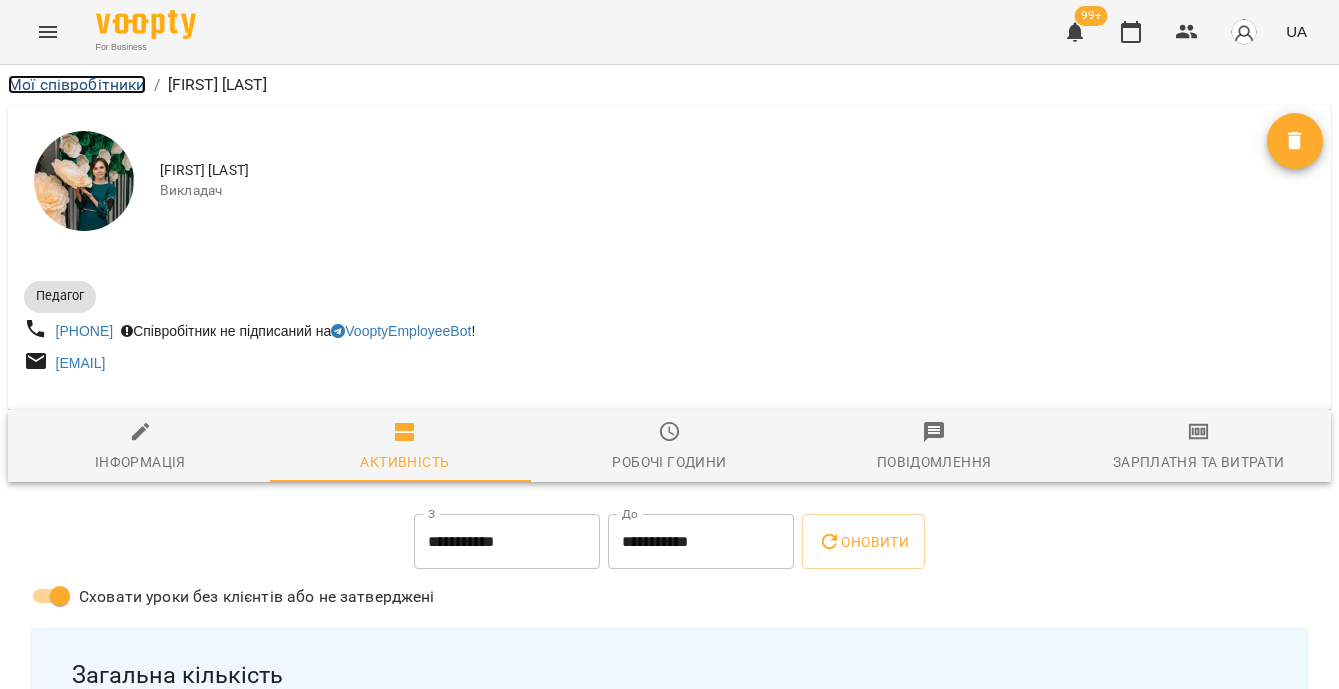 click on "Мої співробітники" at bounding box center (77, 84) 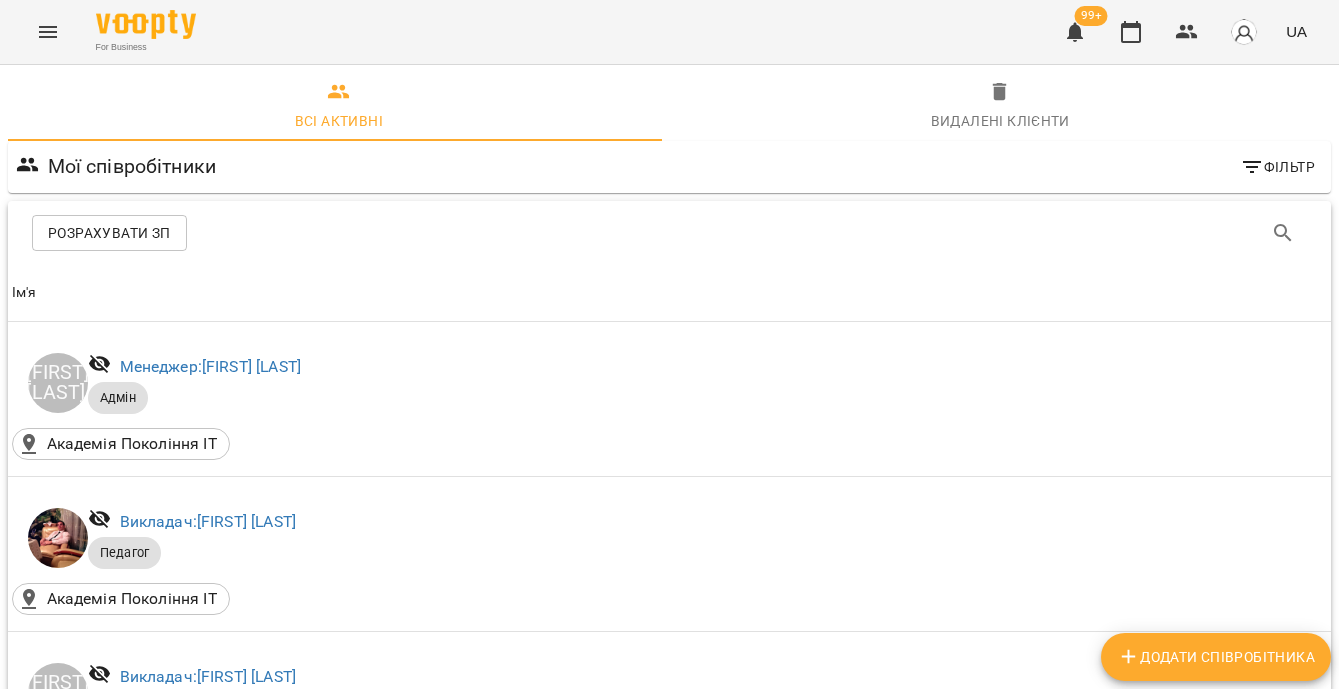 scroll, scrollTop: 4097, scrollLeft: 0, axis: vertical 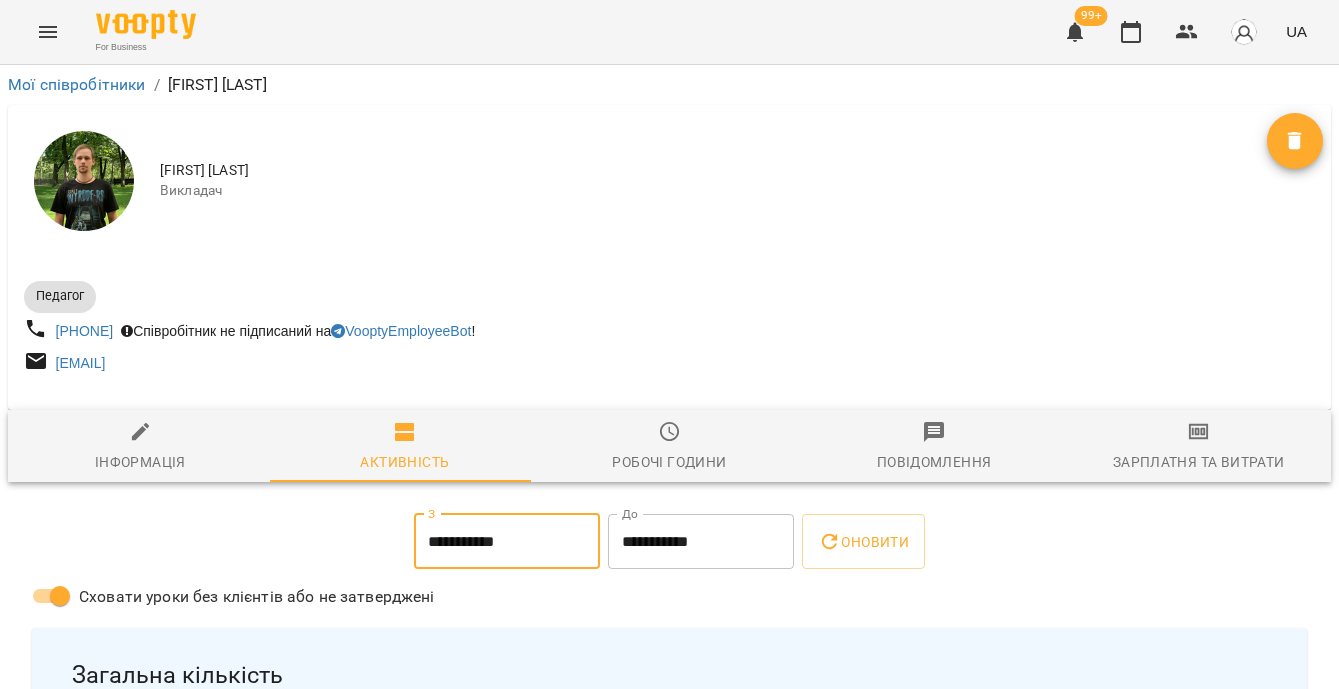 click on "**********" at bounding box center [507, 542] 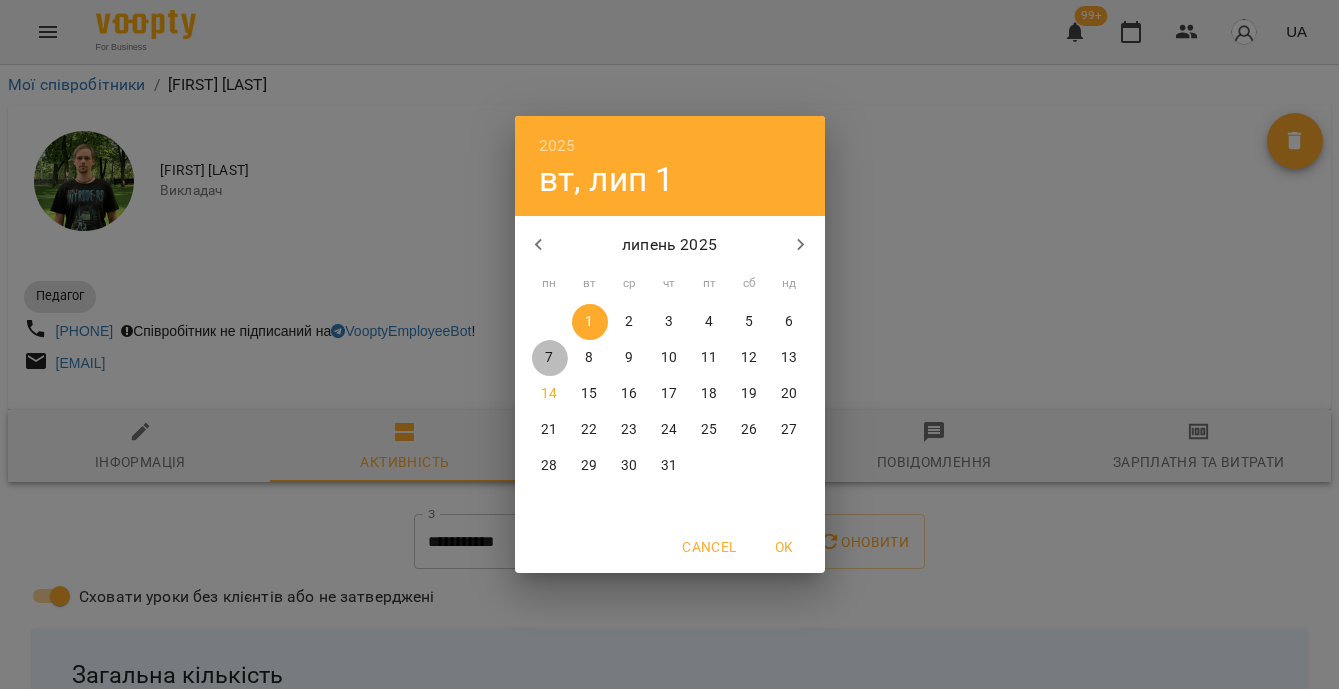 click on "7" at bounding box center (550, 358) 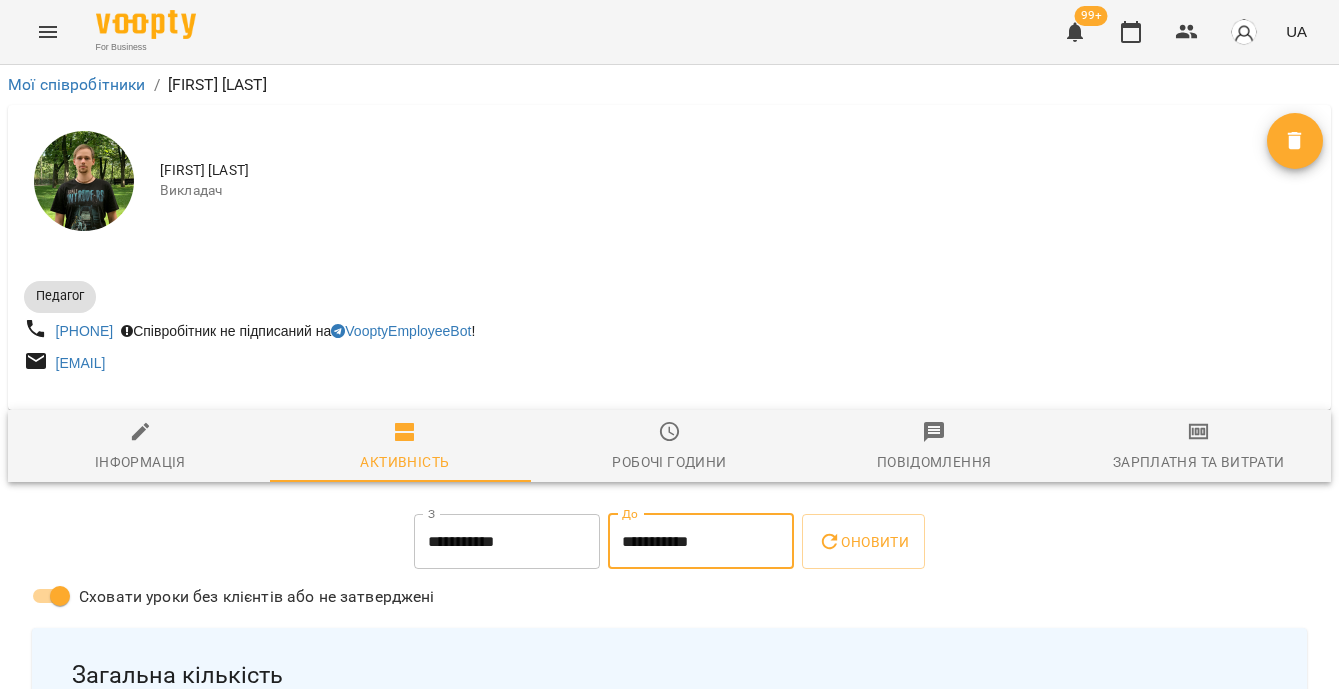 click on "**********" at bounding box center (701, 542) 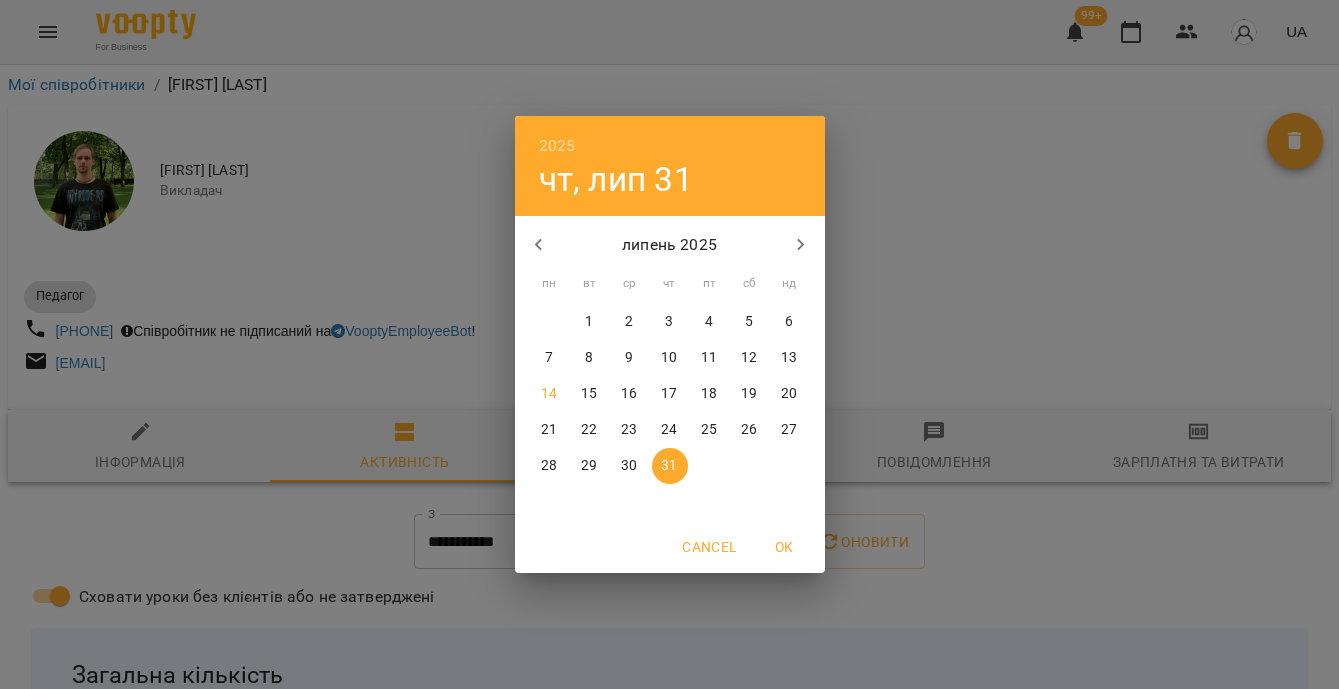 click on "13" at bounding box center (789, 358) 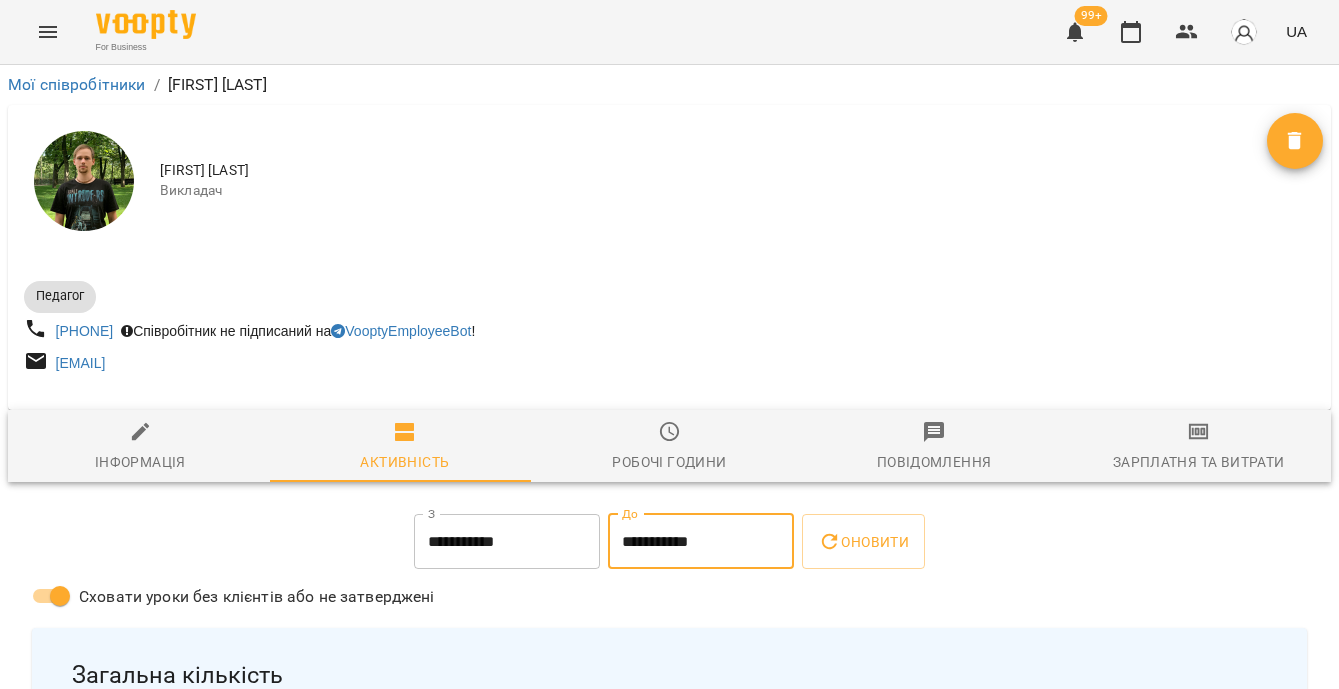 click on "Оновити" at bounding box center [863, 542] 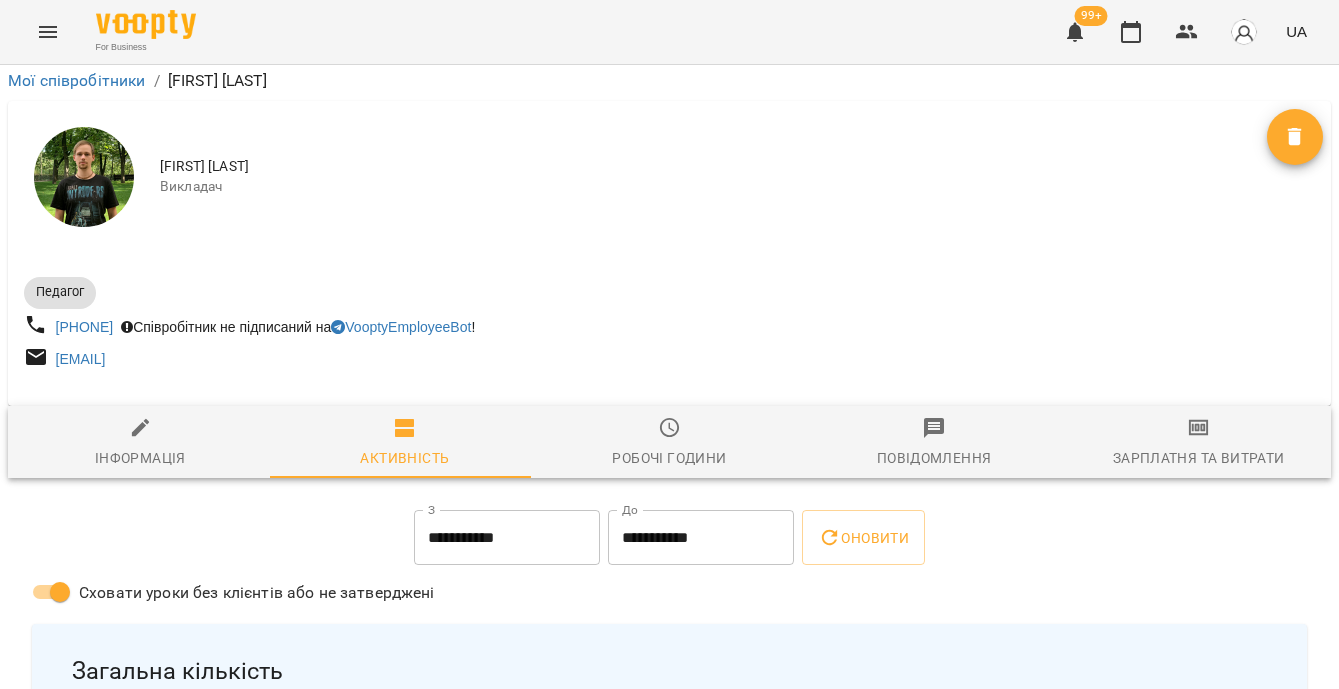 scroll, scrollTop: 0, scrollLeft: 0, axis: both 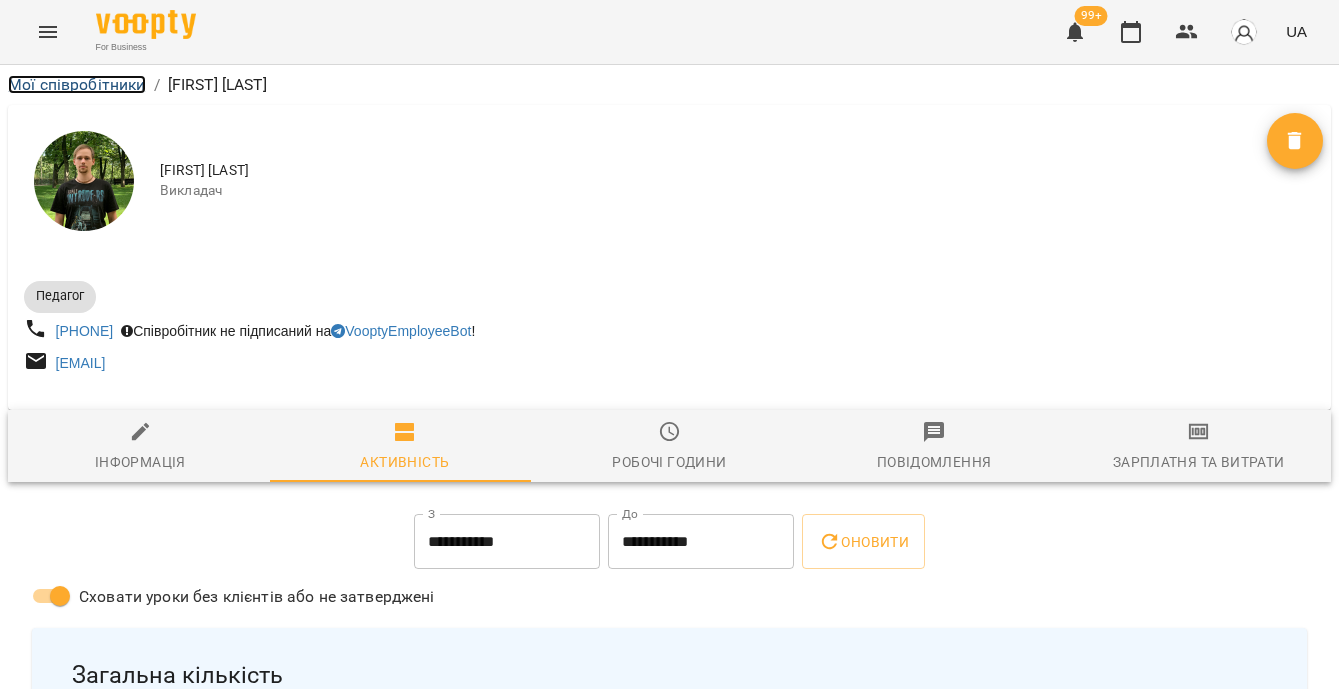 click on "Мої співробітники" at bounding box center (77, 84) 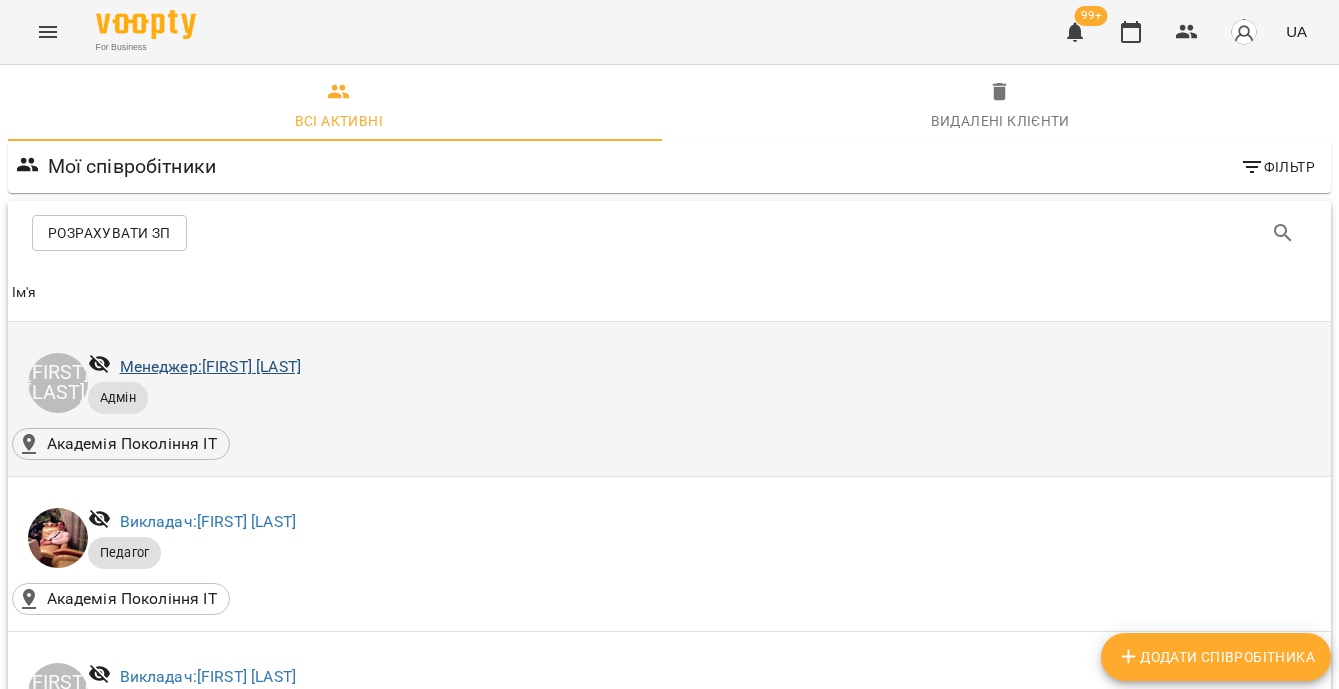 scroll, scrollTop: 4426, scrollLeft: 0, axis: vertical 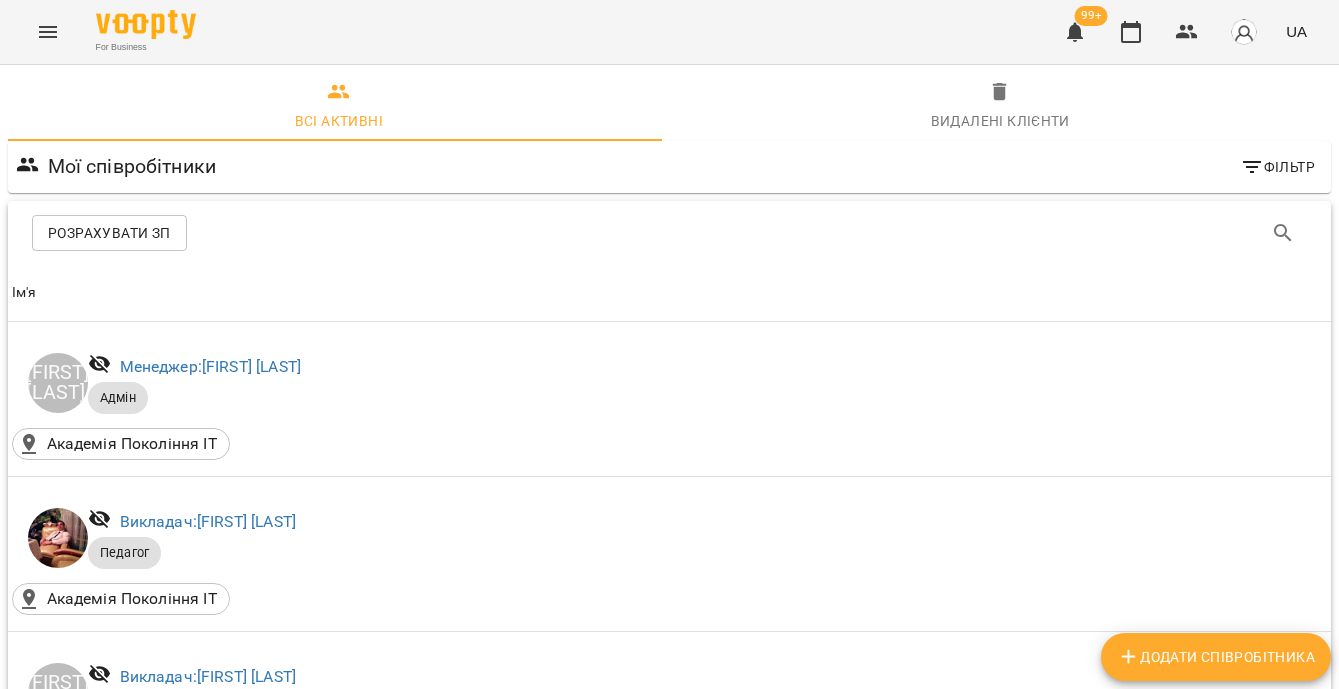click on "Викладач:  [FIRST] [LAST]" at bounding box center (208, 4703) 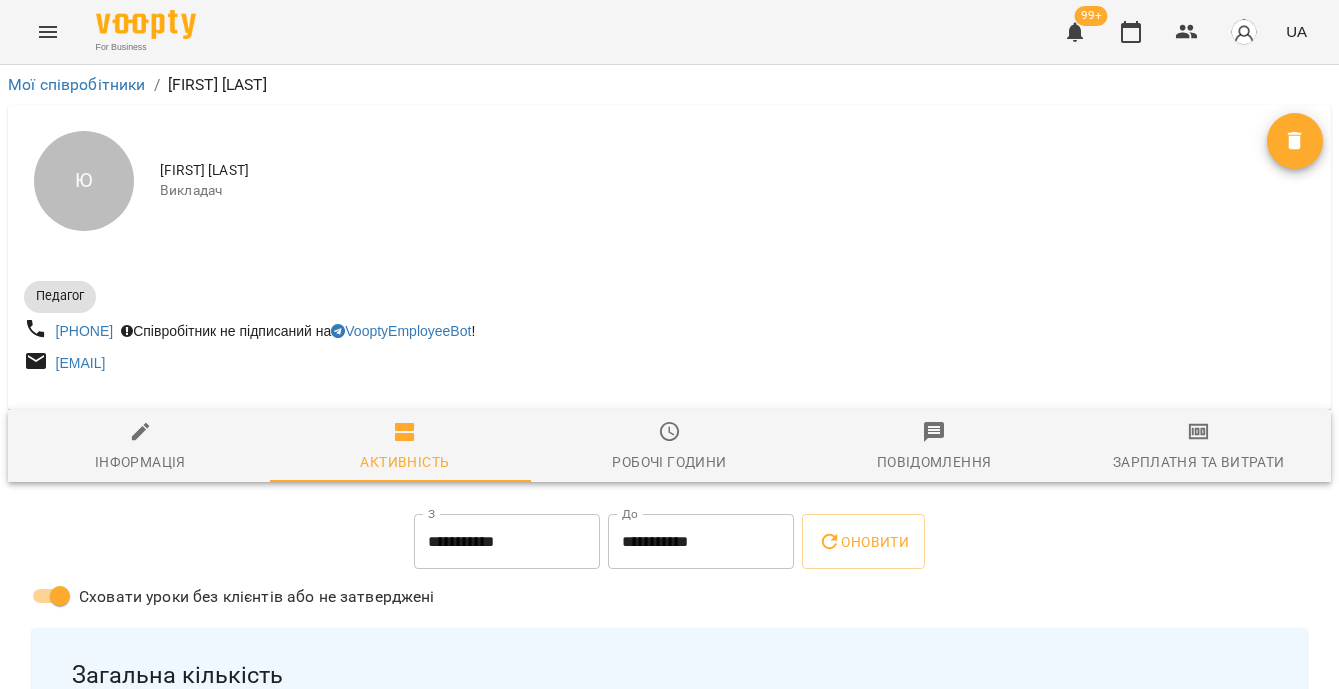 click on "**********" at bounding box center (507, 542) 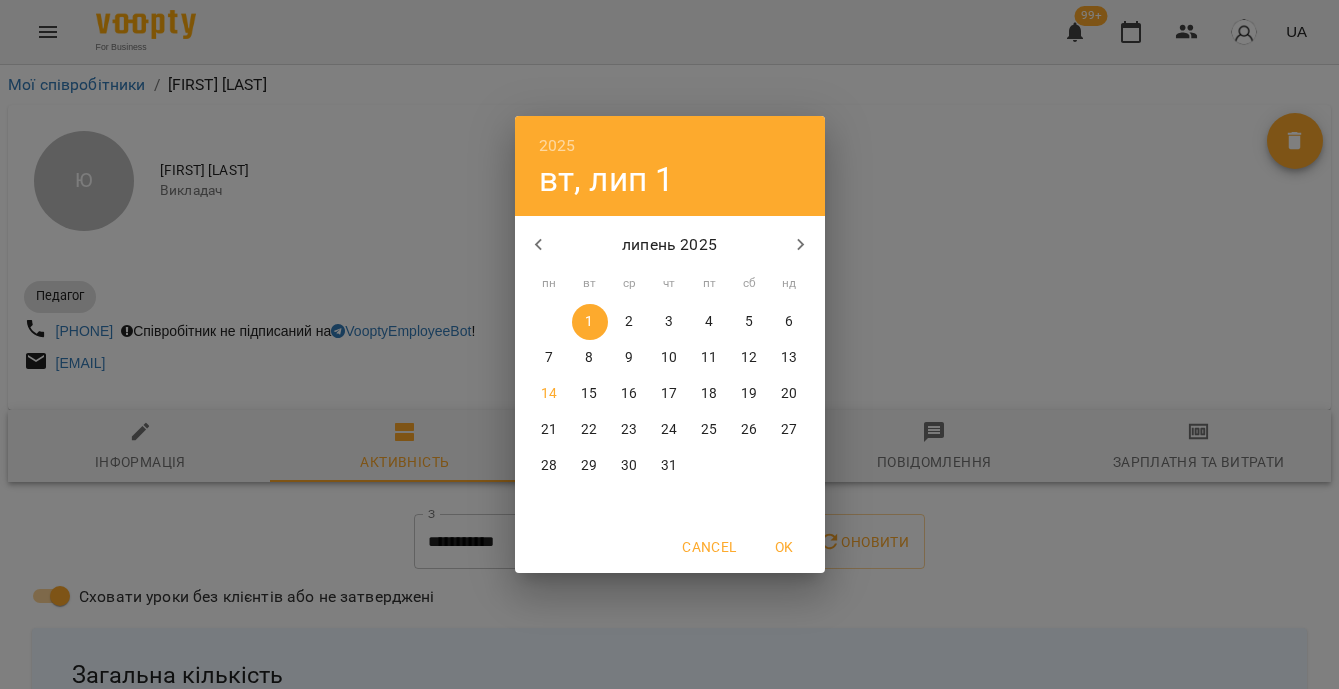 click on "7" at bounding box center [550, 358] 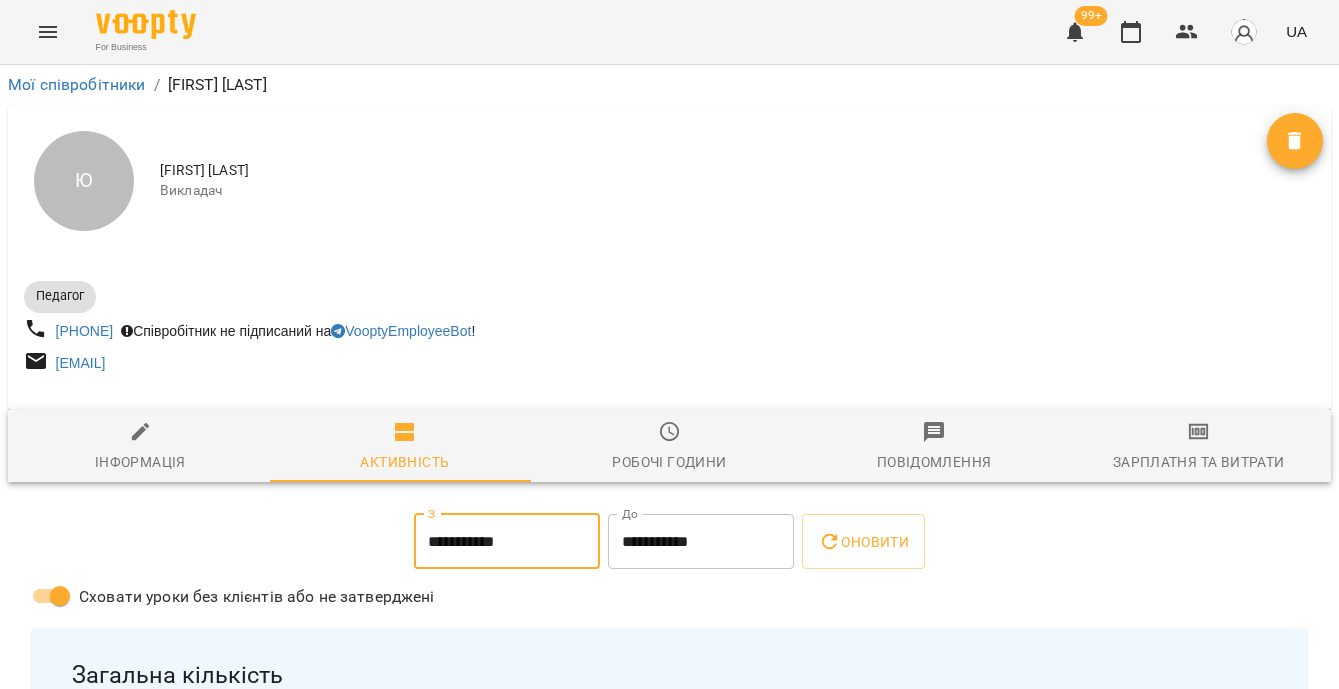 click on "**********" at bounding box center [701, 542] 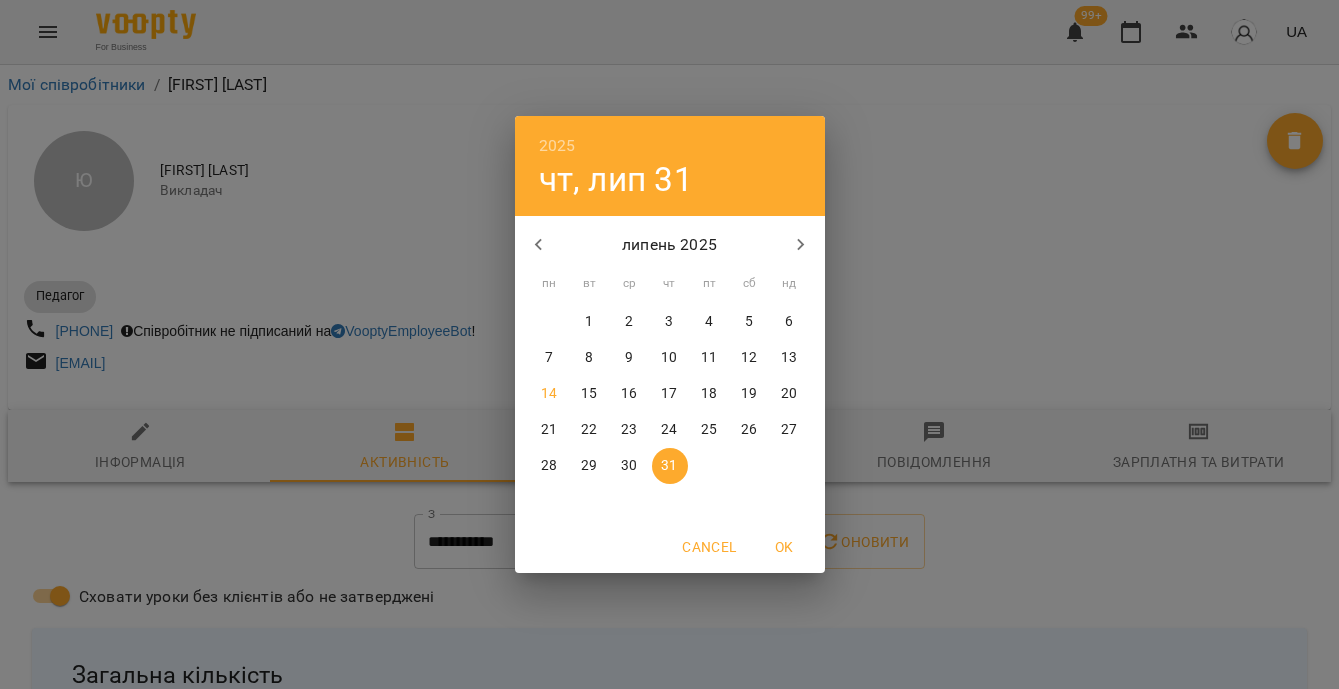 click on "13" at bounding box center (790, 358) 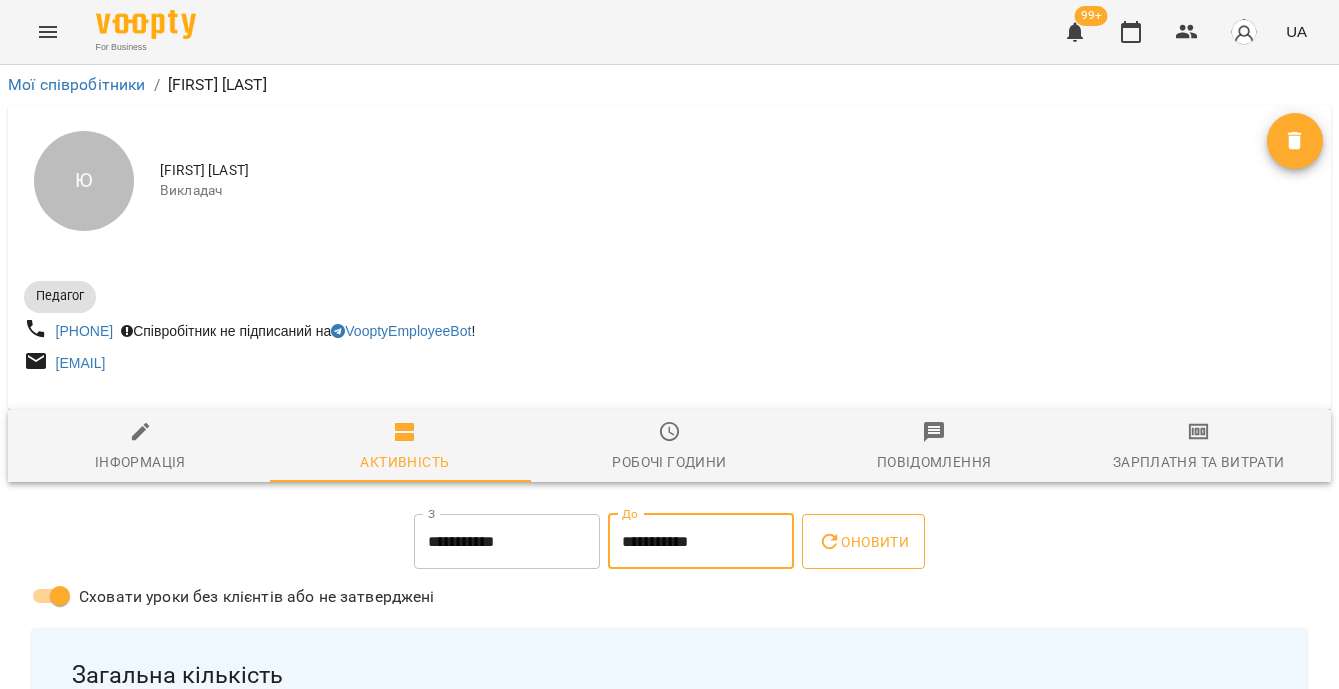 click on "Оновити" at bounding box center (863, 542) 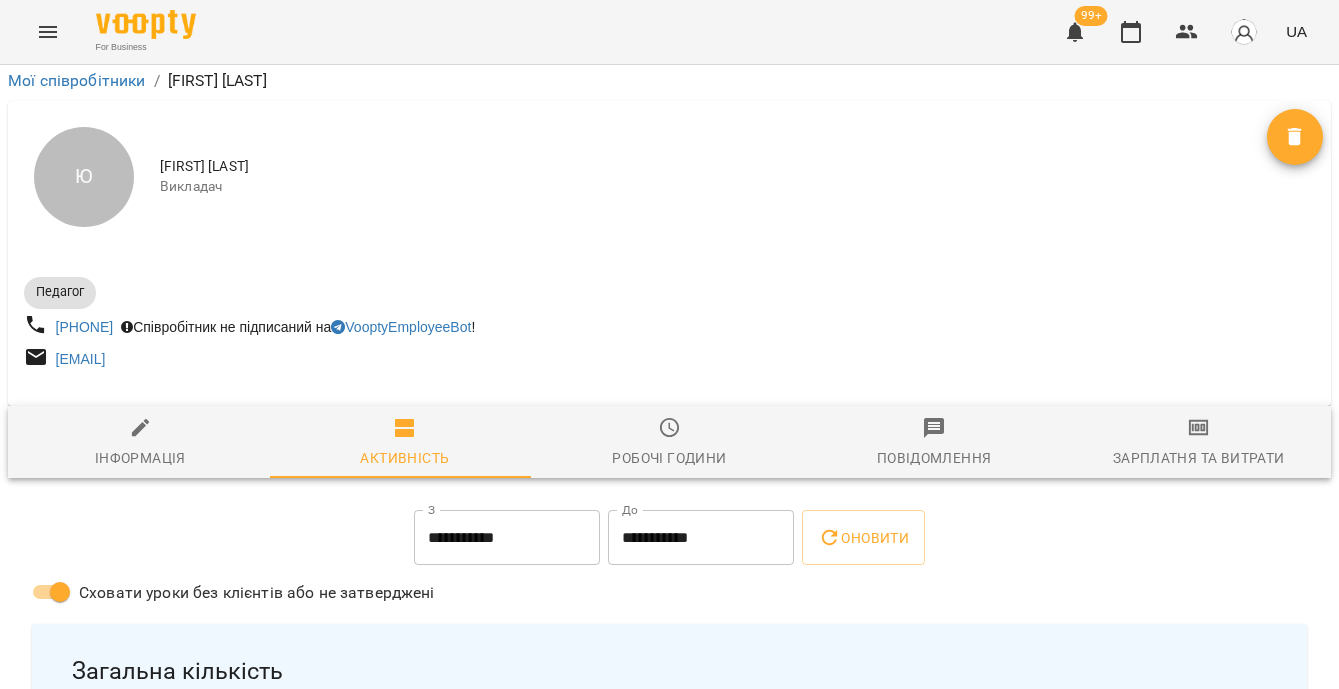 scroll, scrollTop: 0, scrollLeft: 0, axis: both 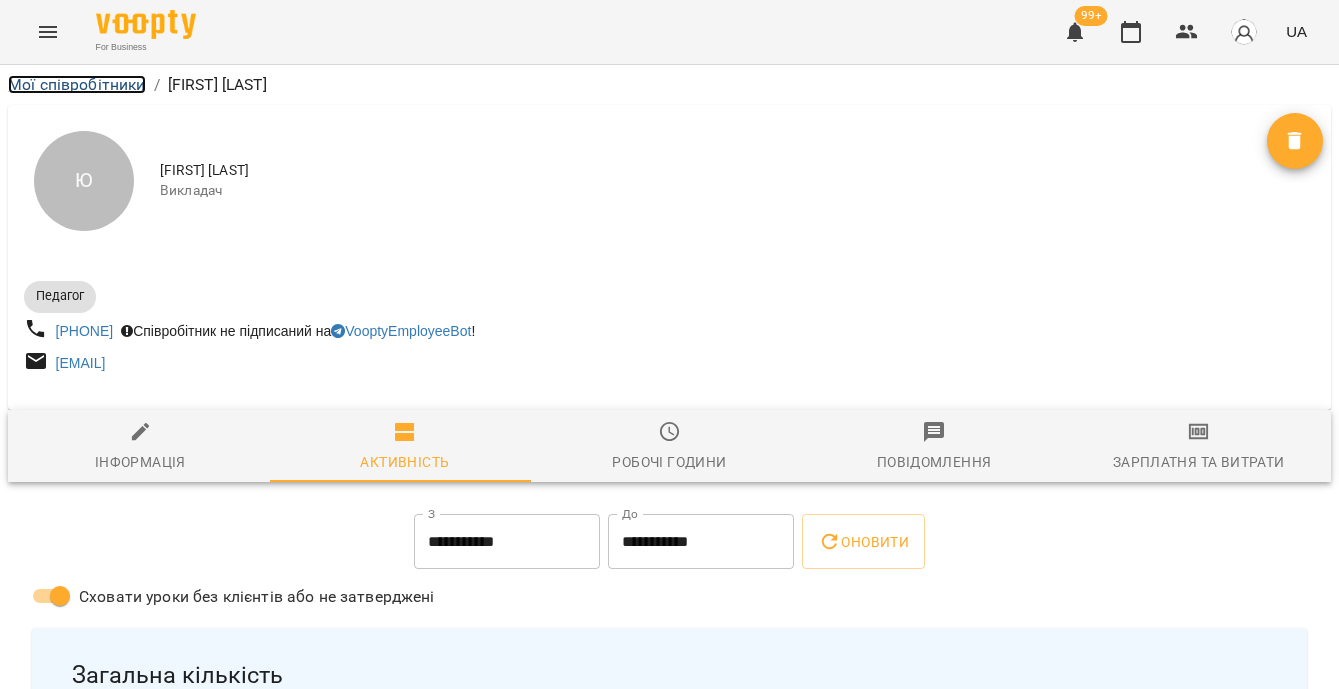 click on "Мої співробітники" at bounding box center [77, 84] 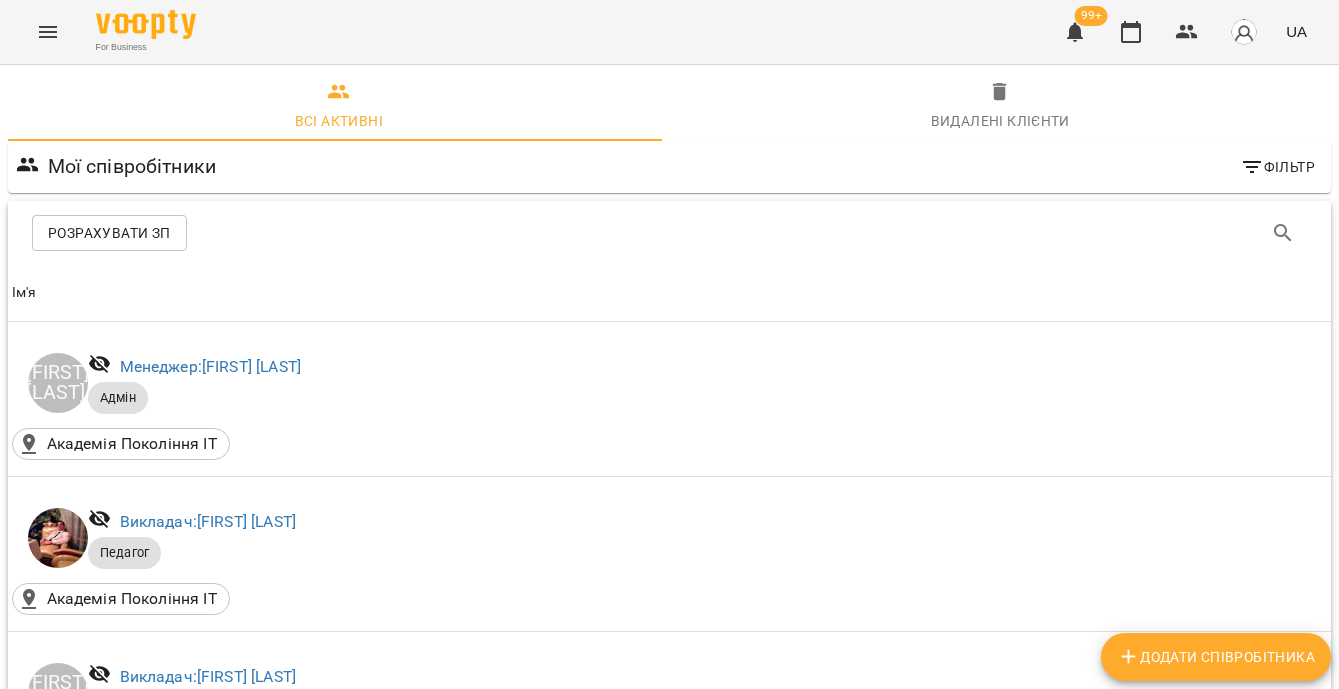 scroll, scrollTop: 4591, scrollLeft: 0, axis: vertical 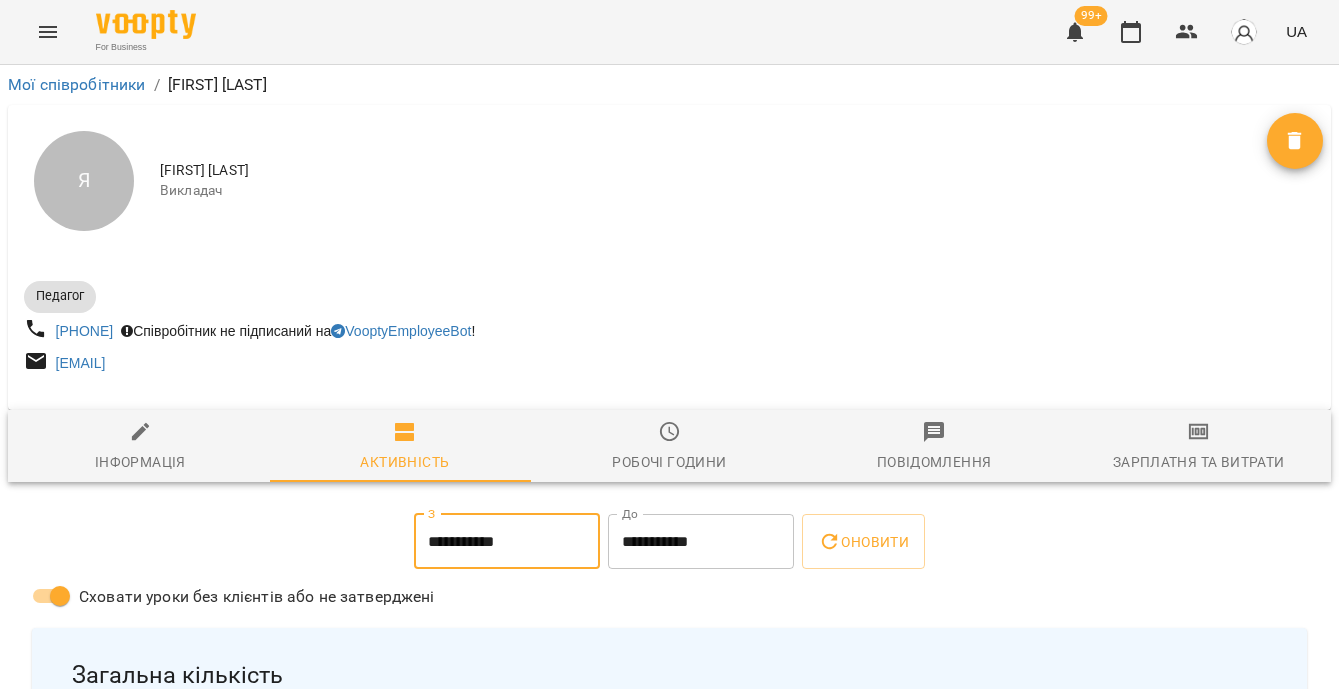 click on "**********" at bounding box center [507, 542] 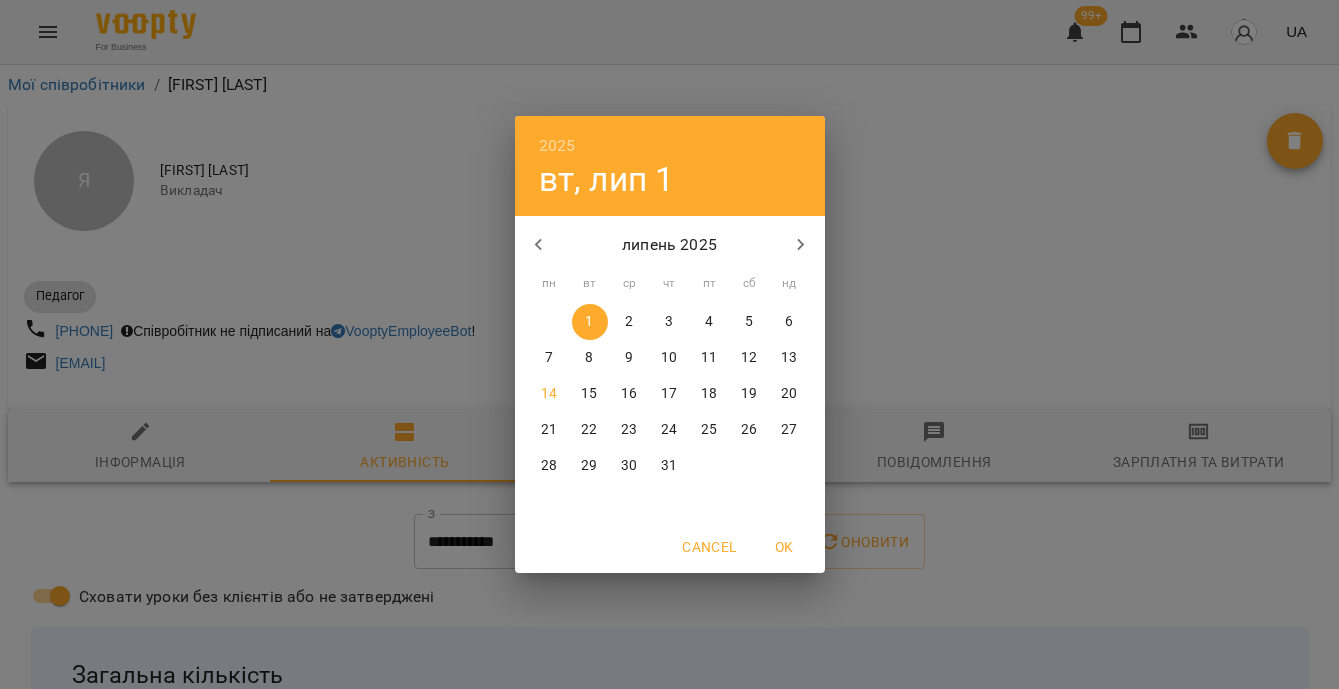 click on "7" at bounding box center (550, 358) 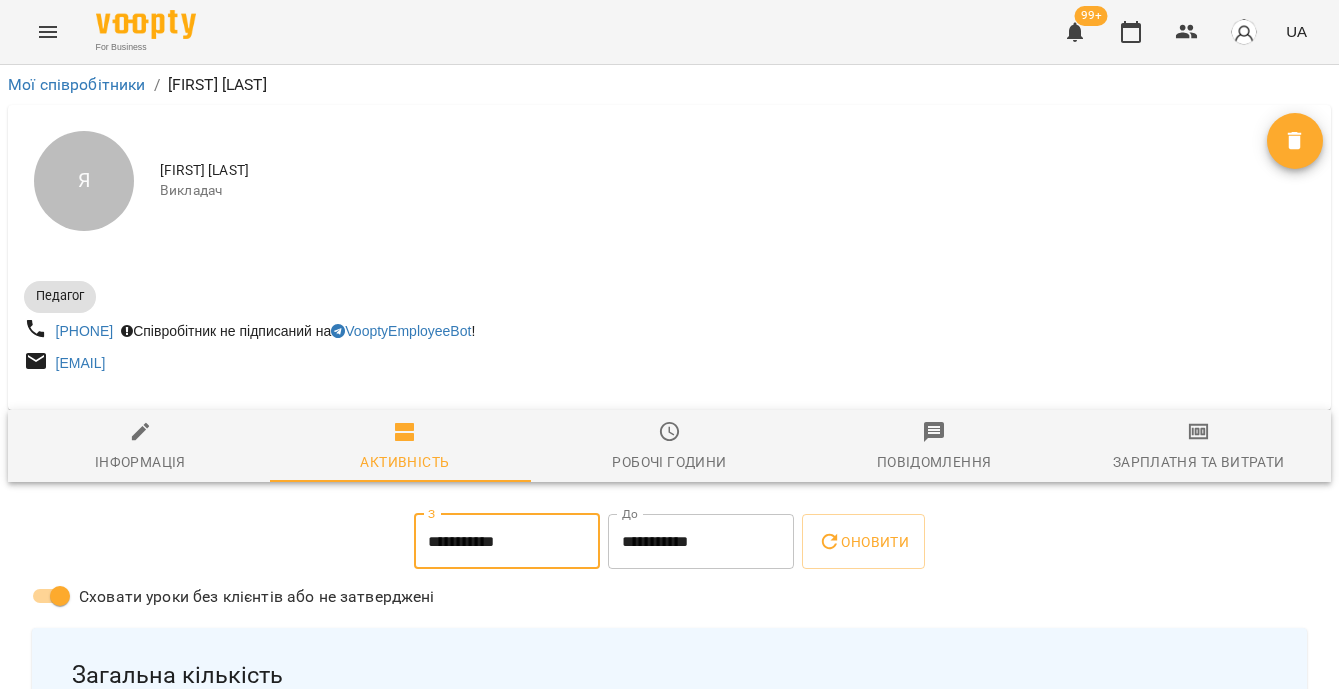 click on "**********" at bounding box center [701, 542] 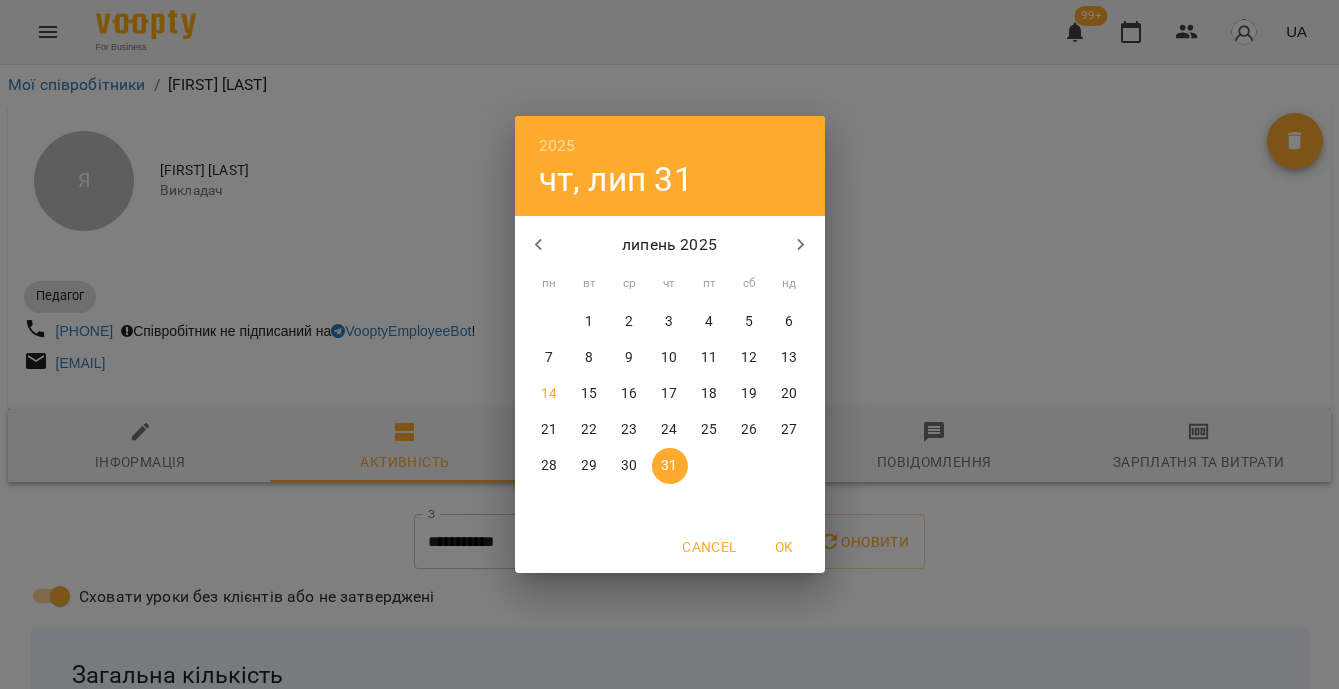 click on "13" at bounding box center [790, 358] 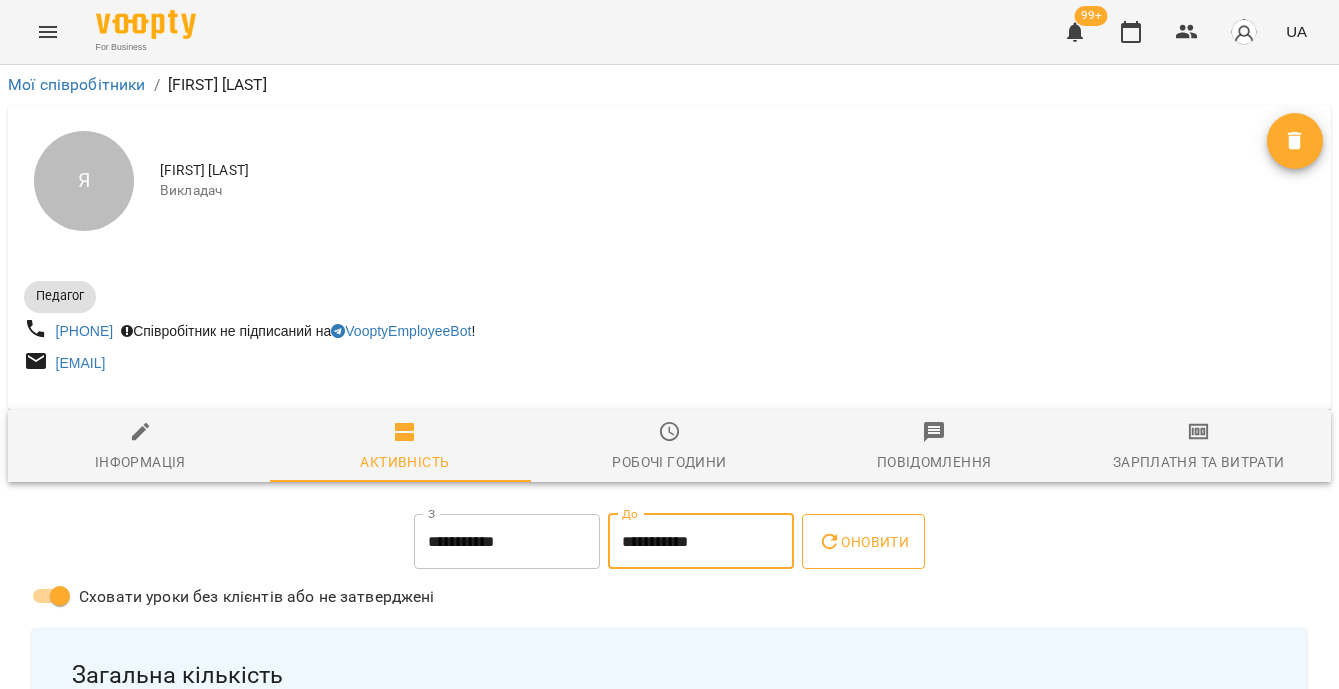 click on "Оновити" at bounding box center [863, 542] 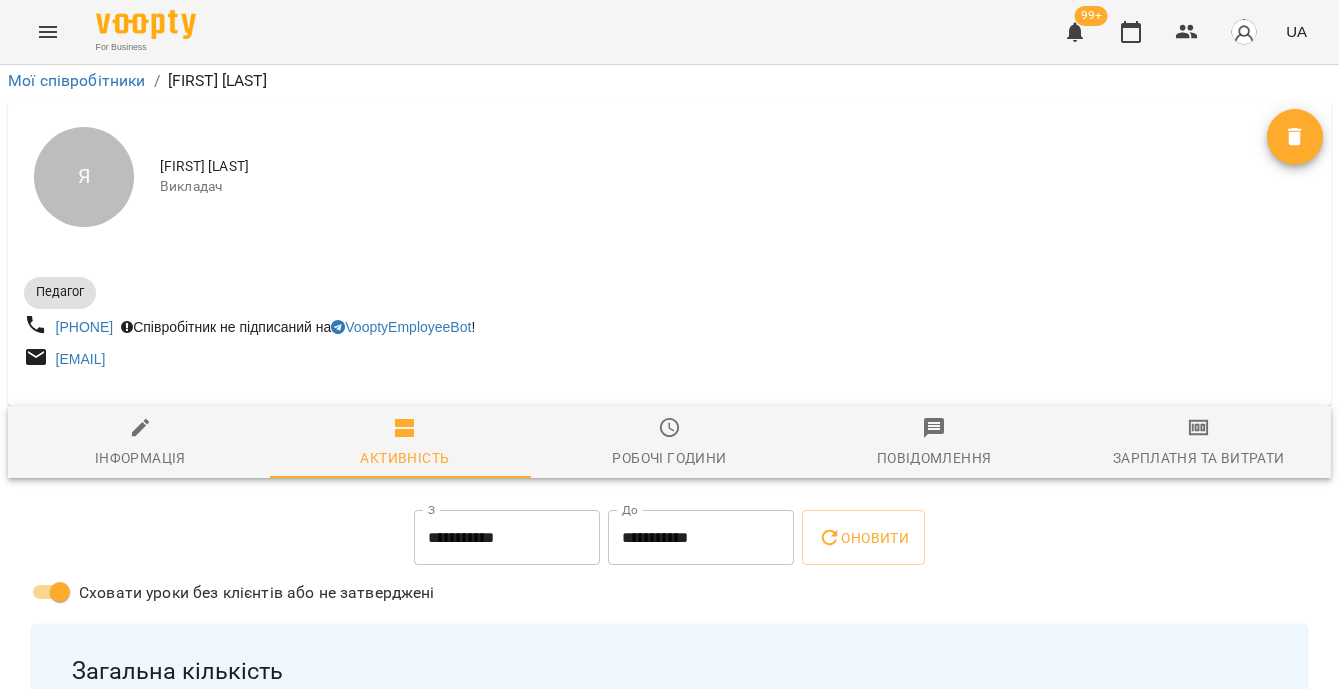 scroll, scrollTop: 0, scrollLeft: 0, axis: both 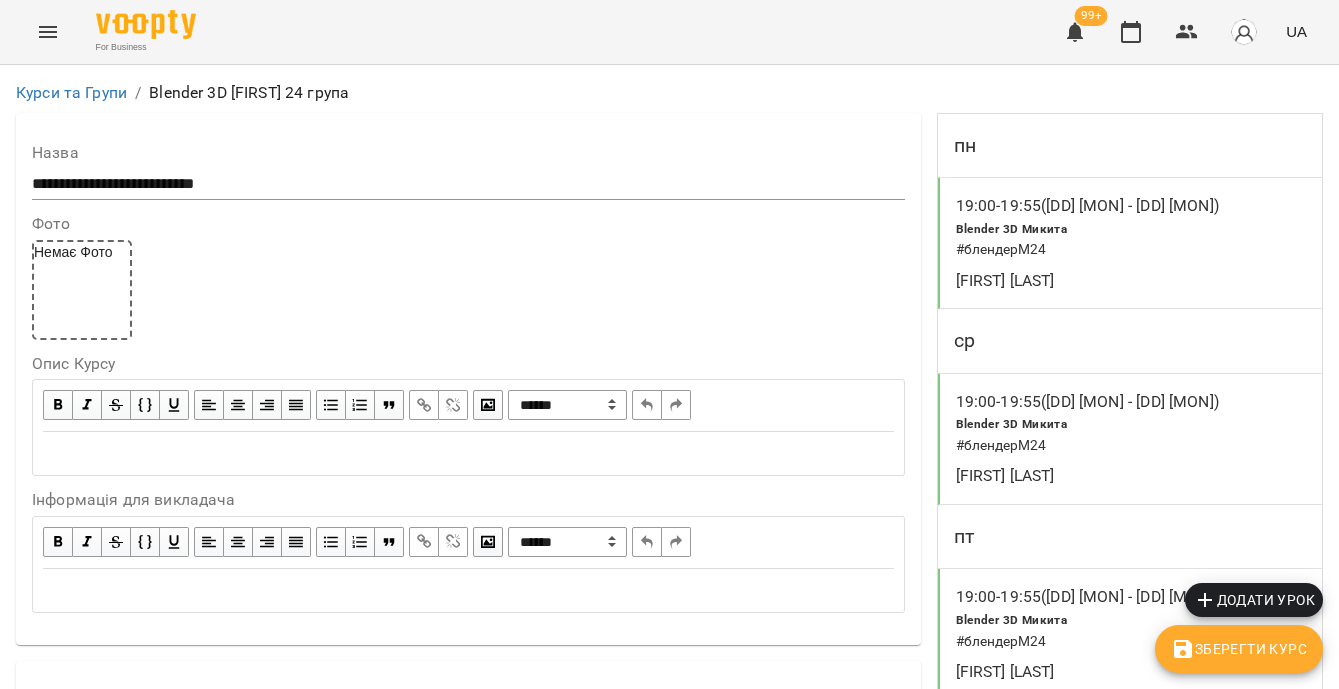 click on "# блендерМ24" at bounding box center (1065, 250) 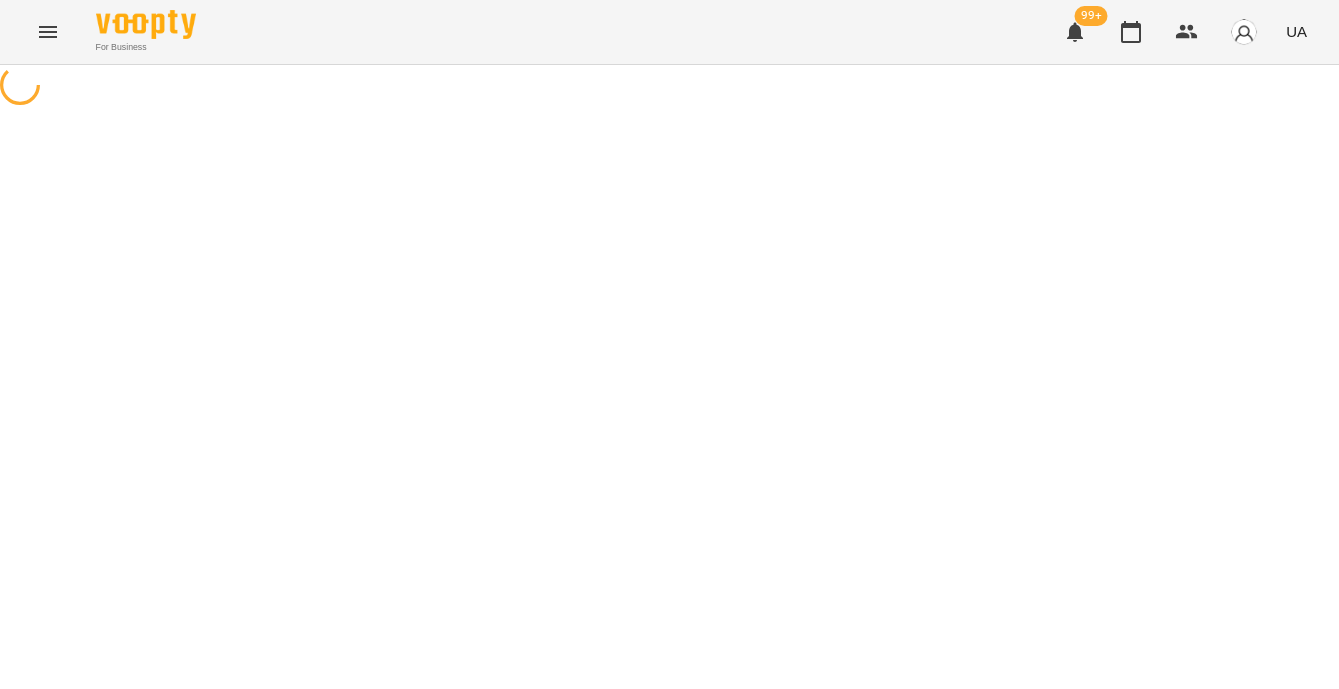 select on "*" 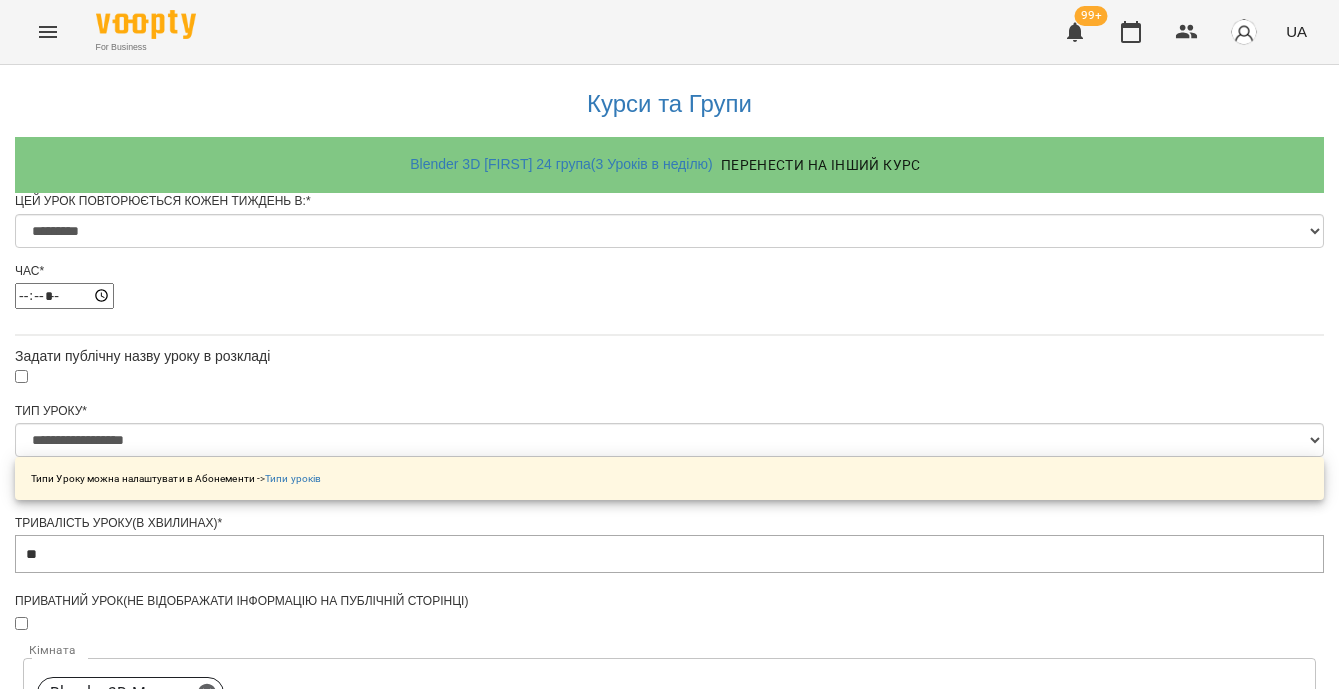 scroll, scrollTop: 1020, scrollLeft: 0, axis: vertical 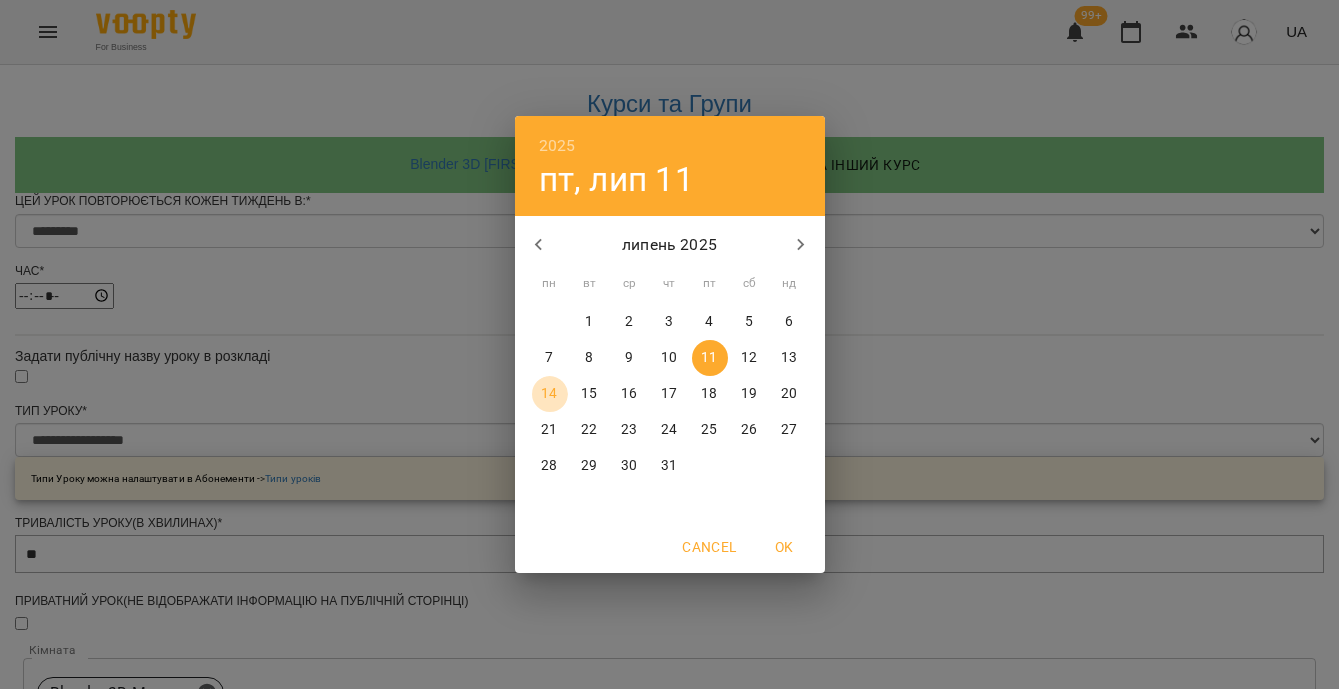 click on "14" at bounding box center (550, 394) 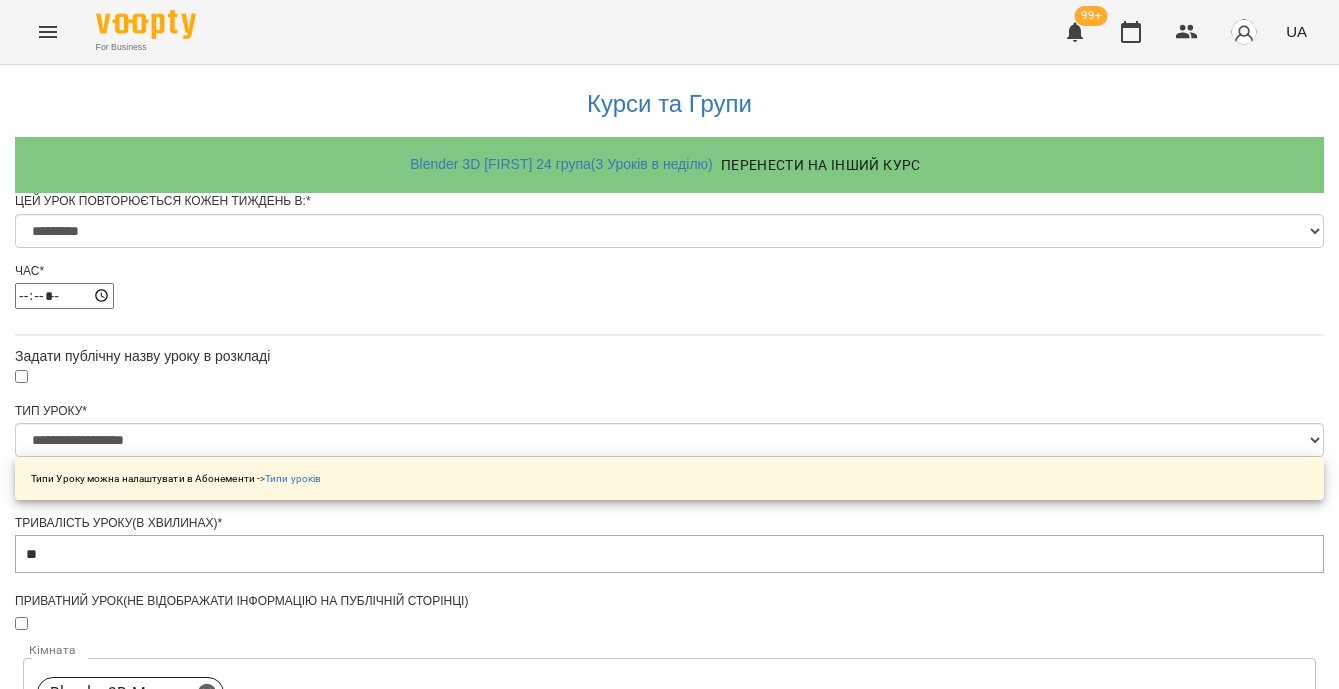 scroll, scrollTop: 1192, scrollLeft: 0, axis: vertical 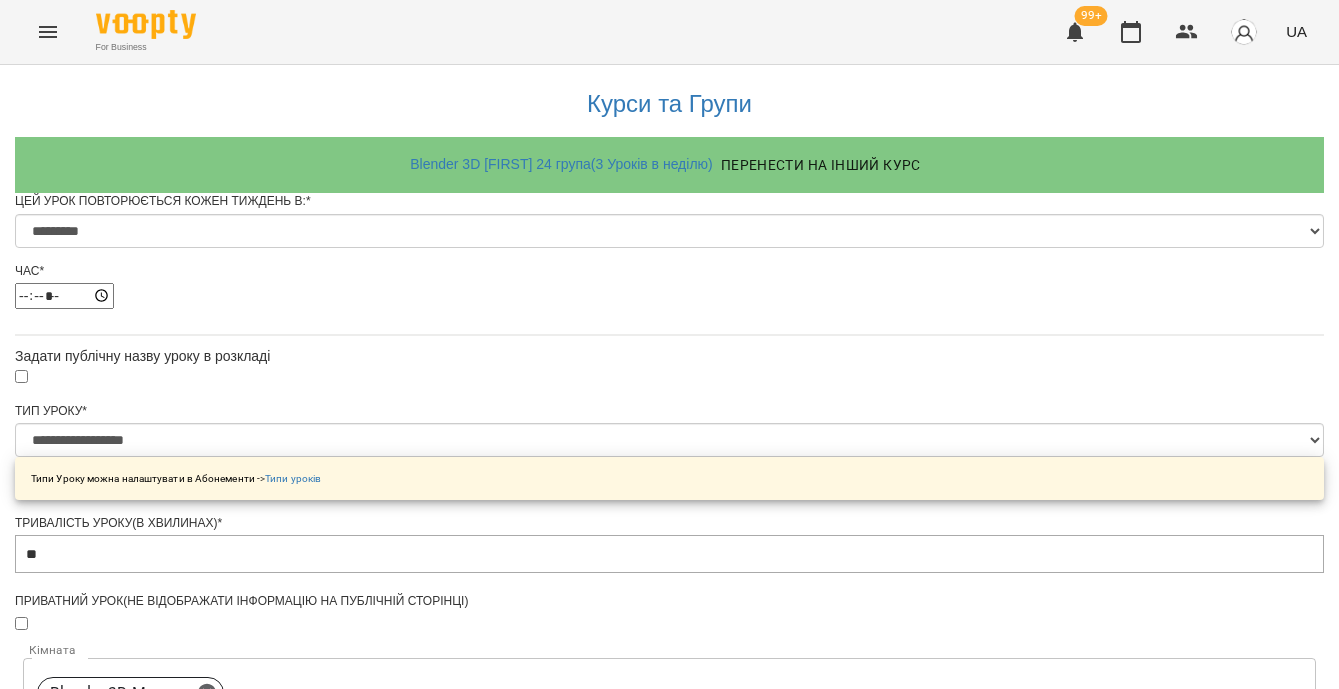 click on "Зберегти" at bounding box center (669, 1658) 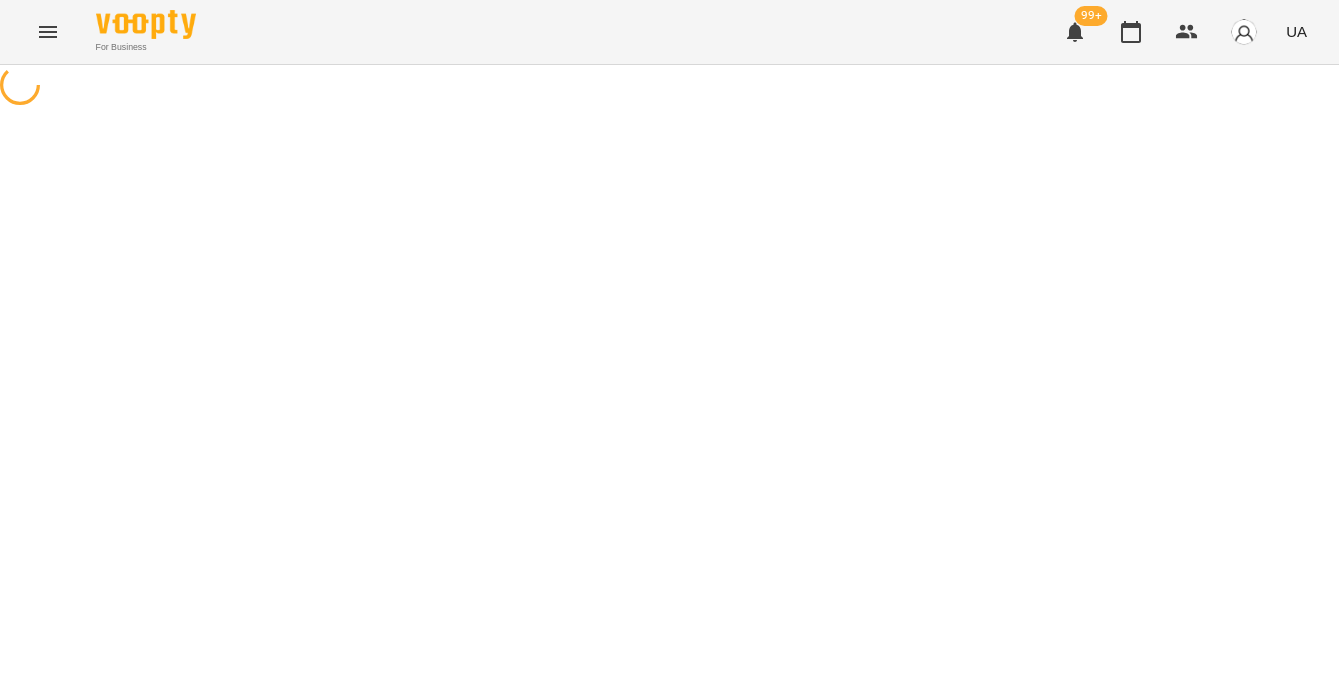 scroll, scrollTop: 0, scrollLeft: 0, axis: both 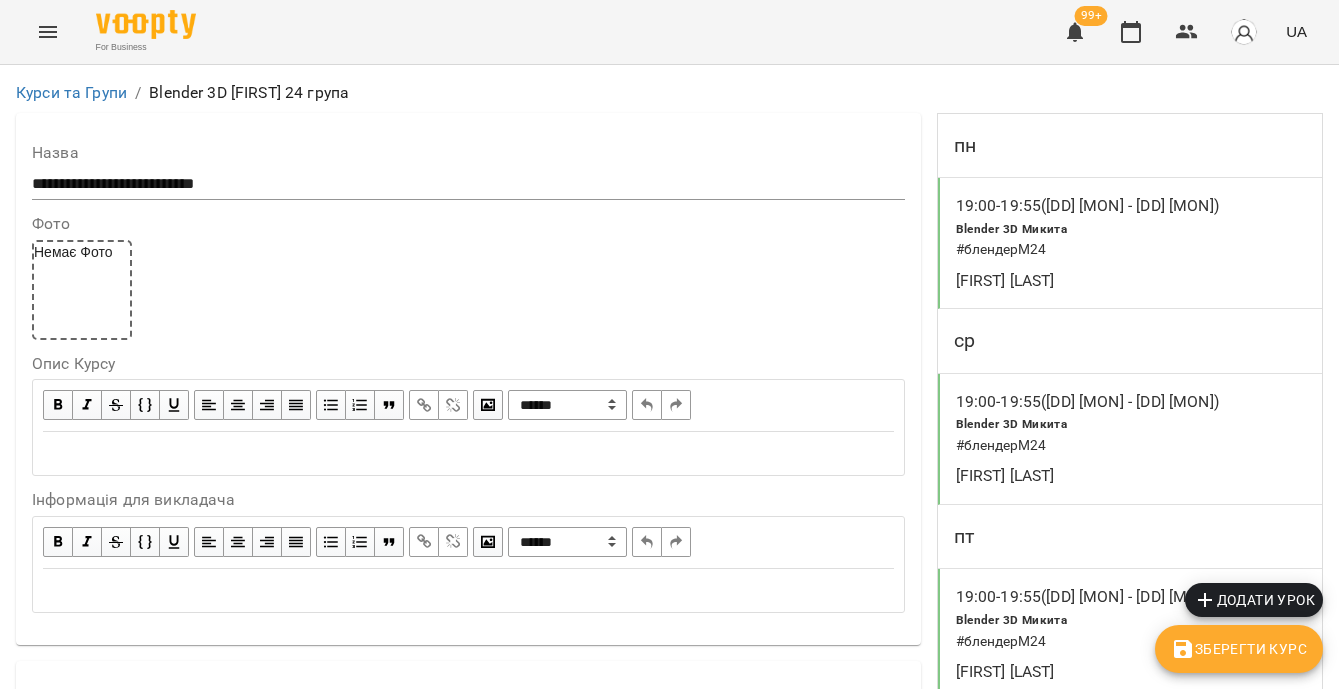 click on "Зберегти Курс" at bounding box center [1239, 649] 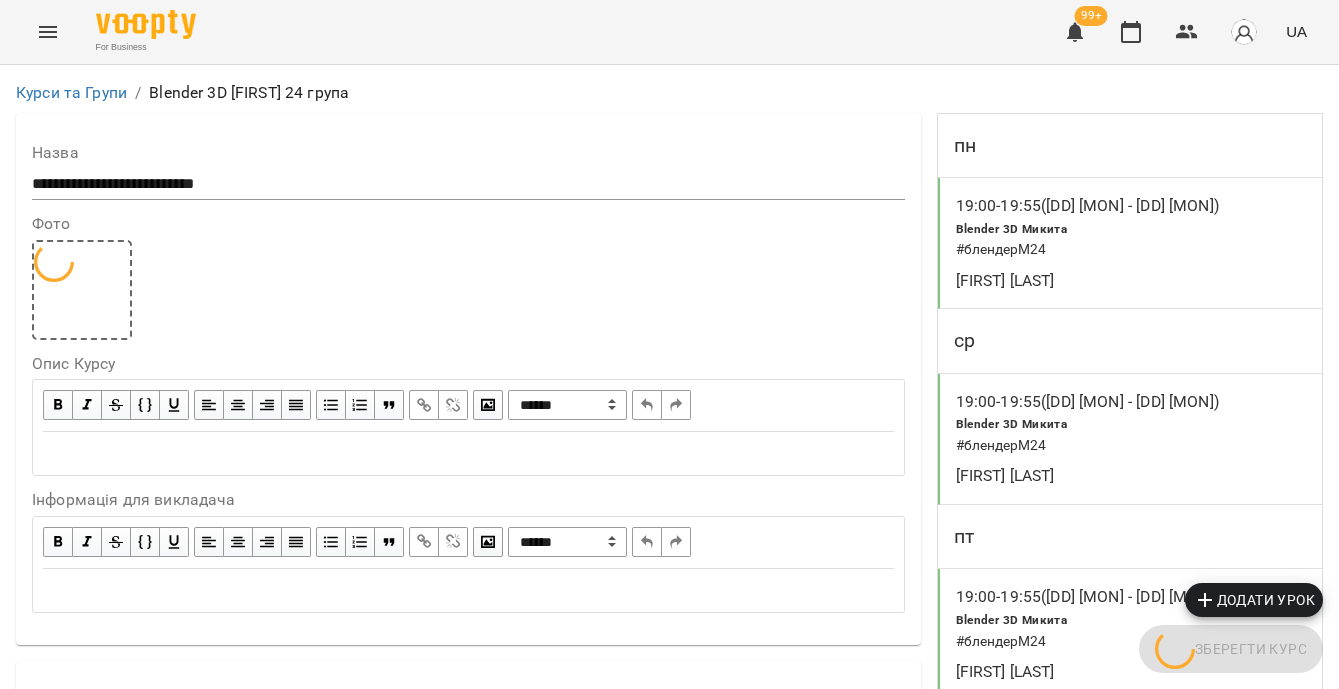 click 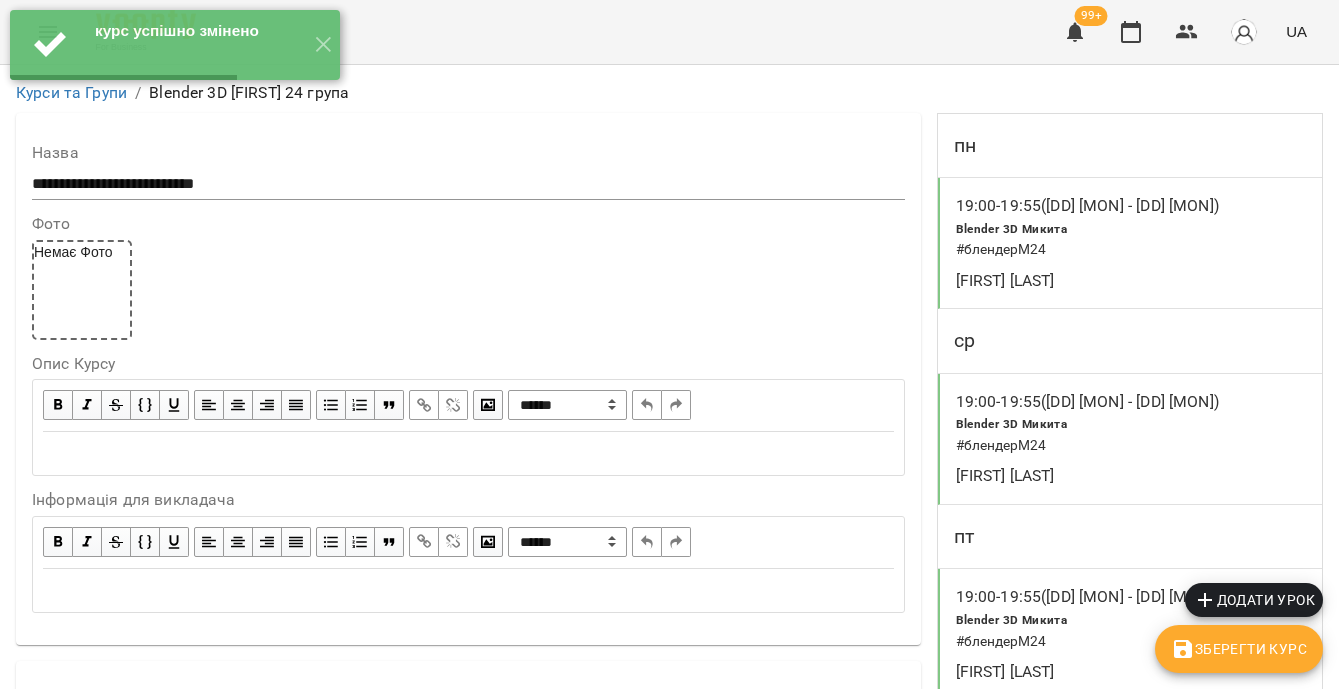 click 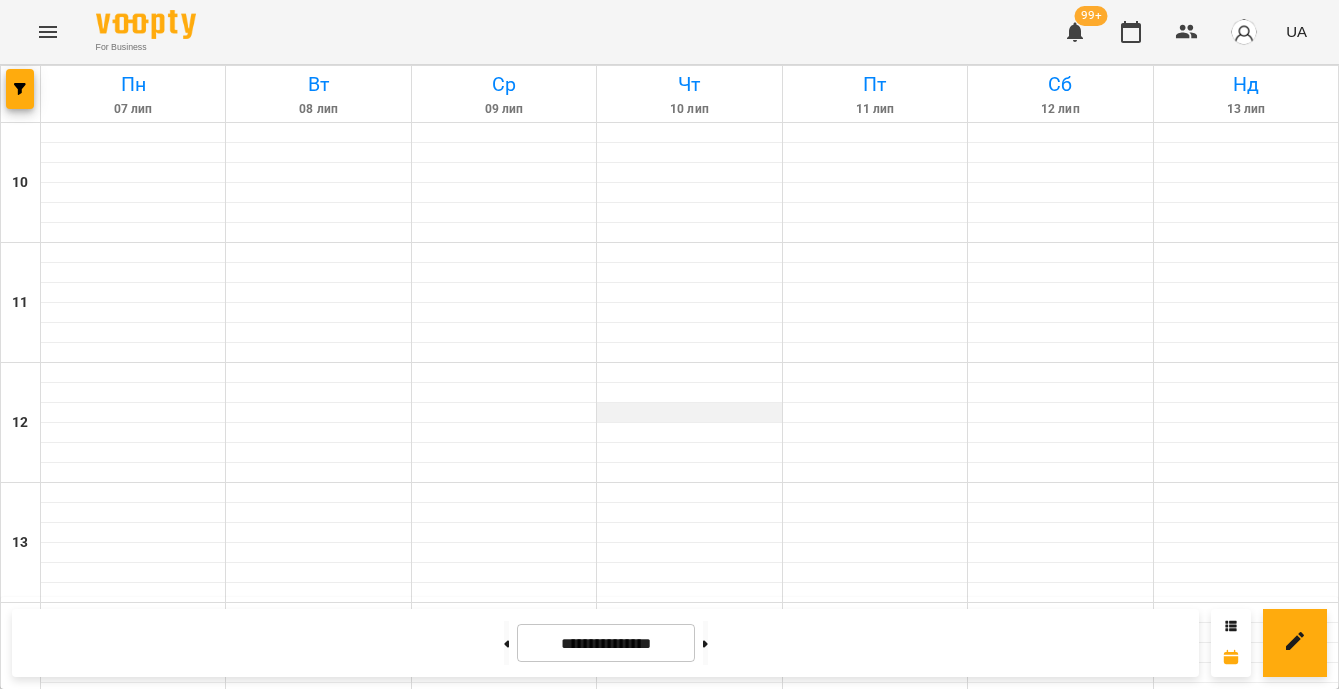 scroll, scrollTop: 804, scrollLeft: 0, axis: vertical 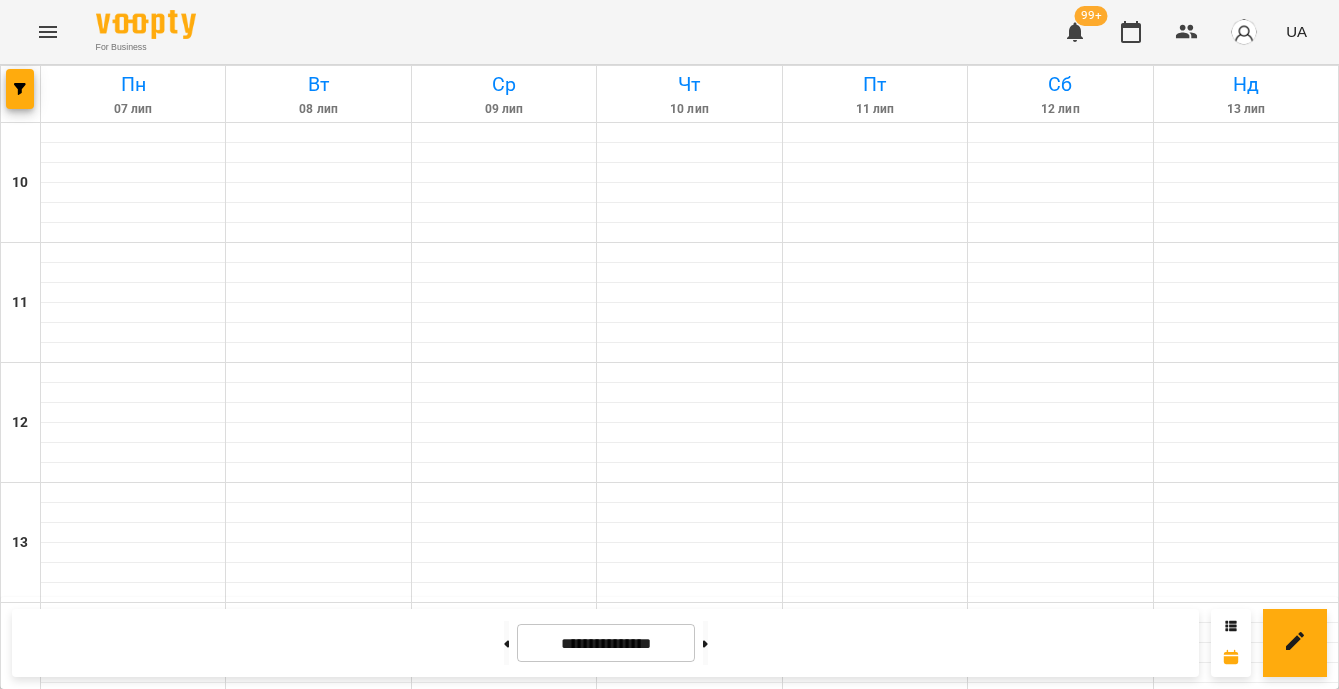 click on "7" at bounding box center [504, 1146] 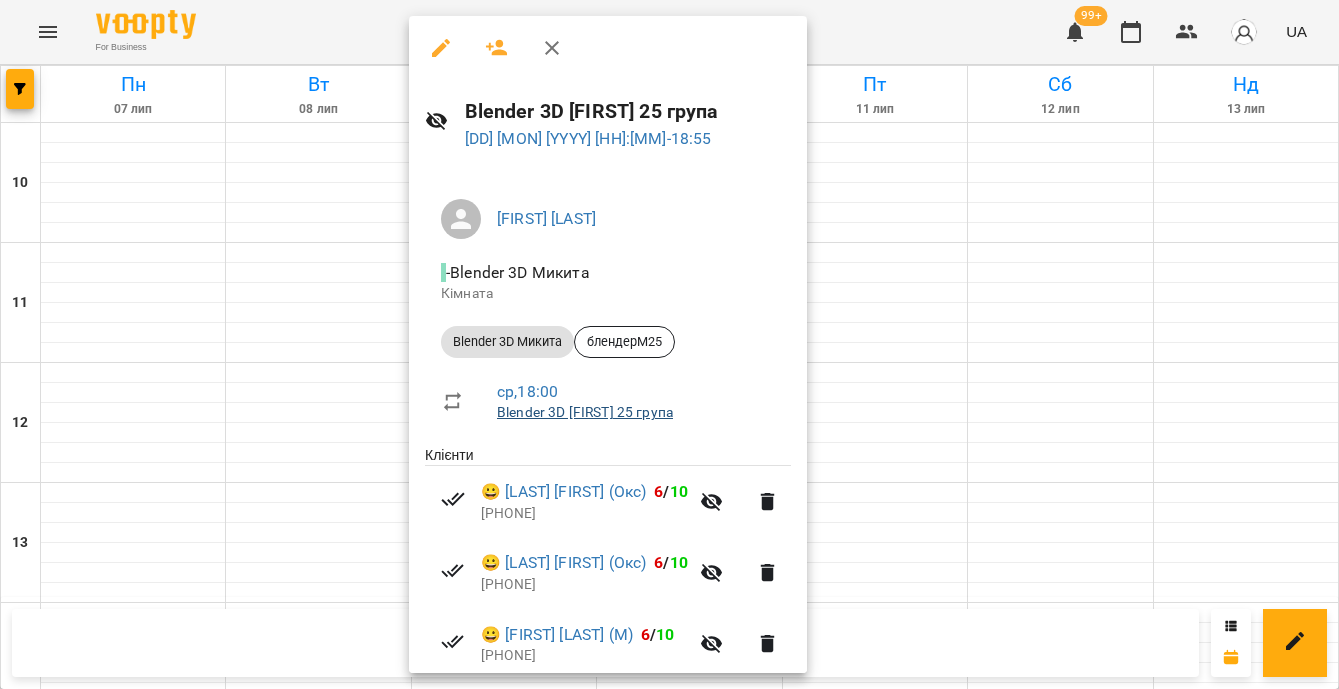 click on "Blender  3D [FIRST] 25 група" at bounding box center (585, 412) 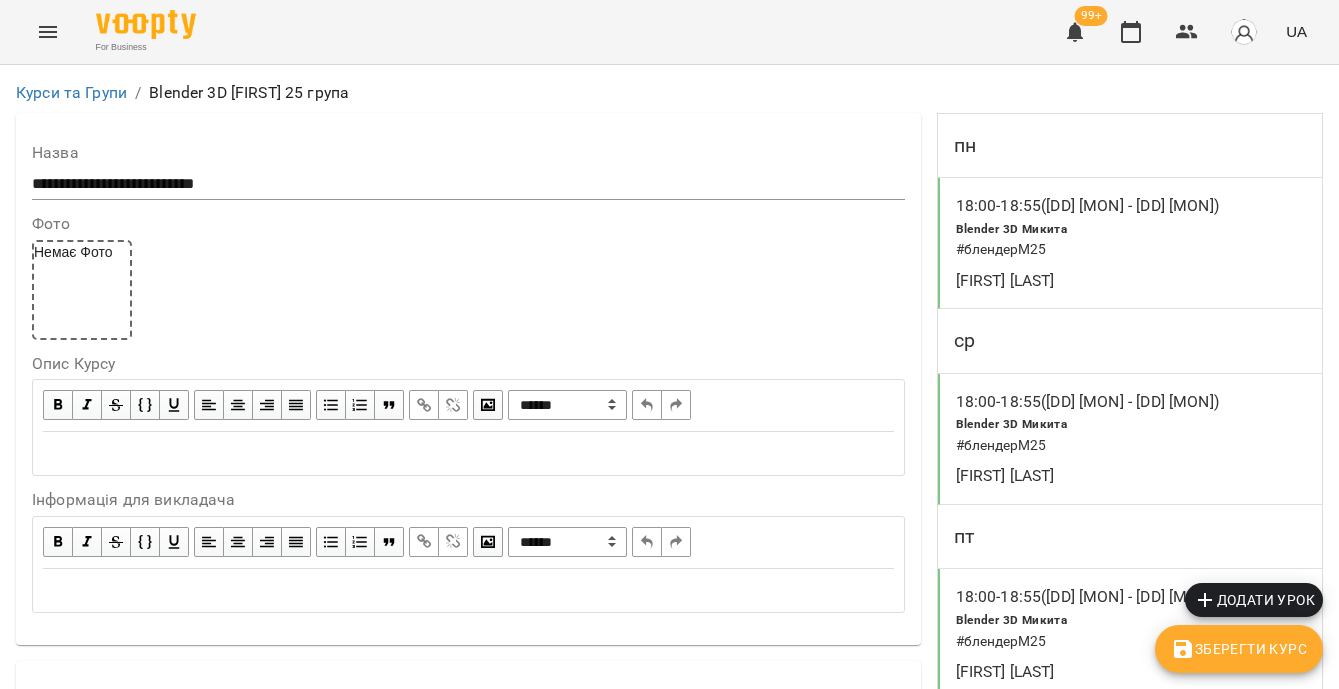 scroll, scrollTop: 1476, scrollLeft: 0, axis: vertical 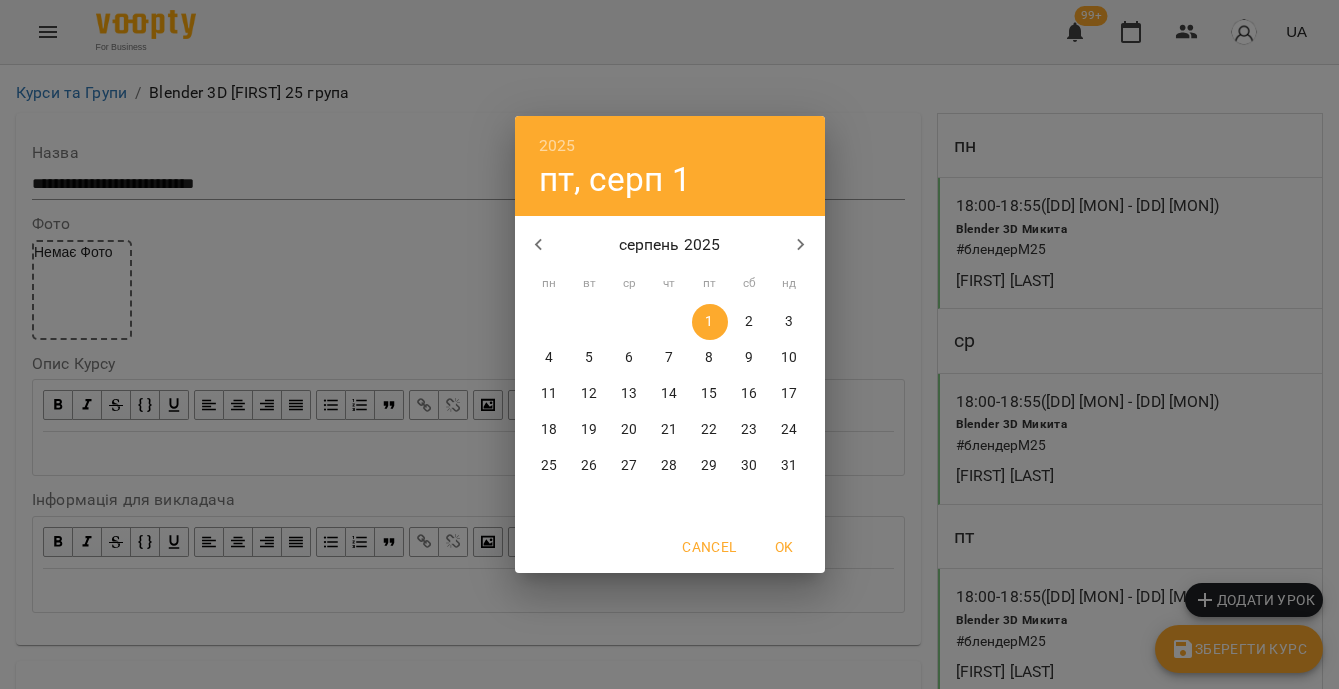 click on "4" at bounding box center (550, 358) 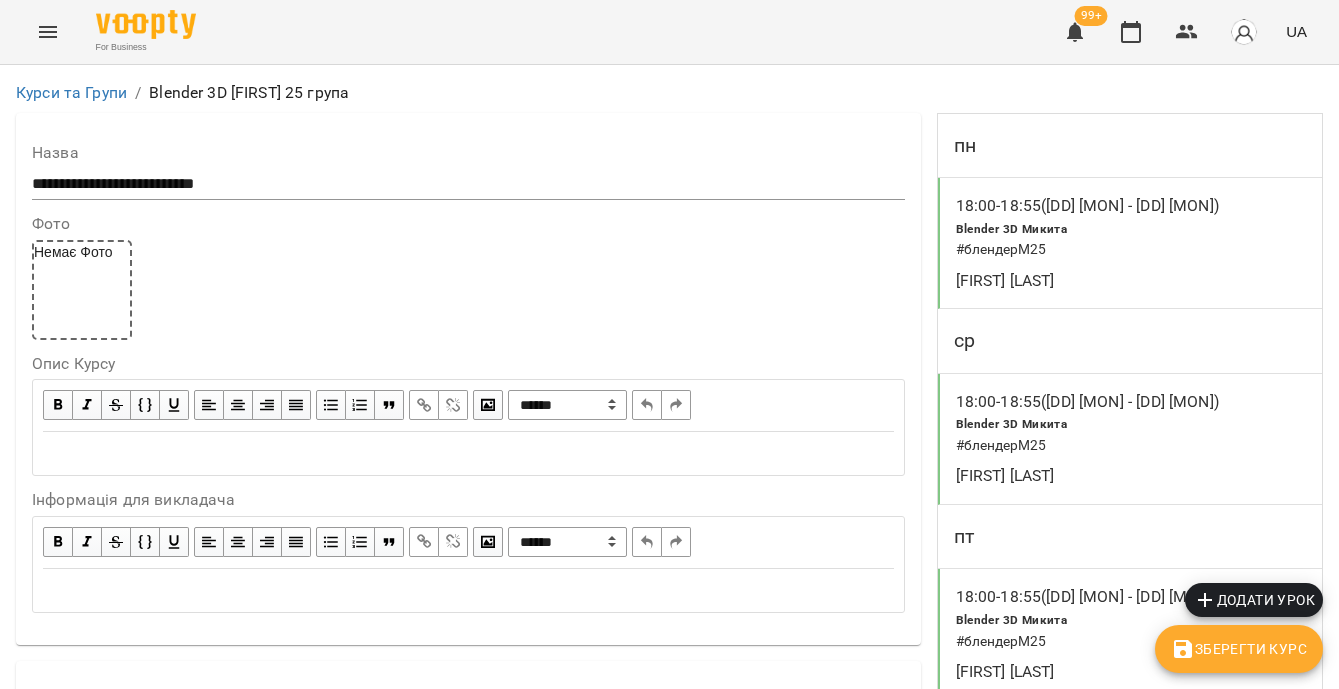 click on "Зберегти Курс" at bounding box center [1239, 649] 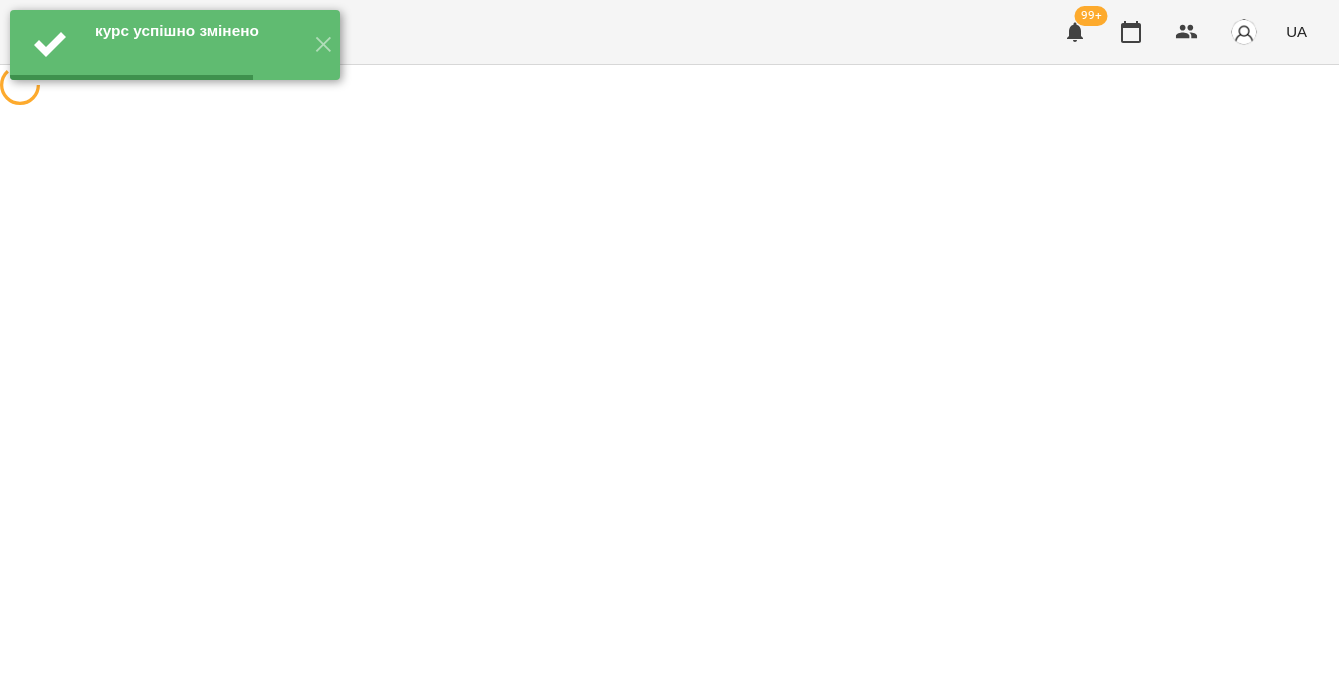 scroll, scrollTop: 0, scrollLeft: 0, axis: both 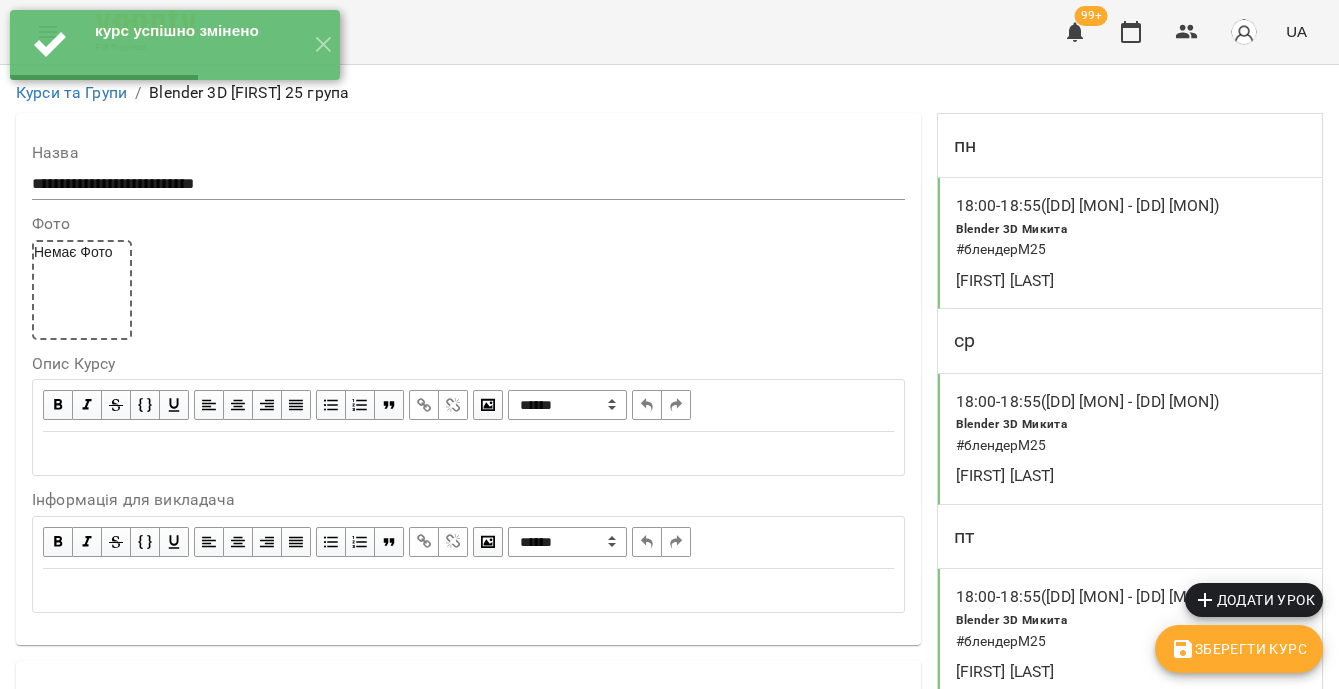 click on "# блендерМ25" at bounding box center (1065, 250) 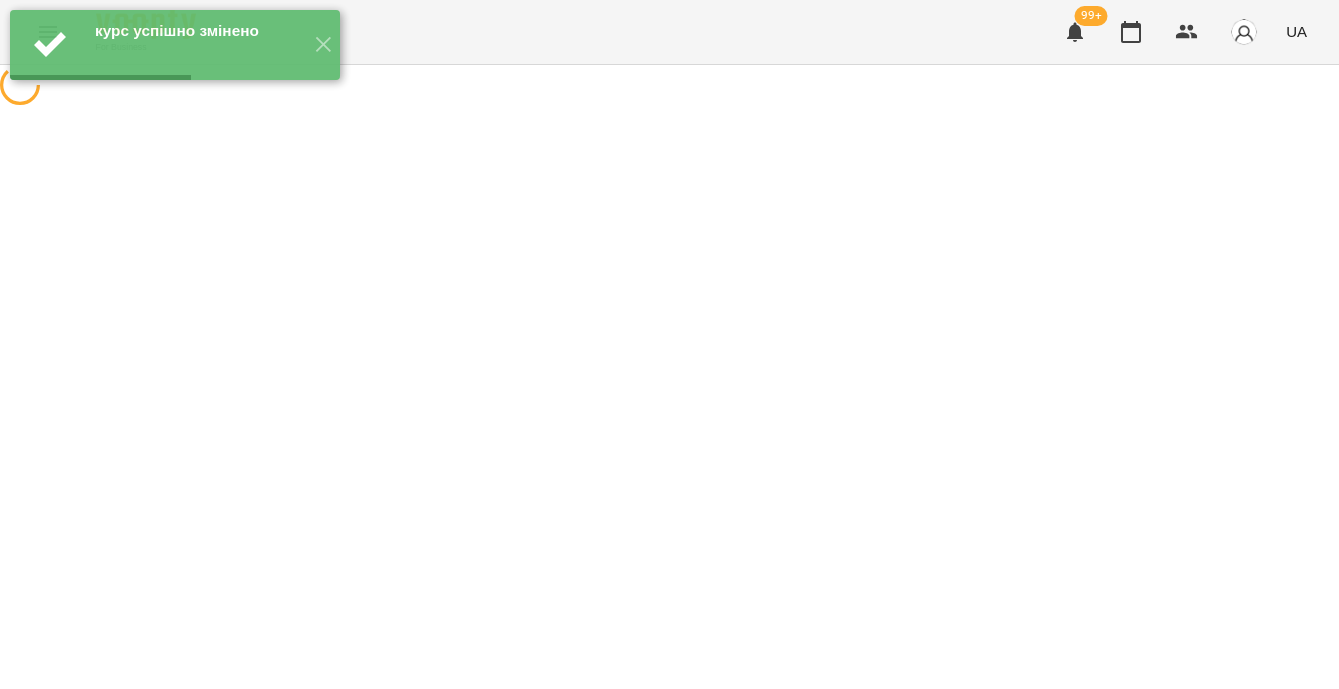 select on "*" 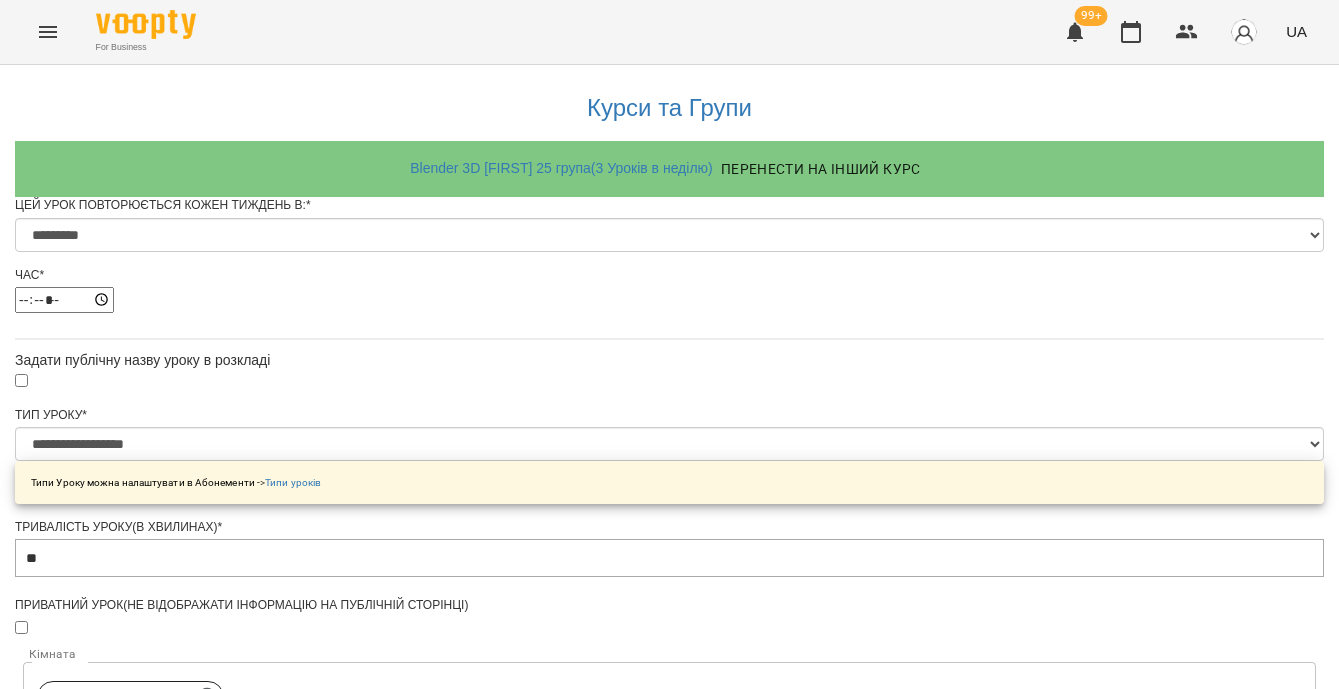 scroll, scrollTop: 1306, scrollLeft: 0, axis: vertical 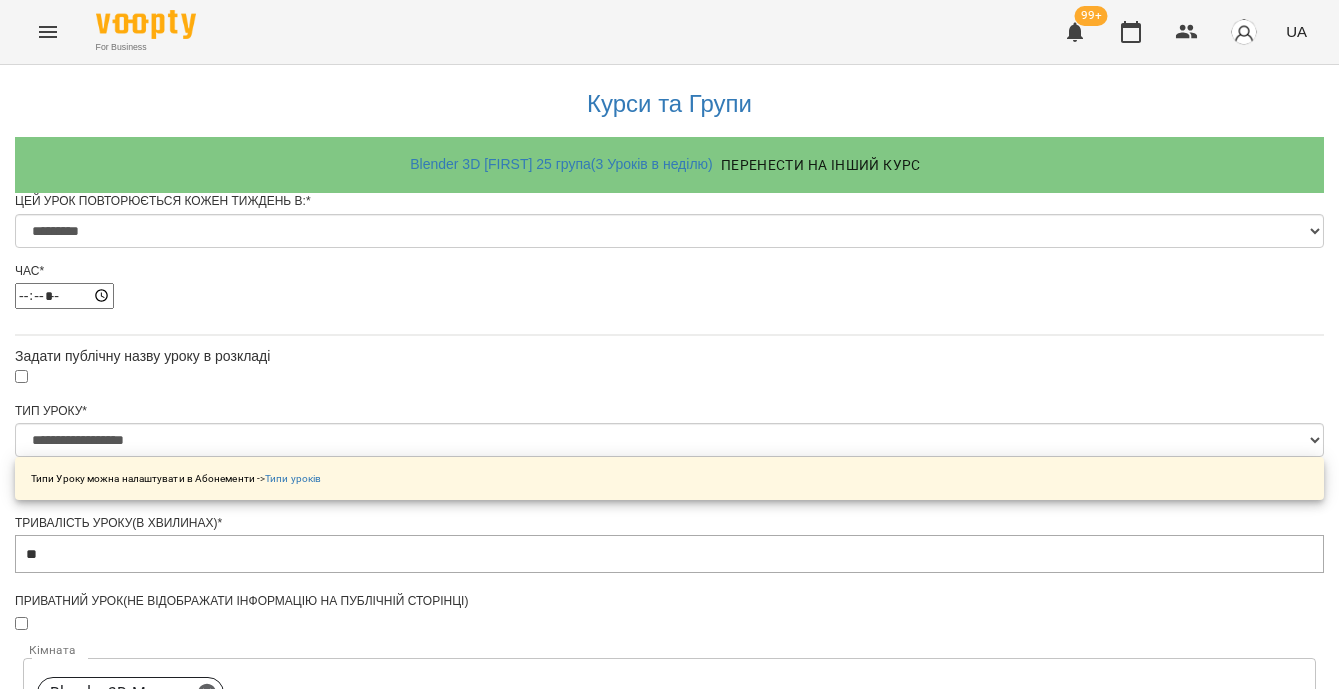 click on "**********" at bounding box center (108, 1651) 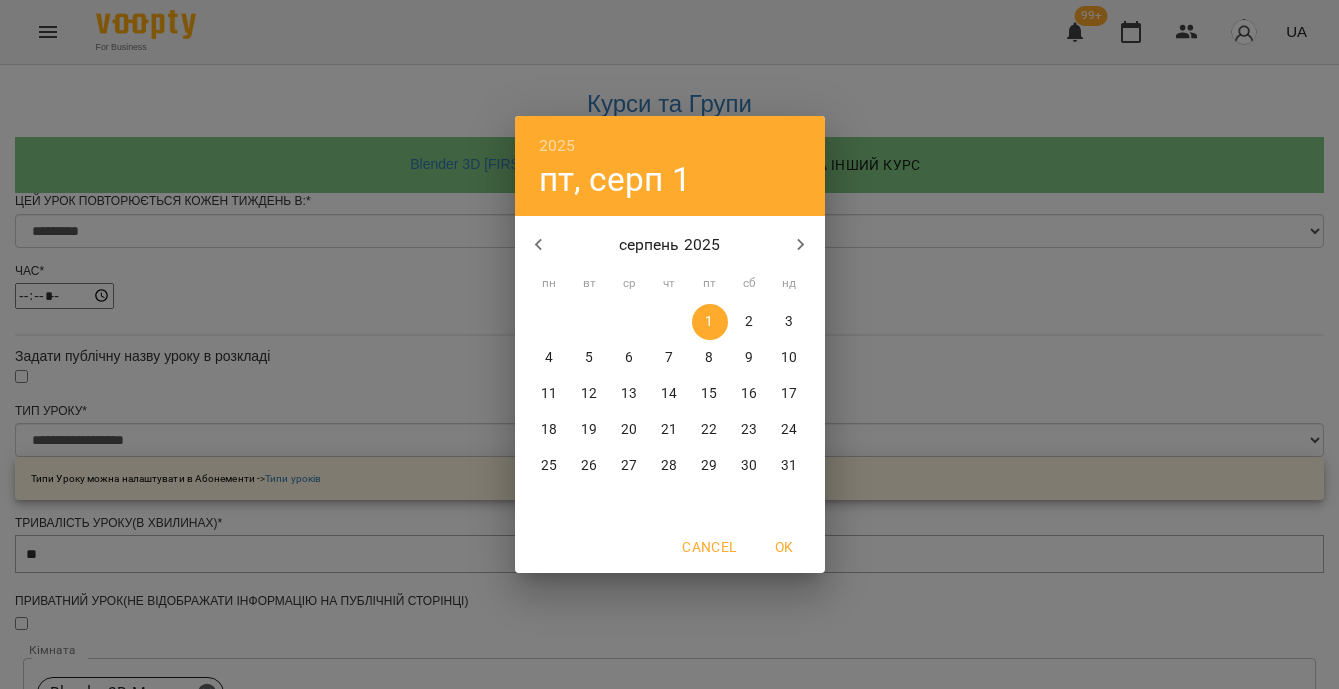 click on "4" at bounding box center (550, 358) 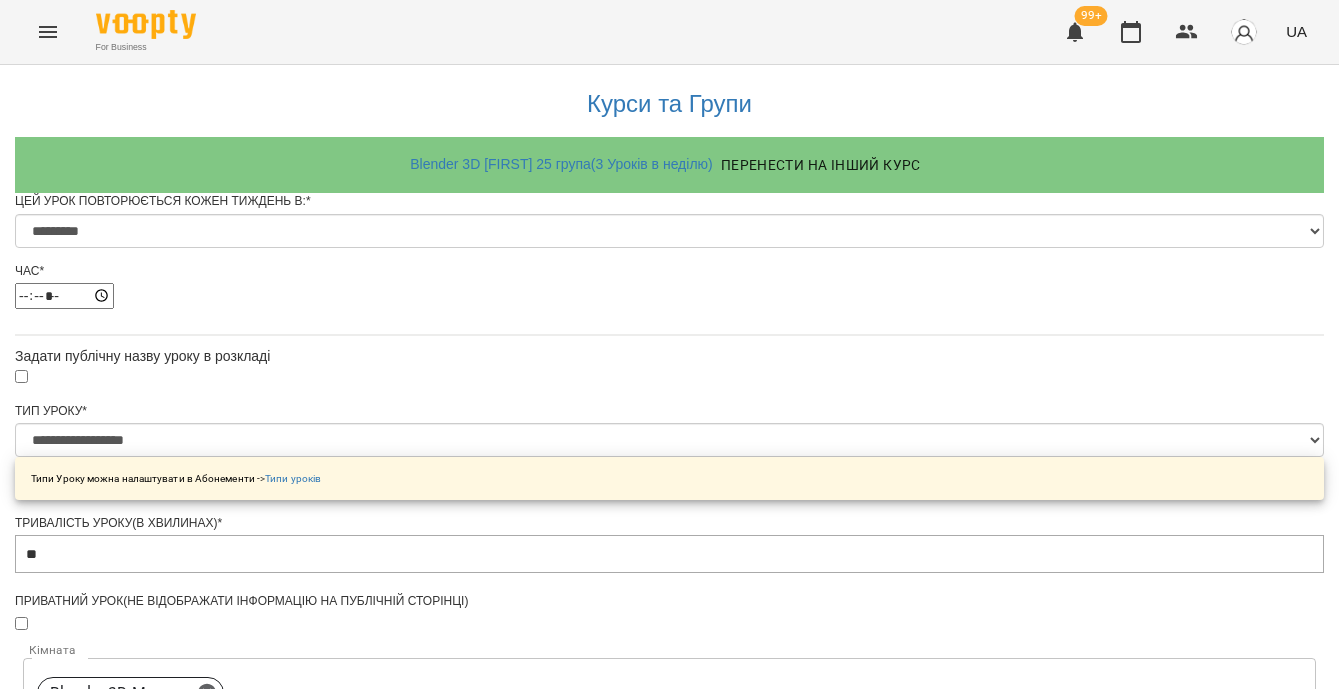 click on "Зберегти" at bounding box center (669, 1768) 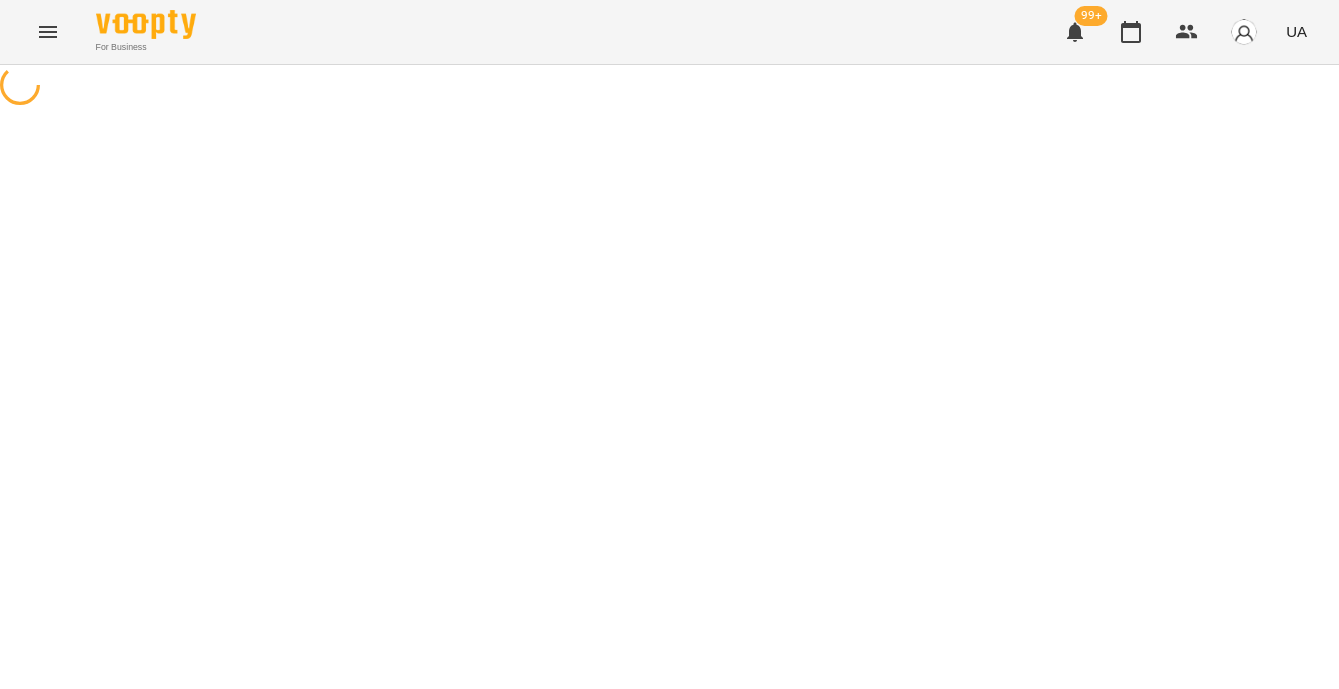 scroll, scrollTop: 0, scrollLeft: 0, axis: both 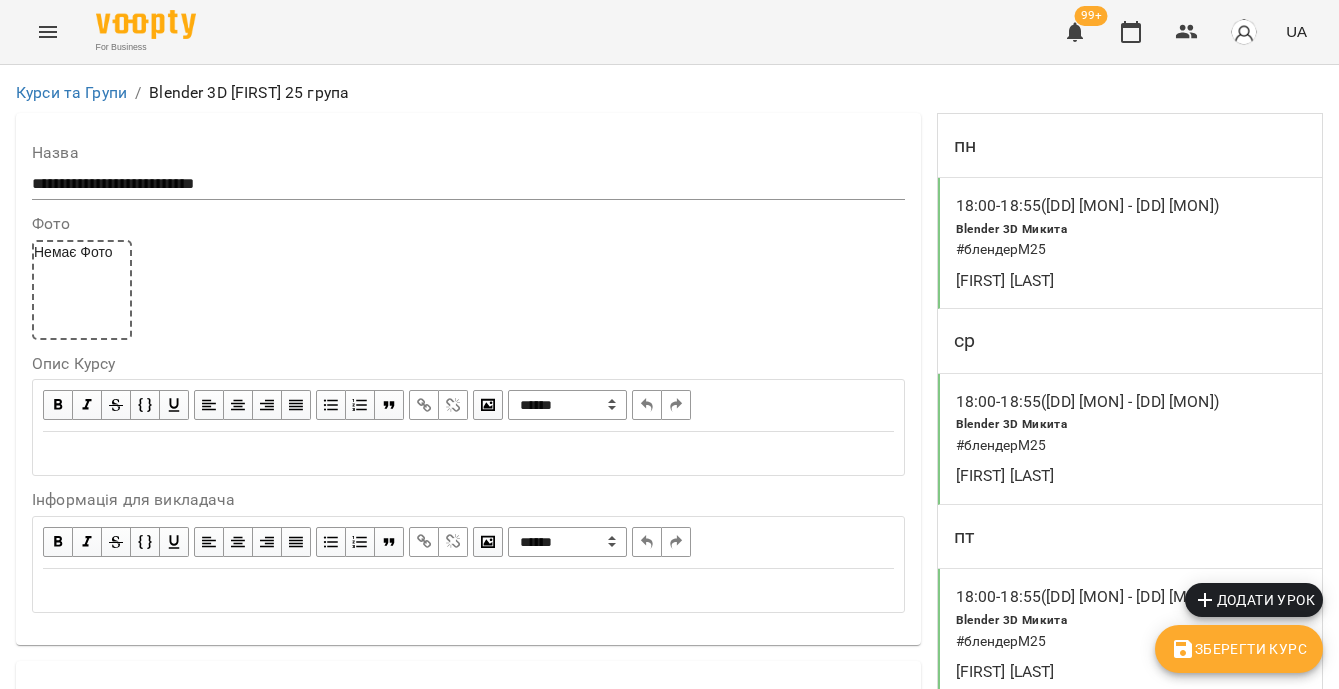 click on "Зберегти Курс" at bounding box center (1239, 649) 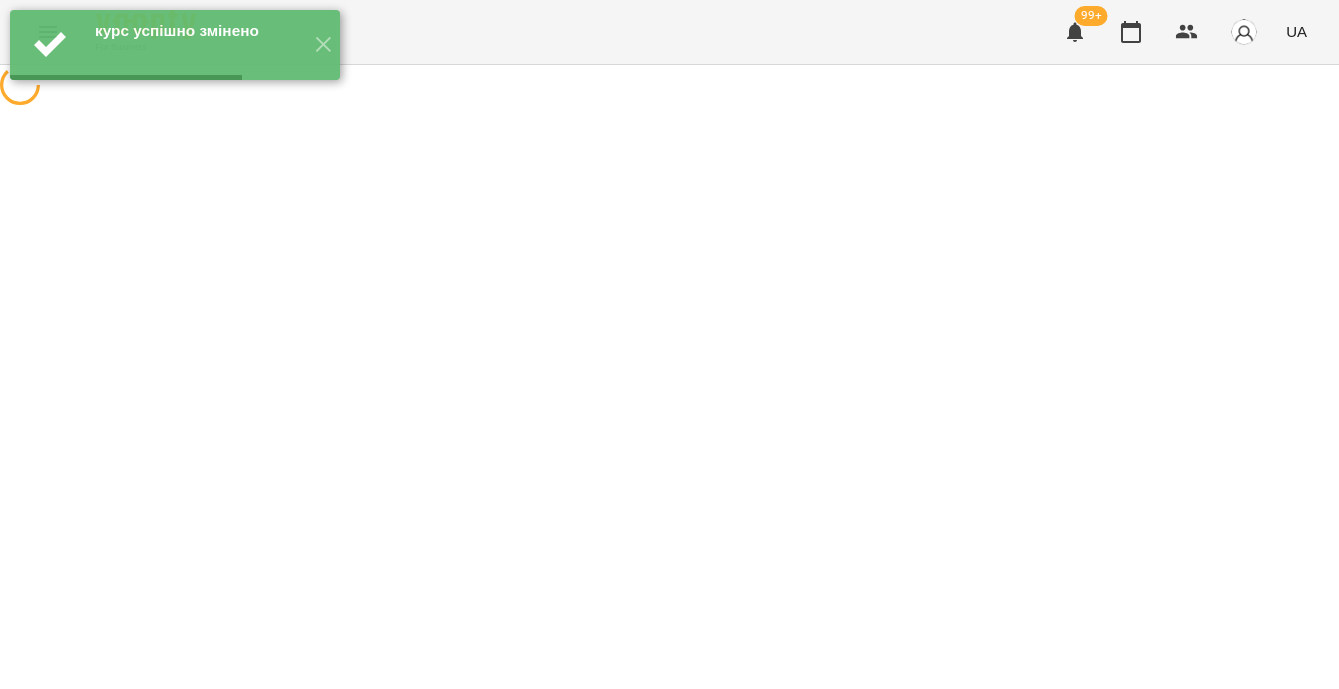 scroll, scrollTop: 0, scrollLeft: 0, axis: both 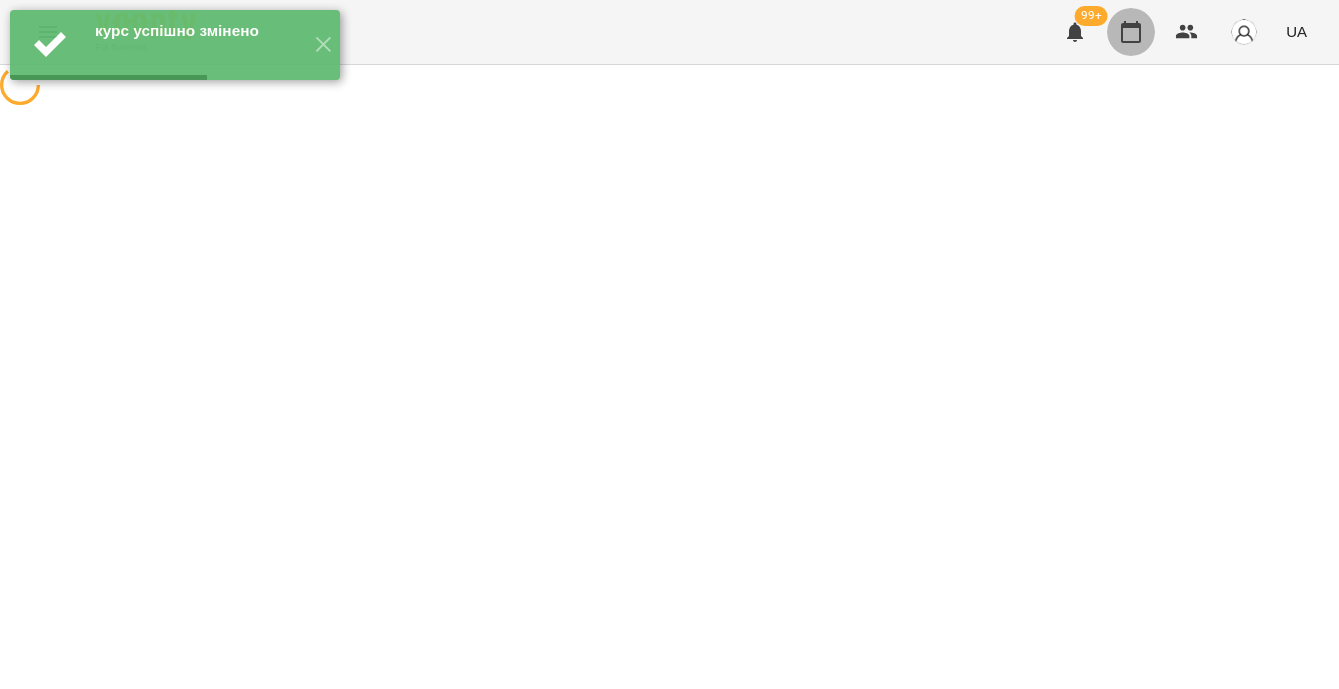 click at bounding box center [1131, 32] 